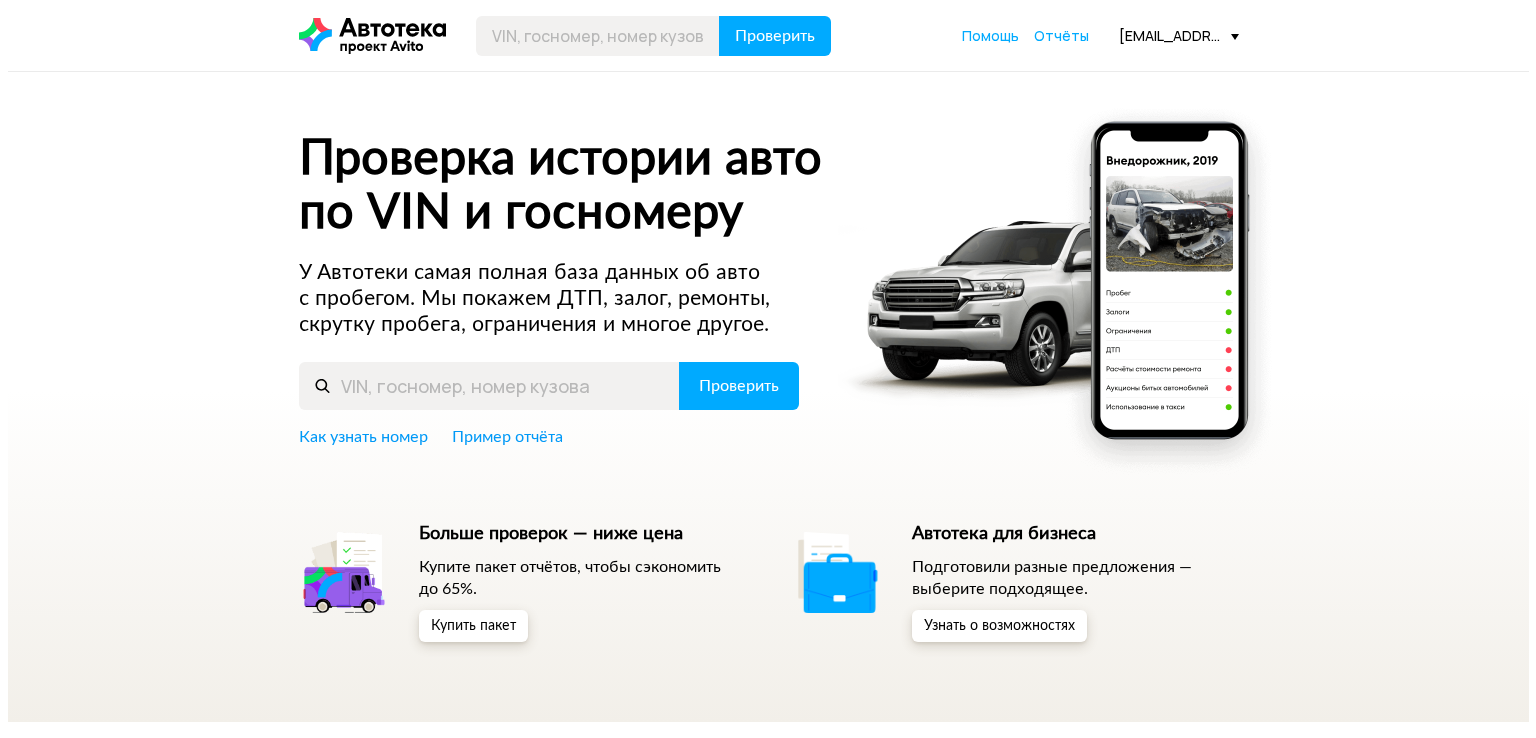 scroll, scrollTop: 0, scrollLeft: 0, axis: both 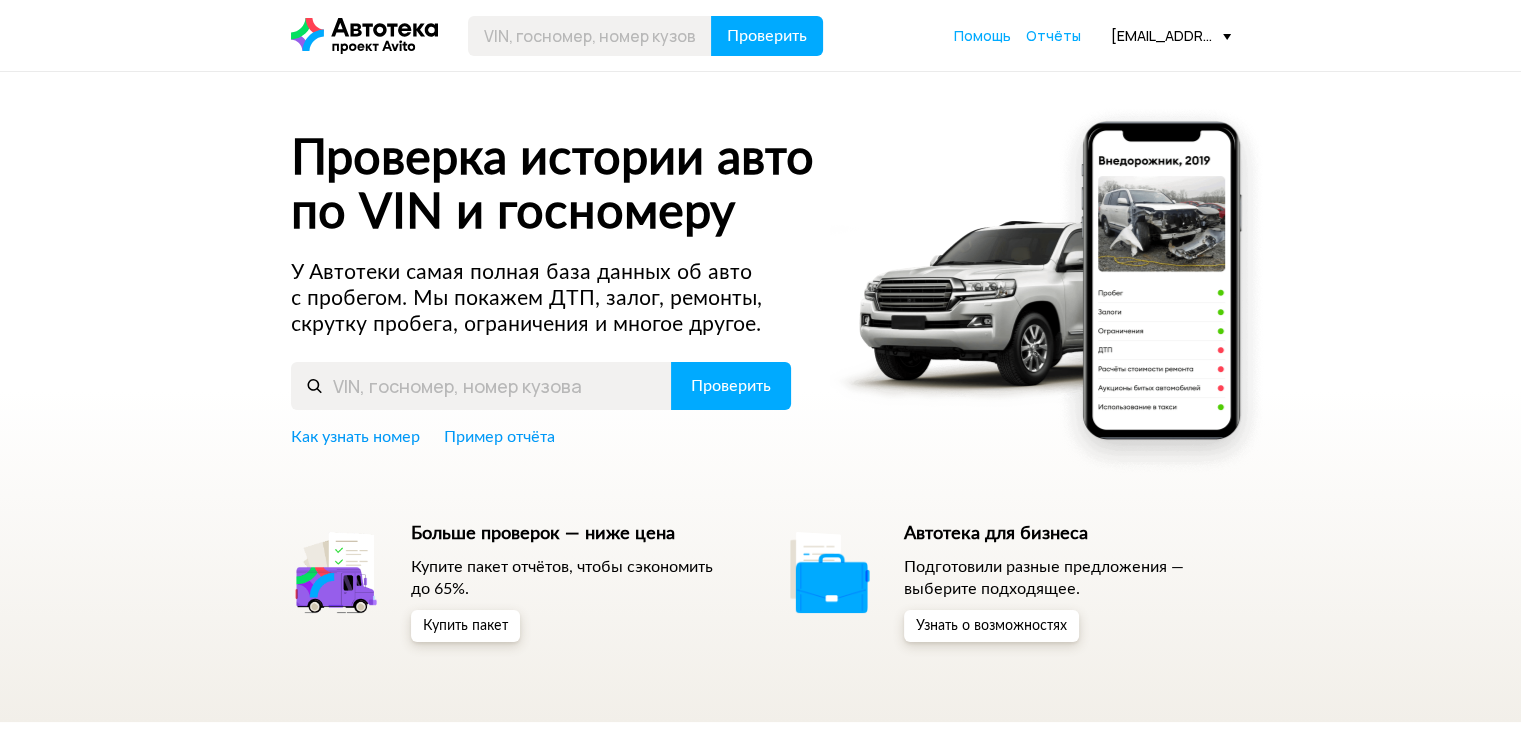 click on "[EMAIL_ADDRESS][DOMAIN_NAME]" at bounding box center (1171, 35) 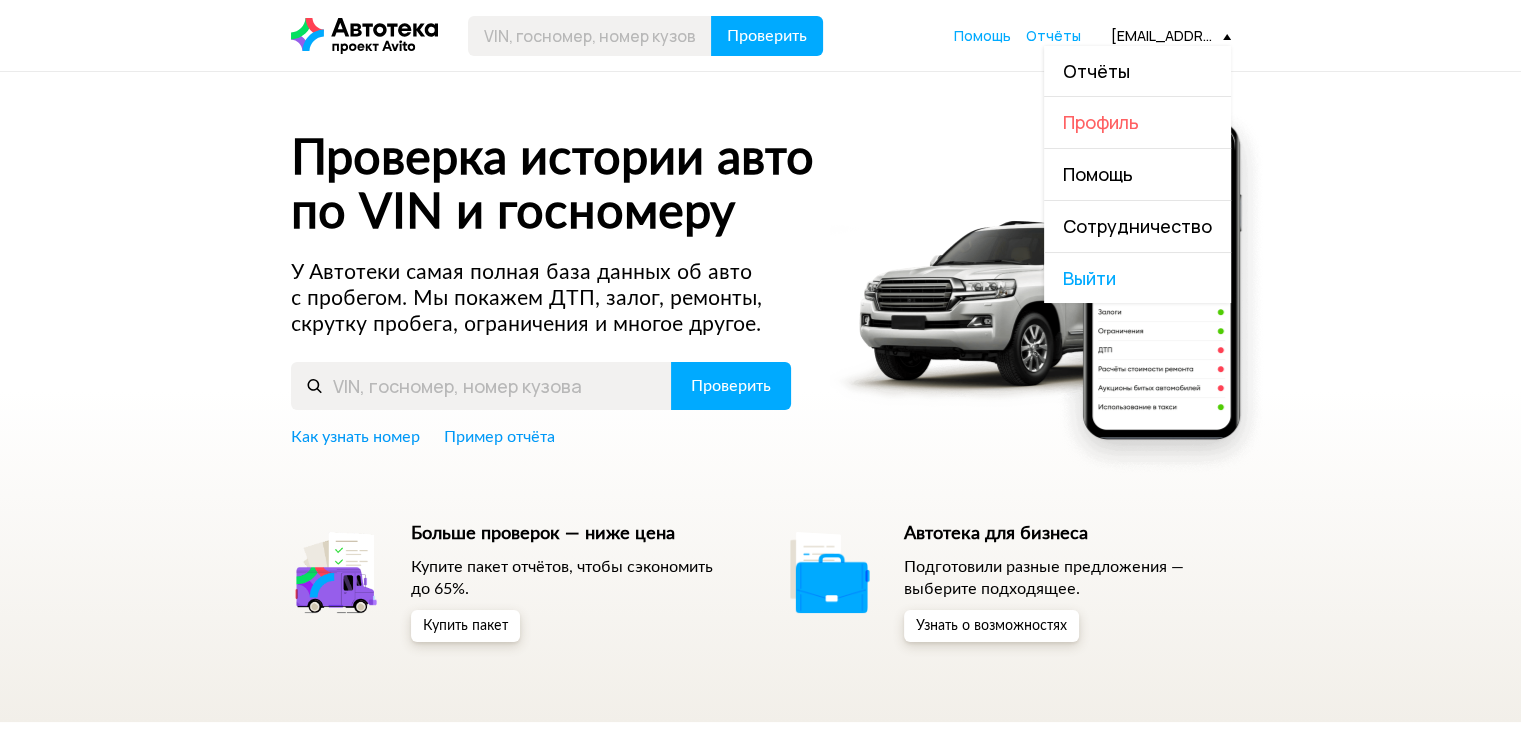 click on "Профиль" at bounding box center [1101, 122] 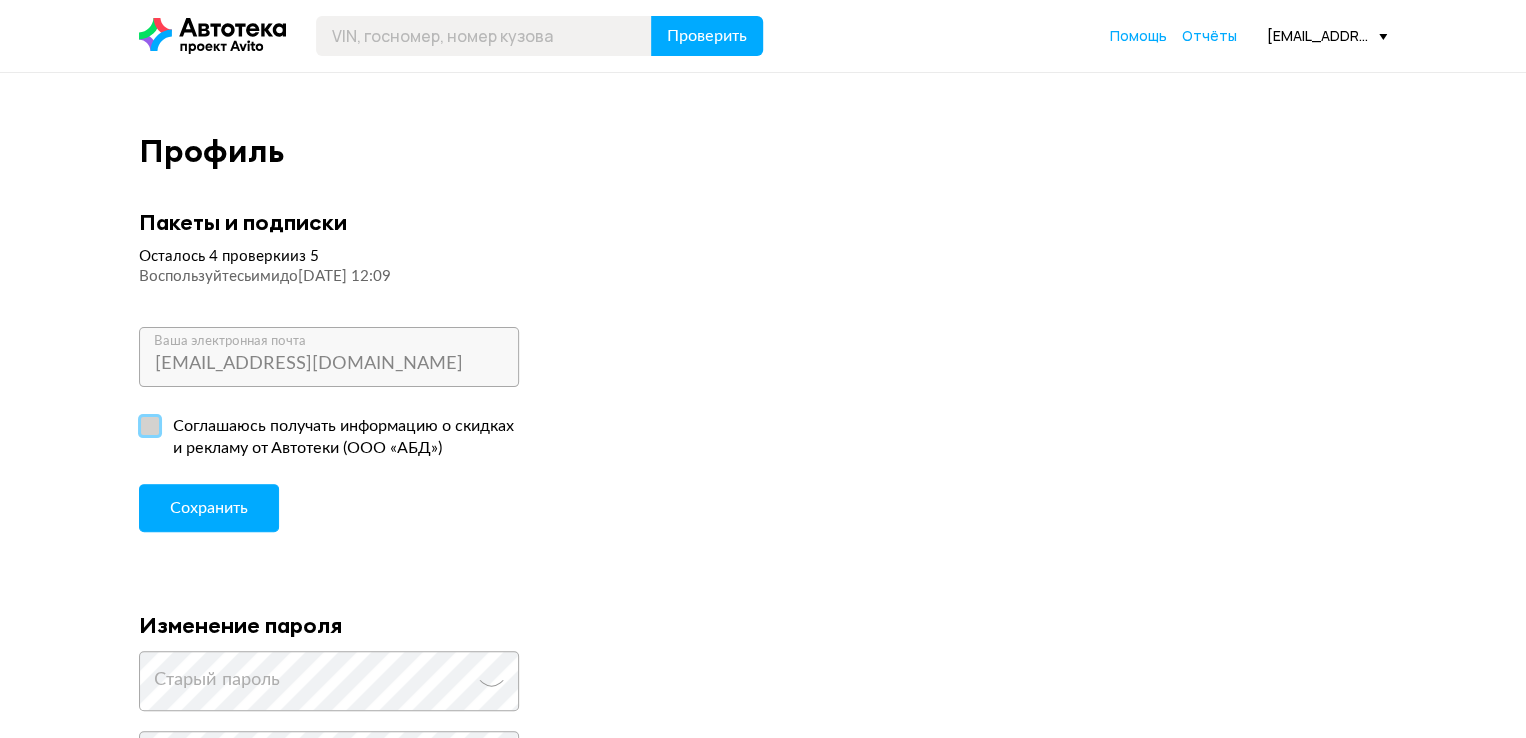 click on "Соглашаюсь получать информацию о скидках и рекламу от Автотеки (ООО «АБД»)" at bounding box center [331, 438] 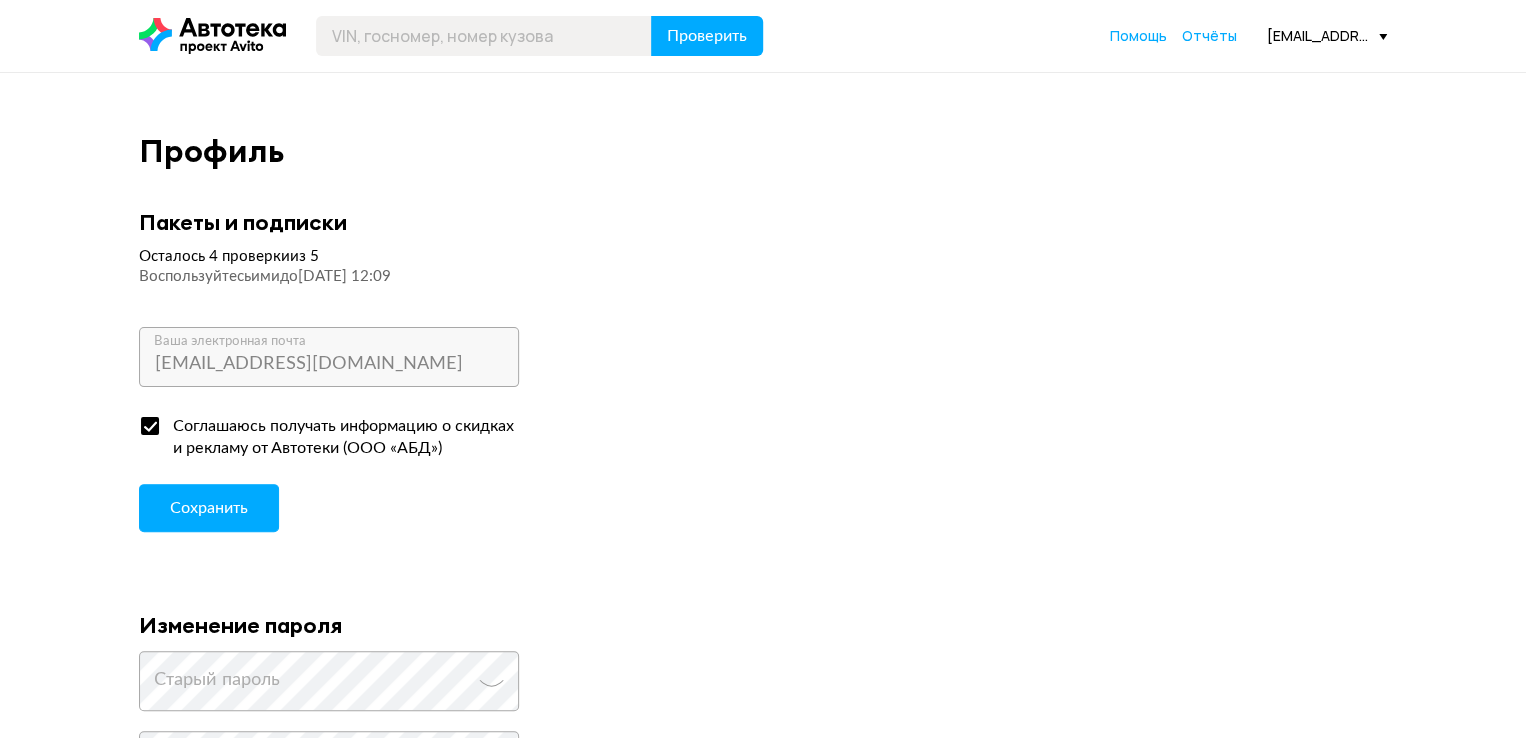 click at bounding box center [150, 426] 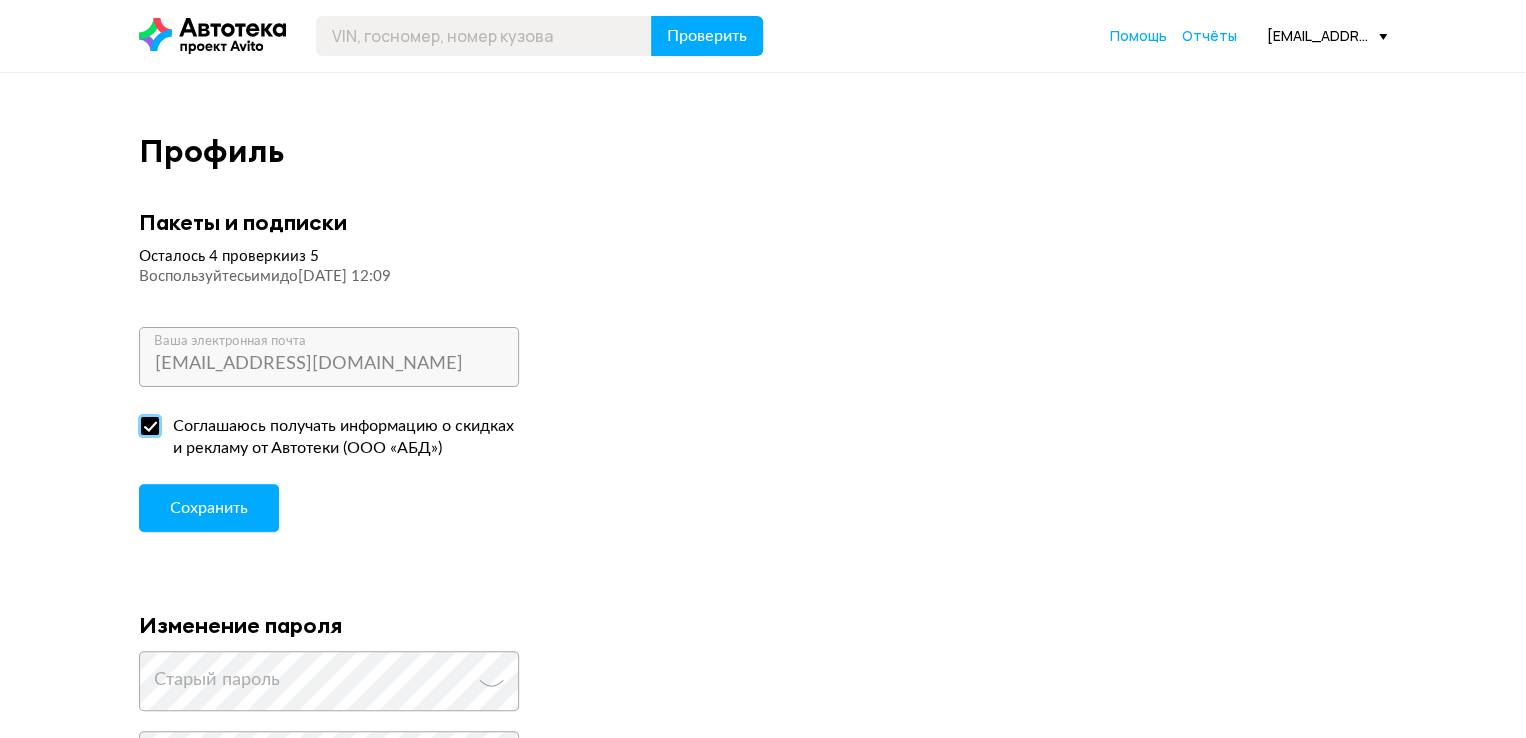 click on "Соглашаюсь получать информацию о скидках и рекламу от Автотеки (ООО «АБД»)" at bounding box center [145, 421] 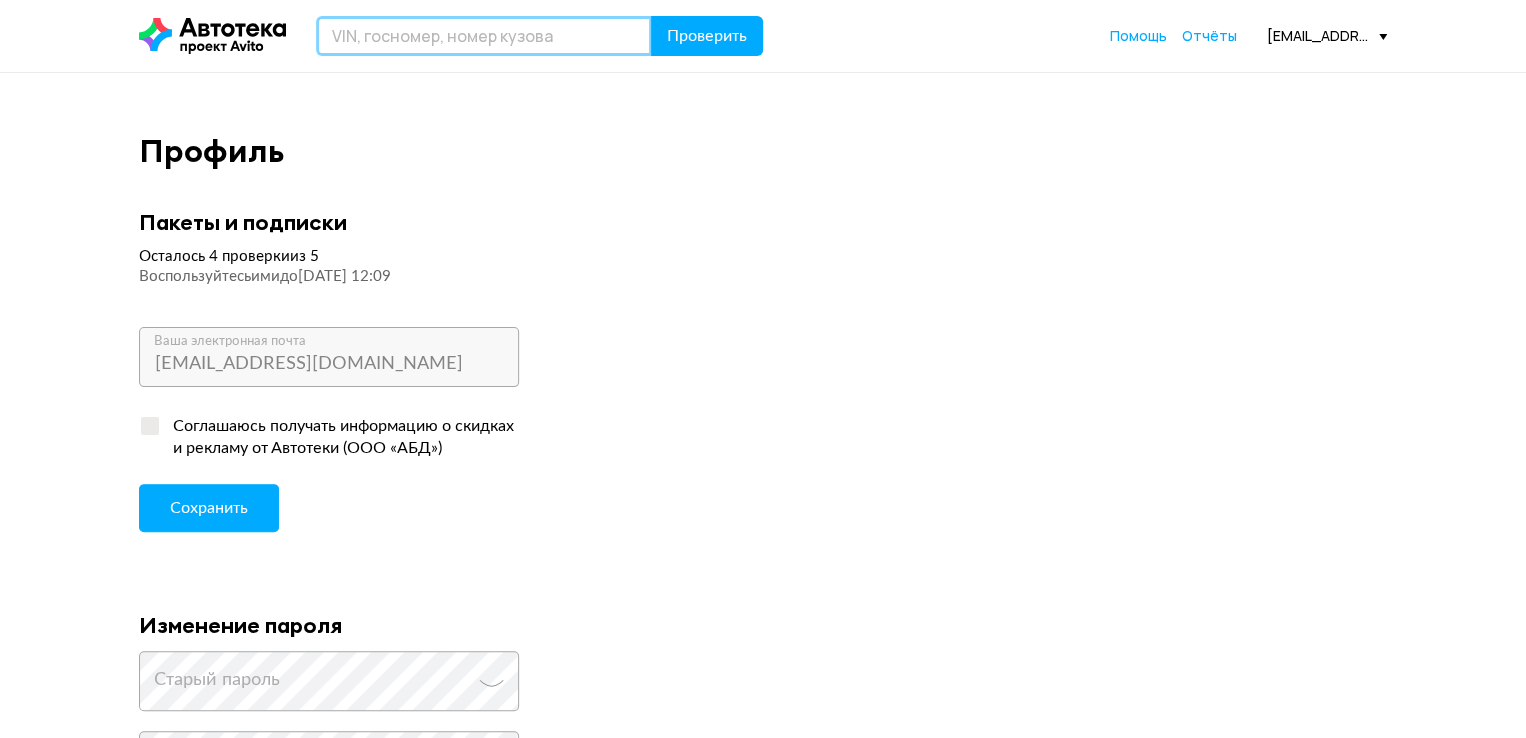 click at bounding box center [484, 36] 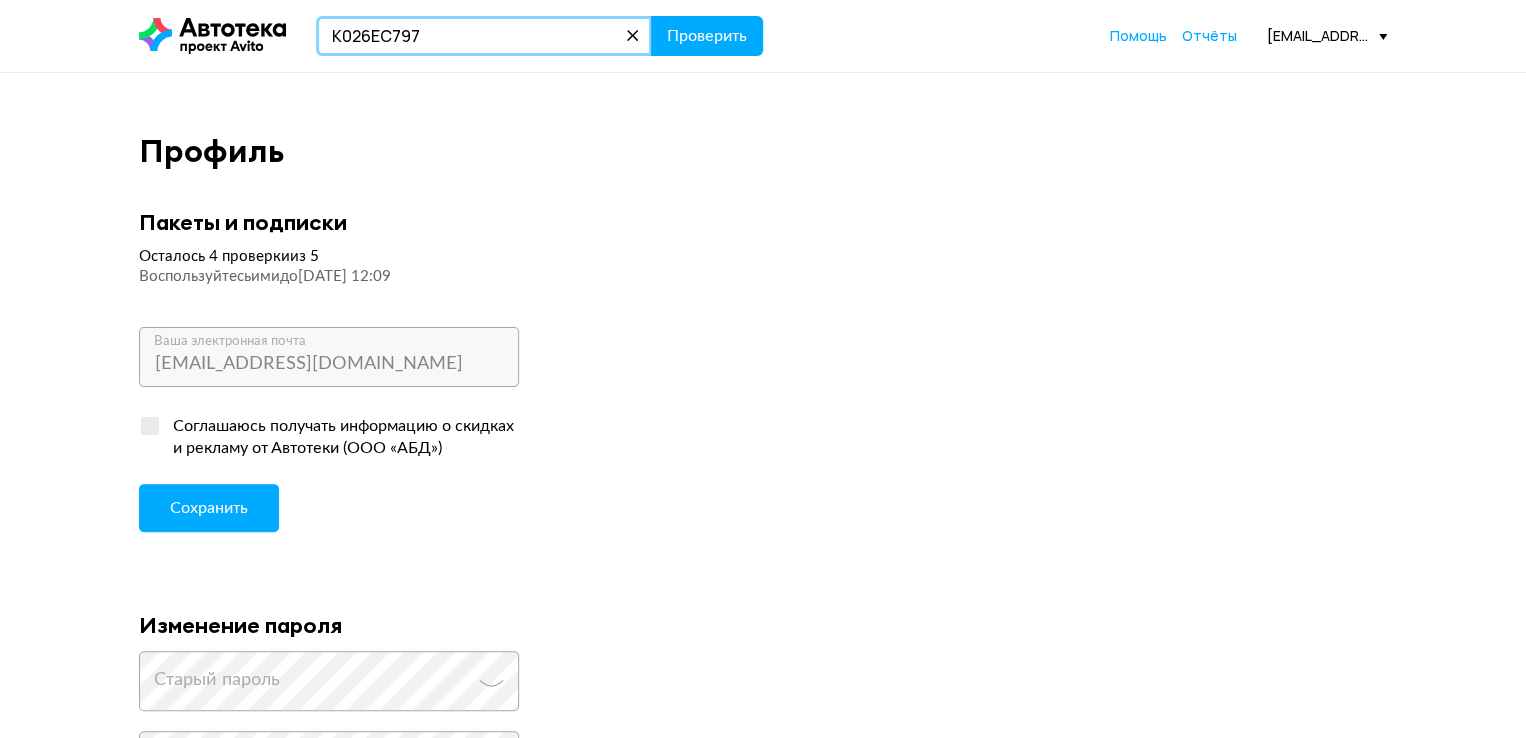 type on "К026ЕС797" 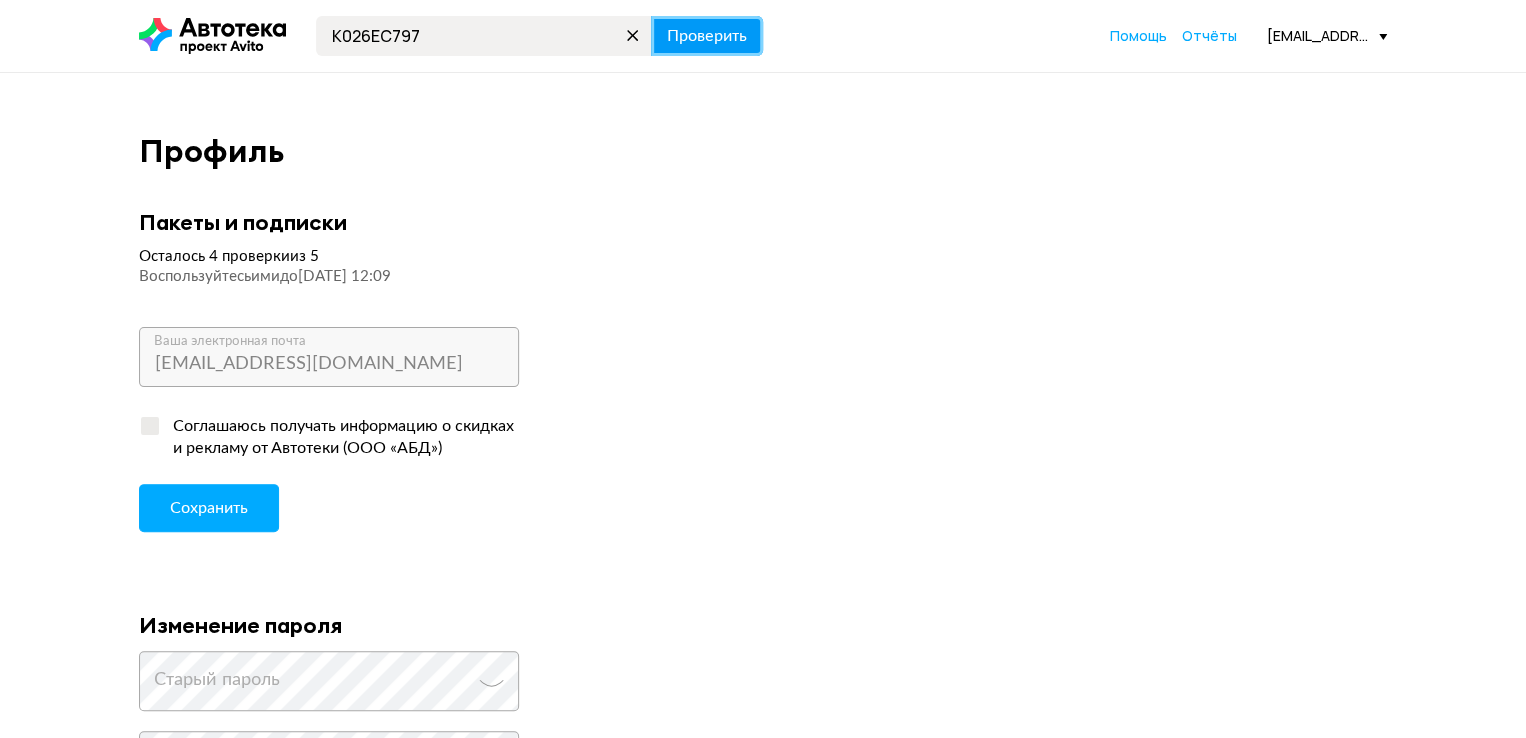 click on "Проверить" at bounding box center [707, 36] 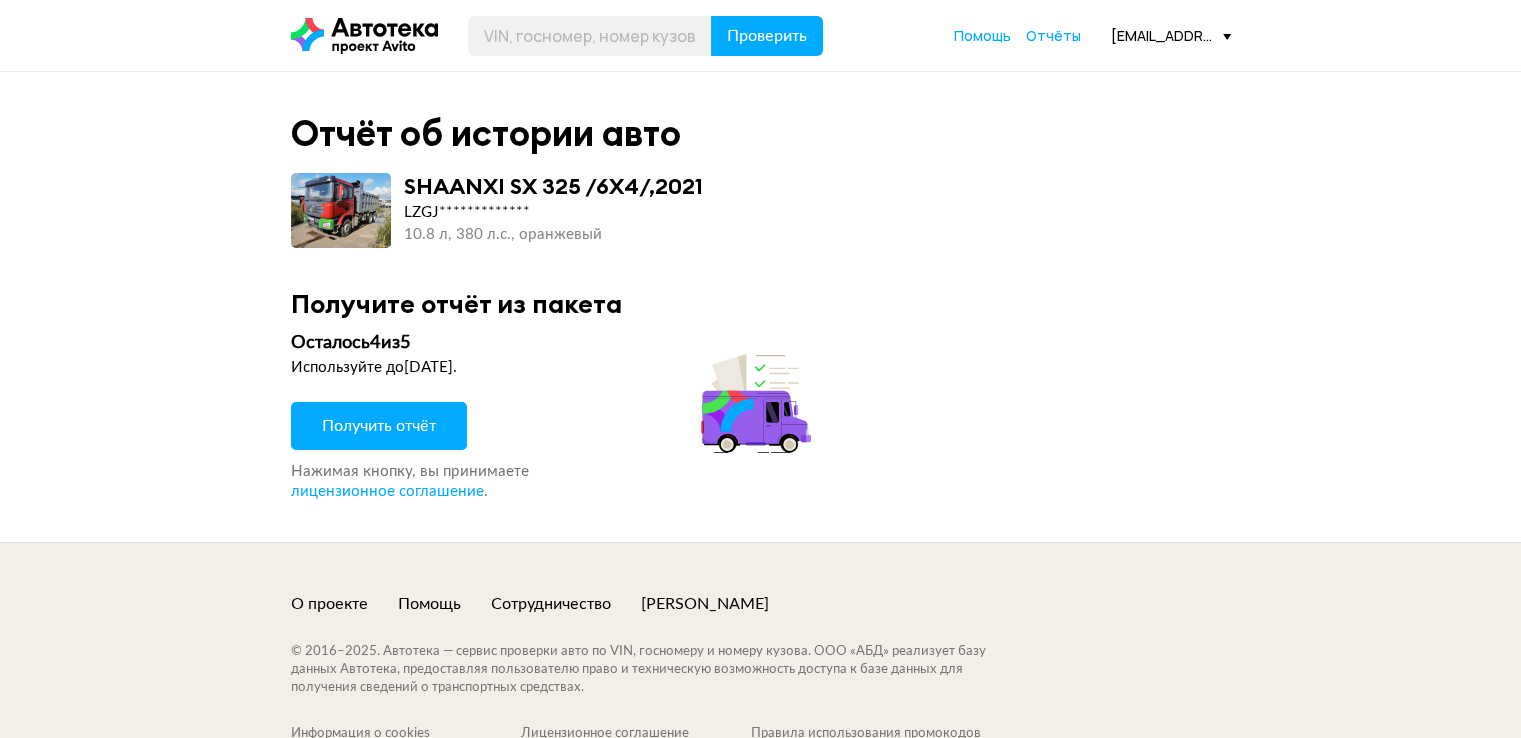 click on "Получить отчёт" at bounding box center [379, 426] 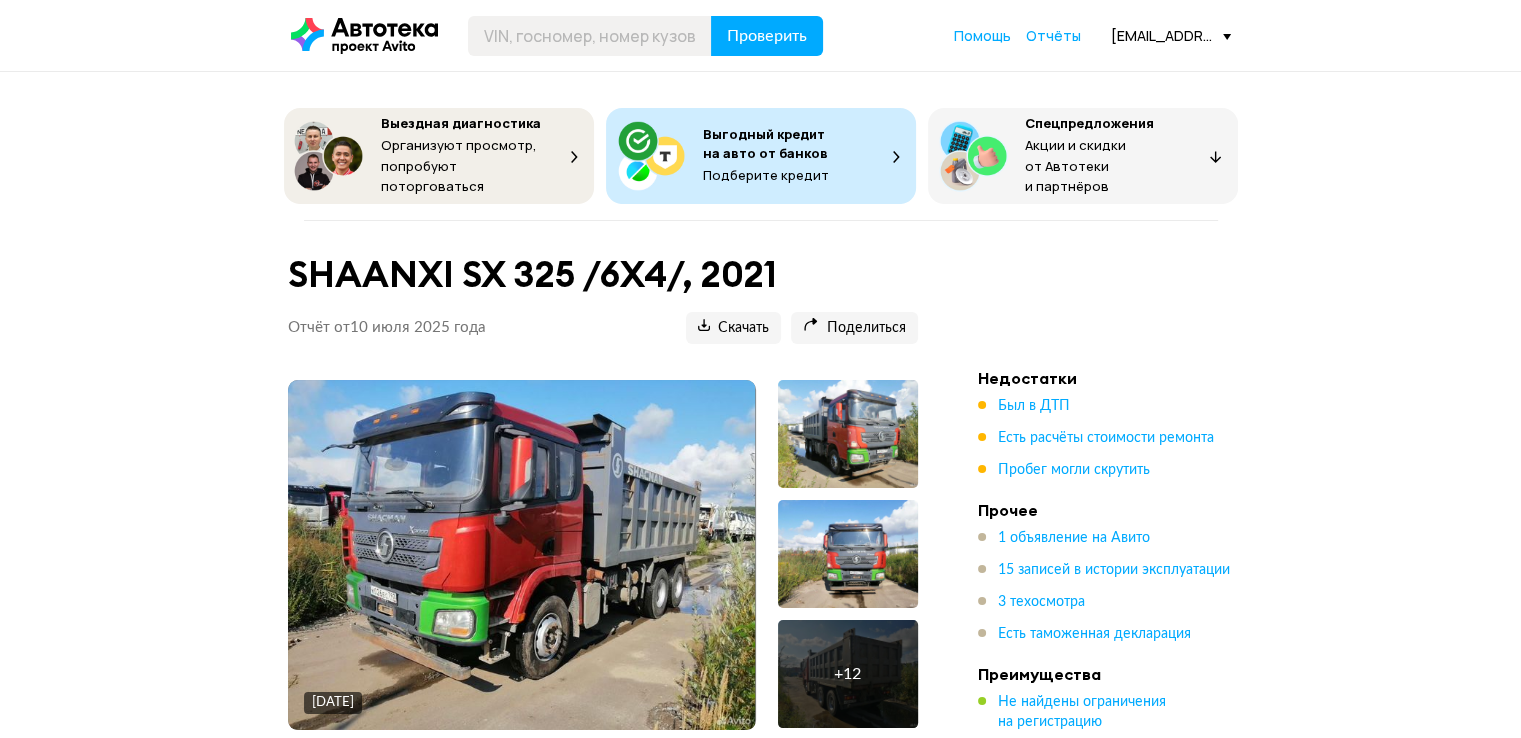 click at bounding box center (521, 555) 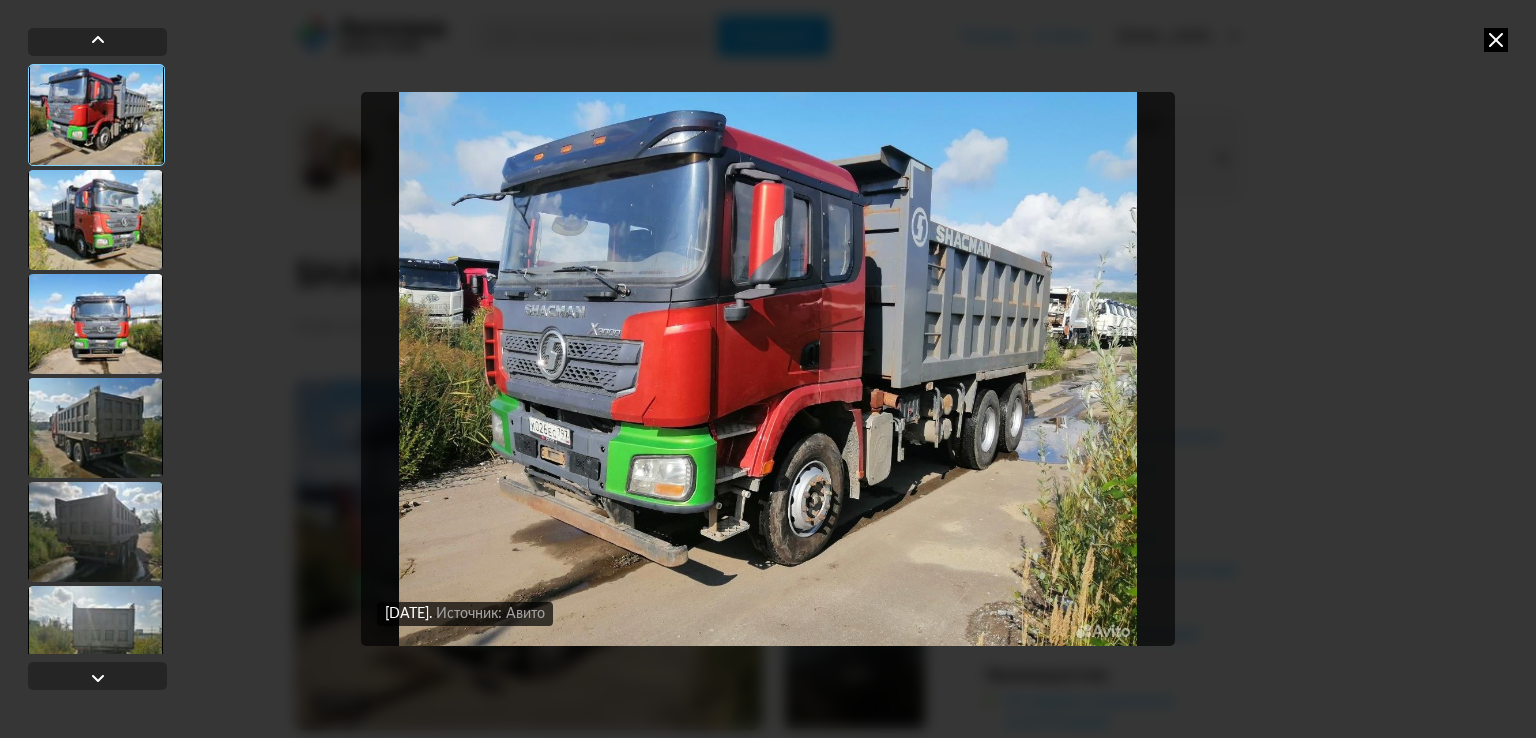 click at bounding box center (95, 220) 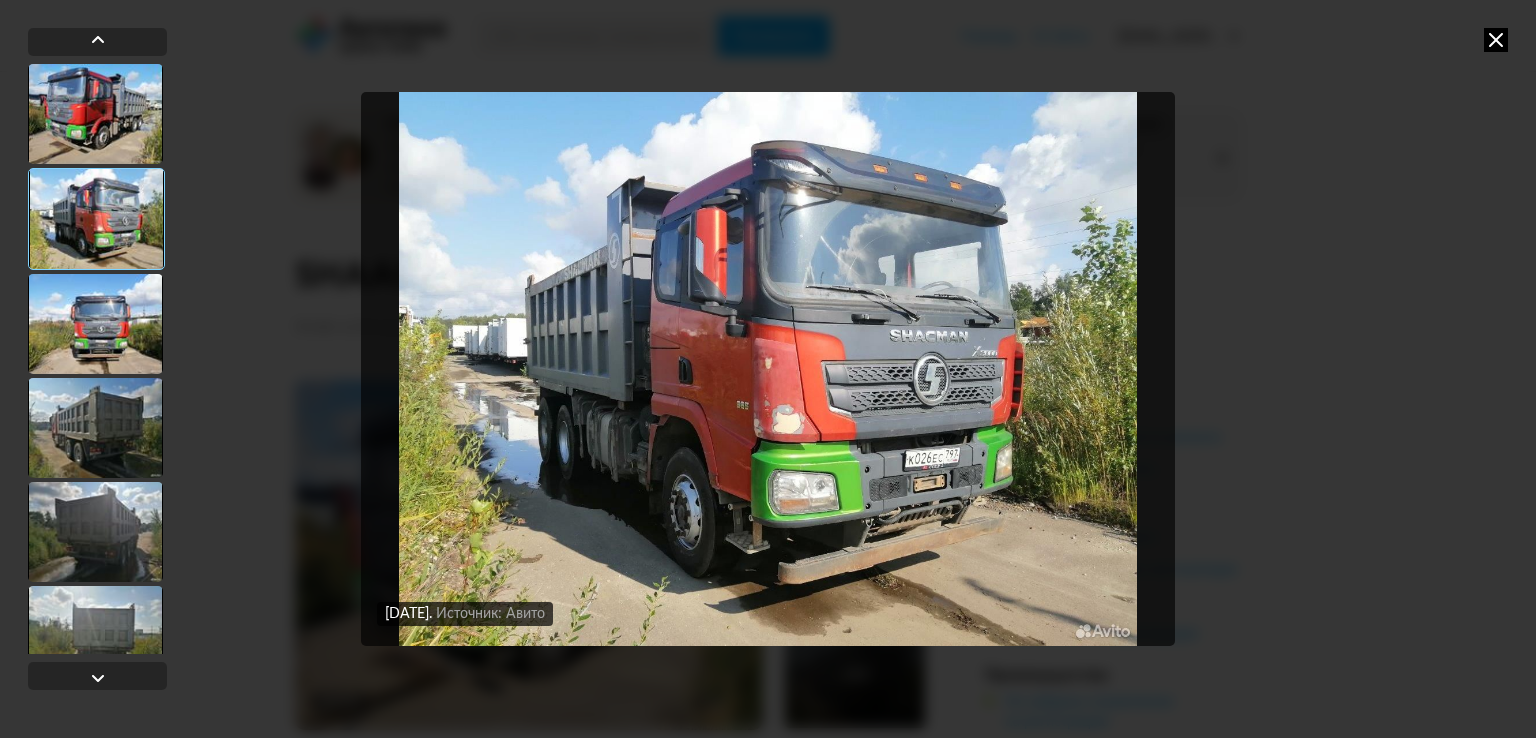 click at bounding box center [95, 324] 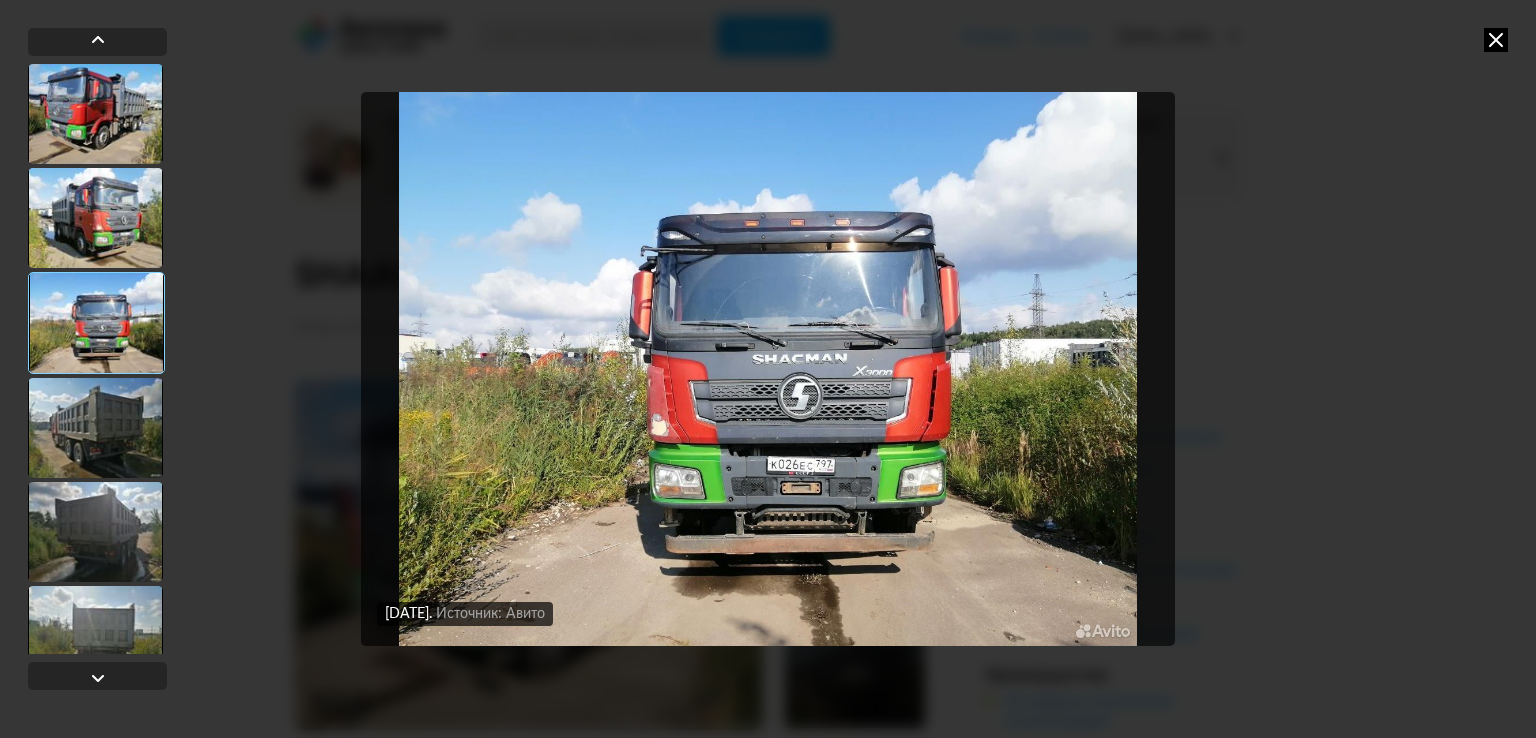 click at bounding box center [95, 428] 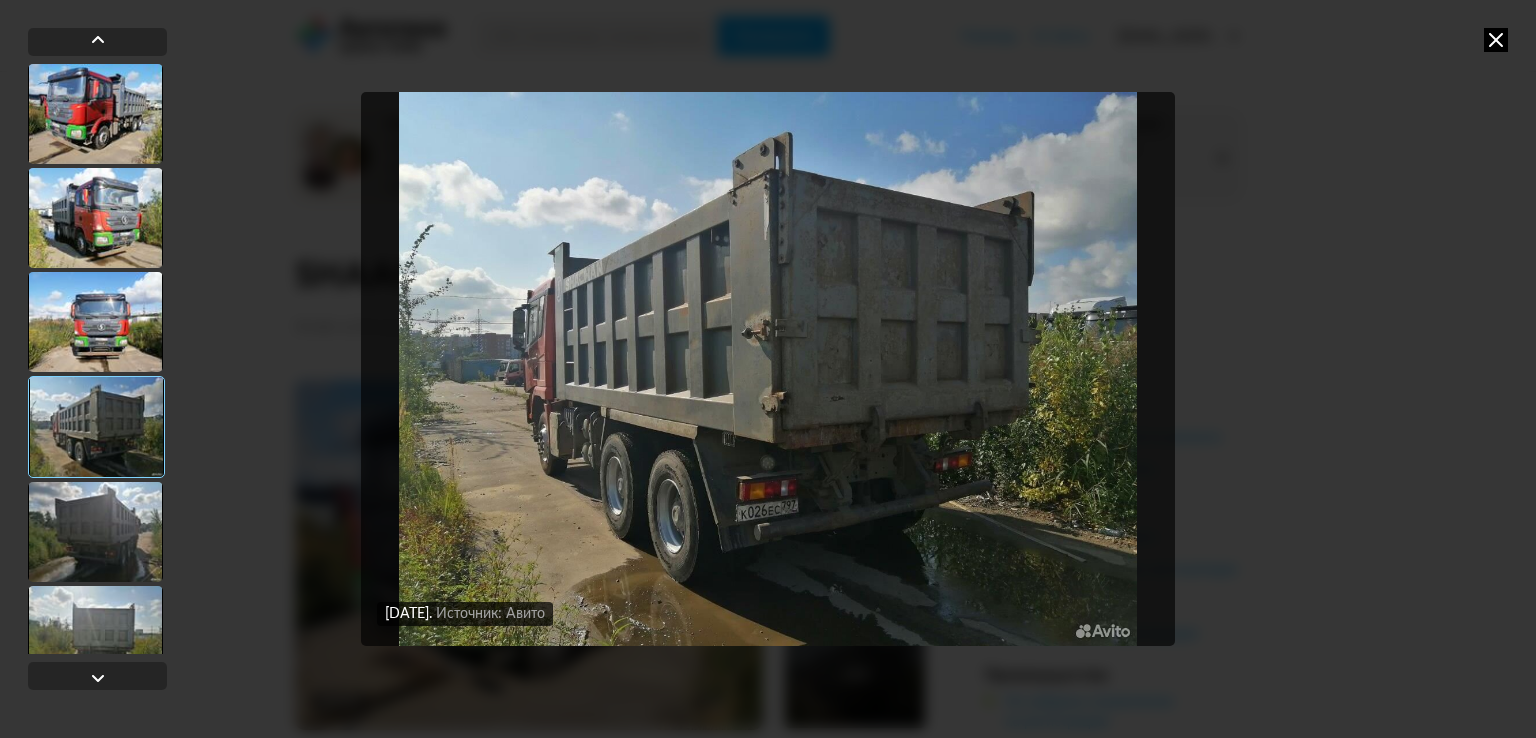 click at bounding box center (95, 532) 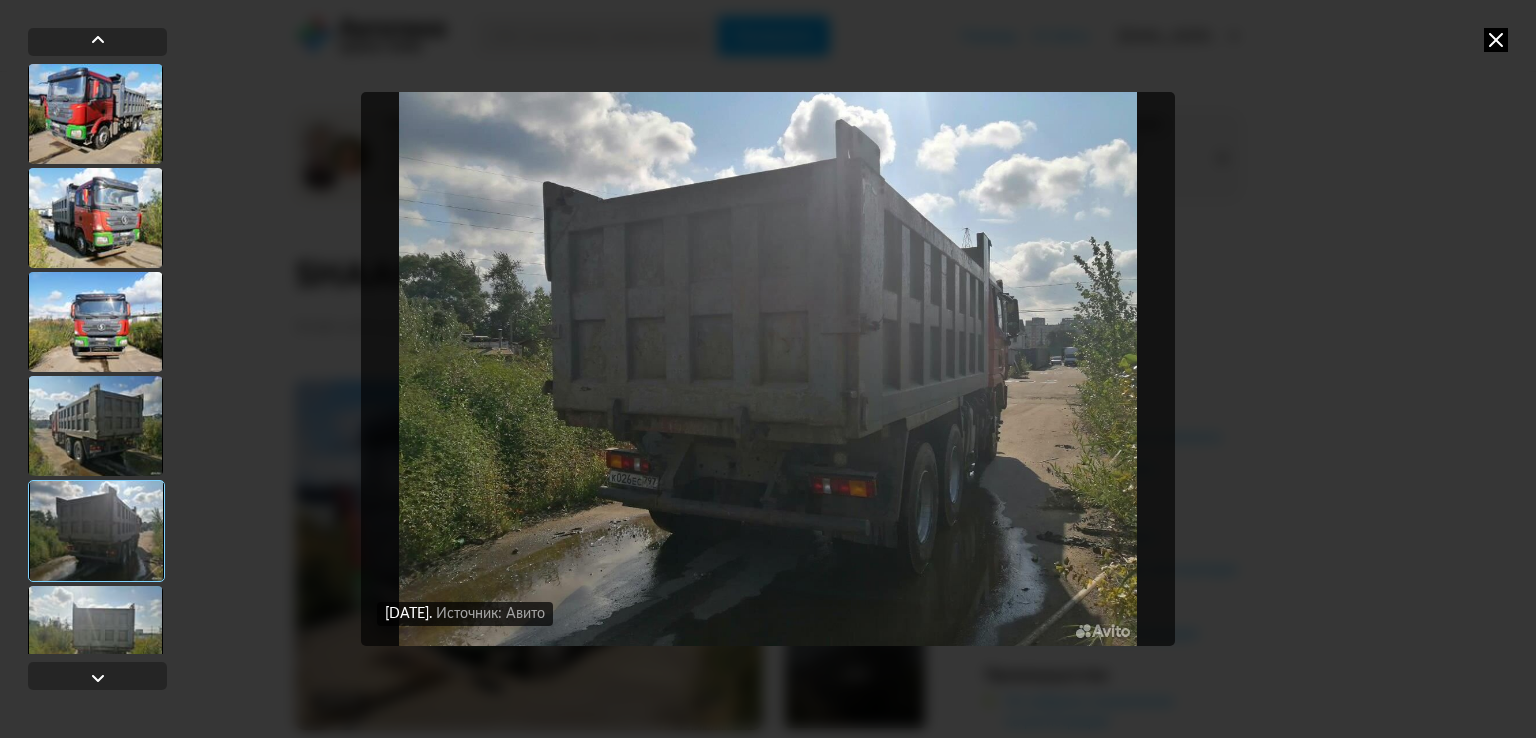 click at bounding box center (95, 636) 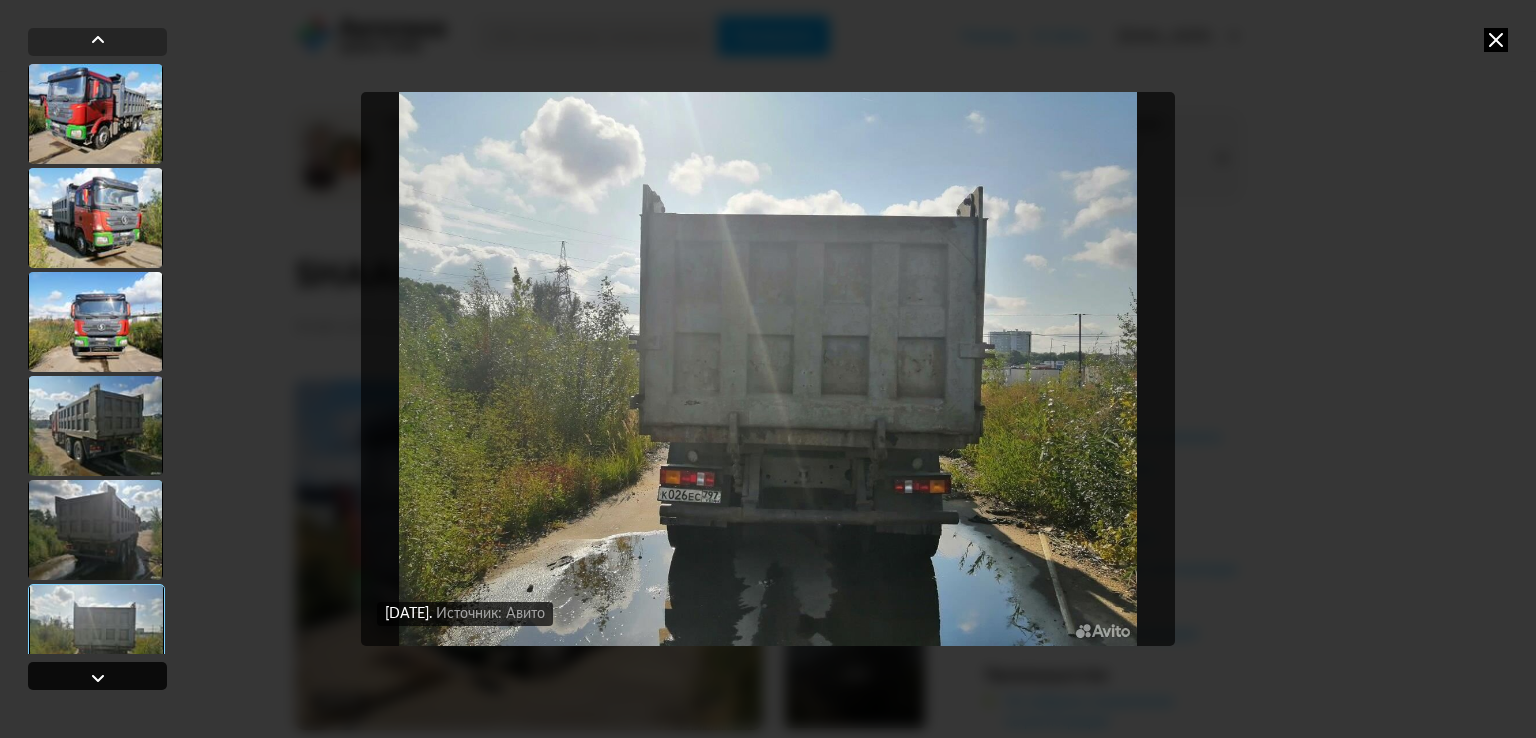 click at bounding box center [98, 678] 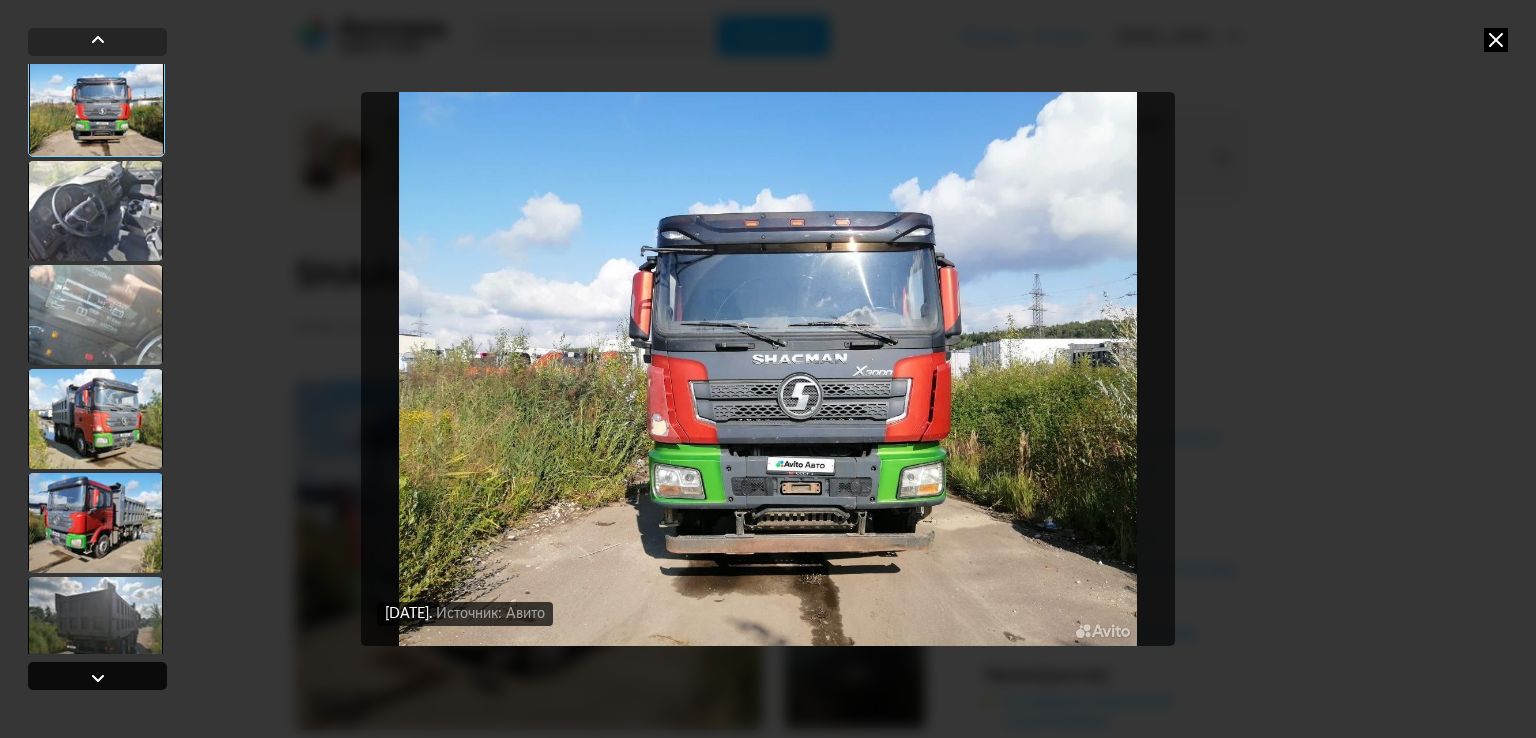 scroll, scrollTop: 632, scrollLeft: 0, axis: vertical 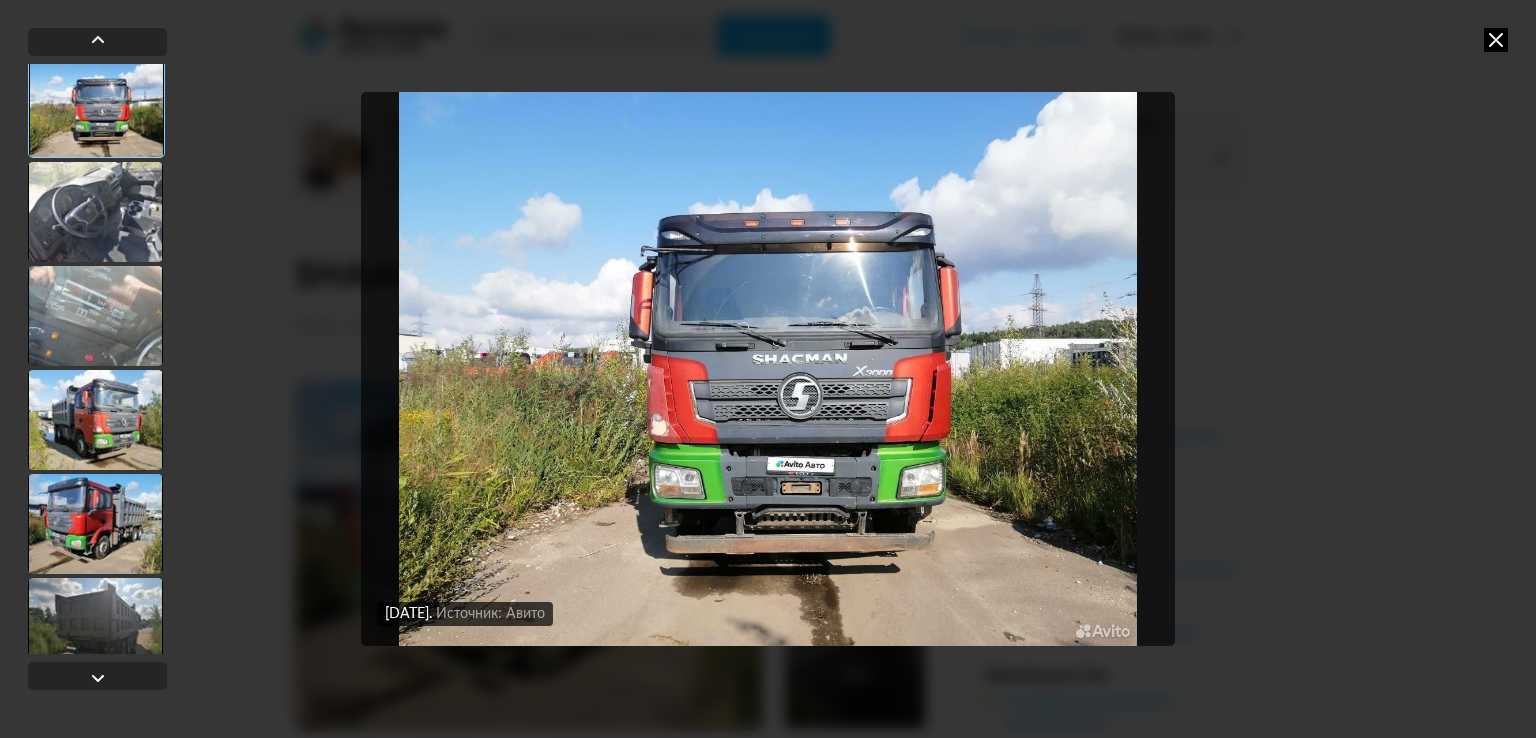 click at bounding box center [95, 212] 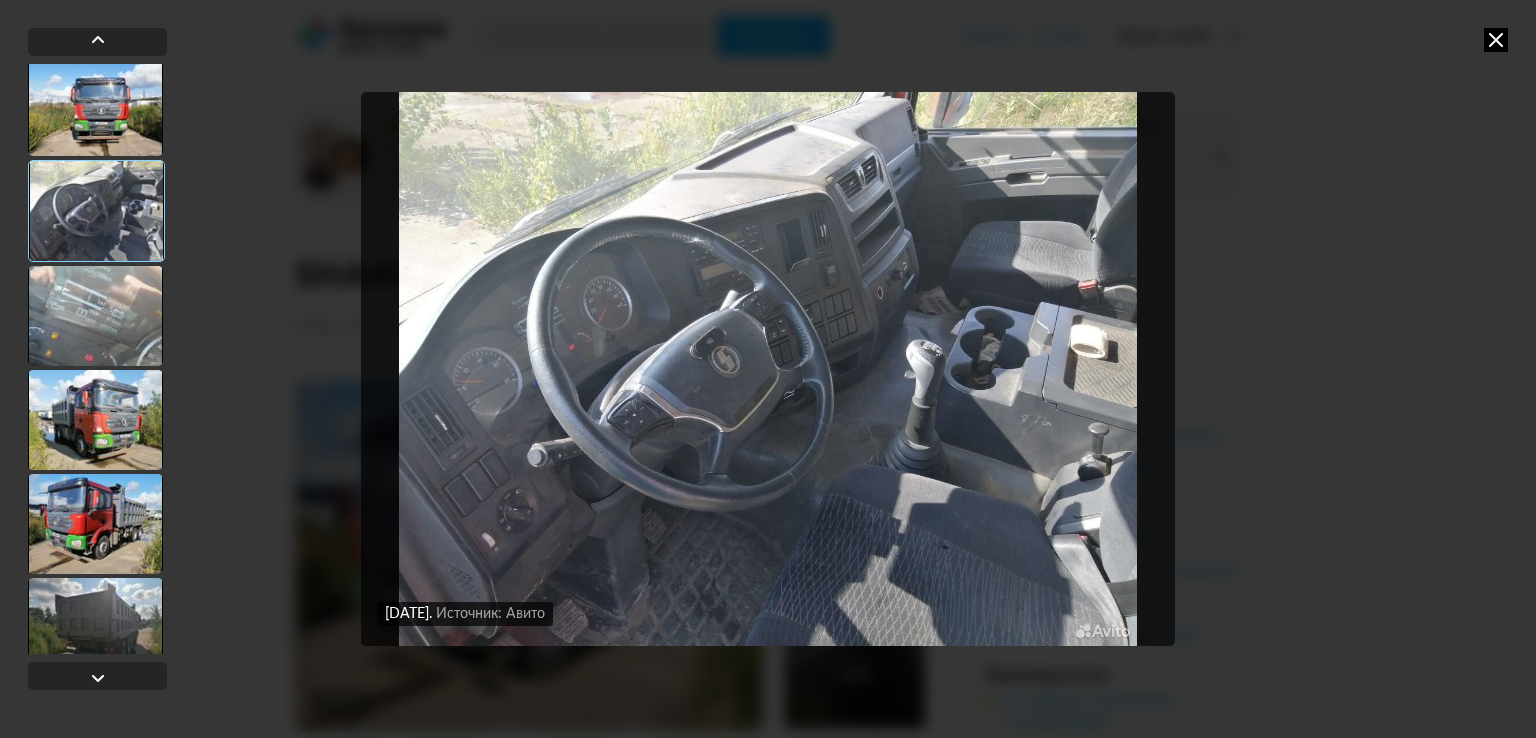 click at bounding box center [95, 316] 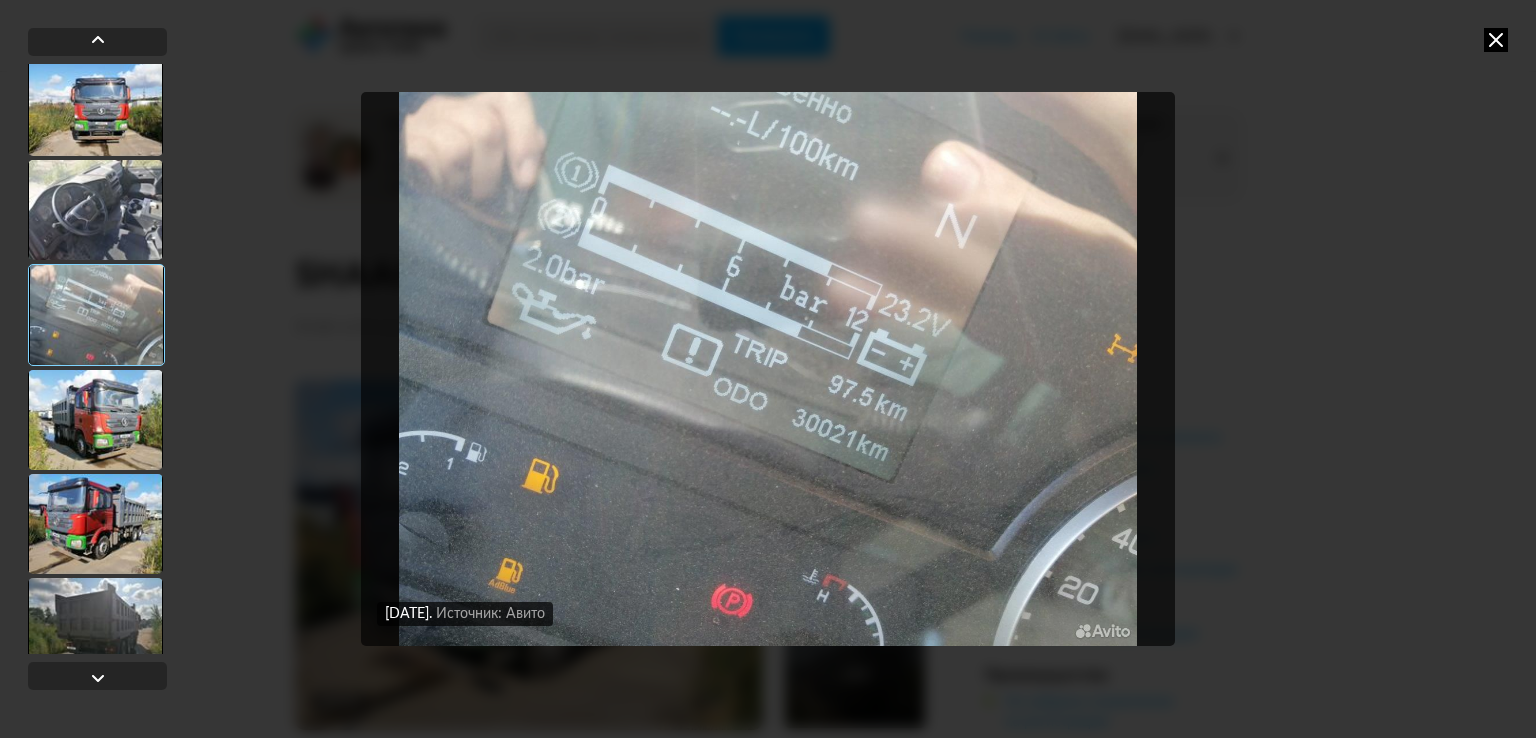 click at bounding box center [95, 420] 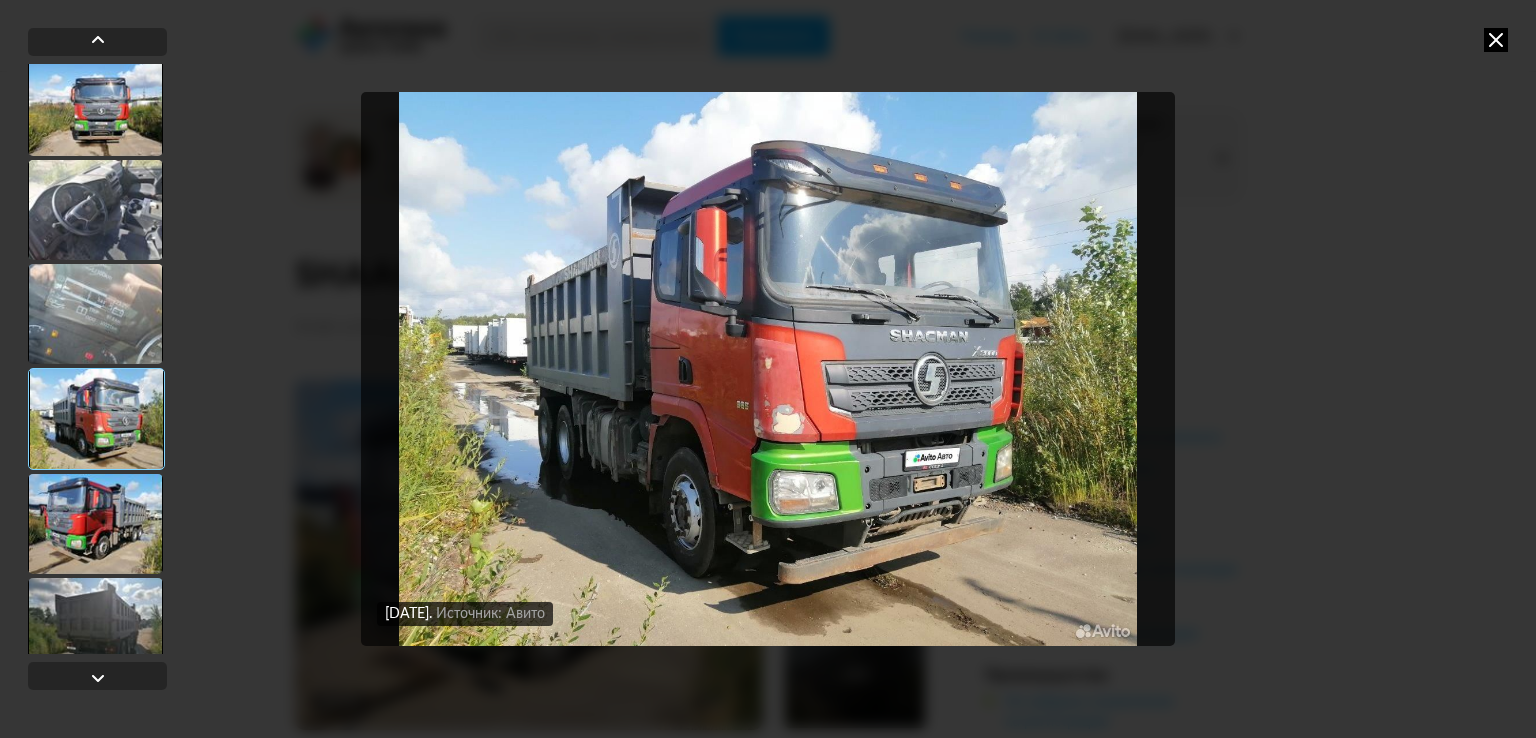 click at bounding box center (95, 524) 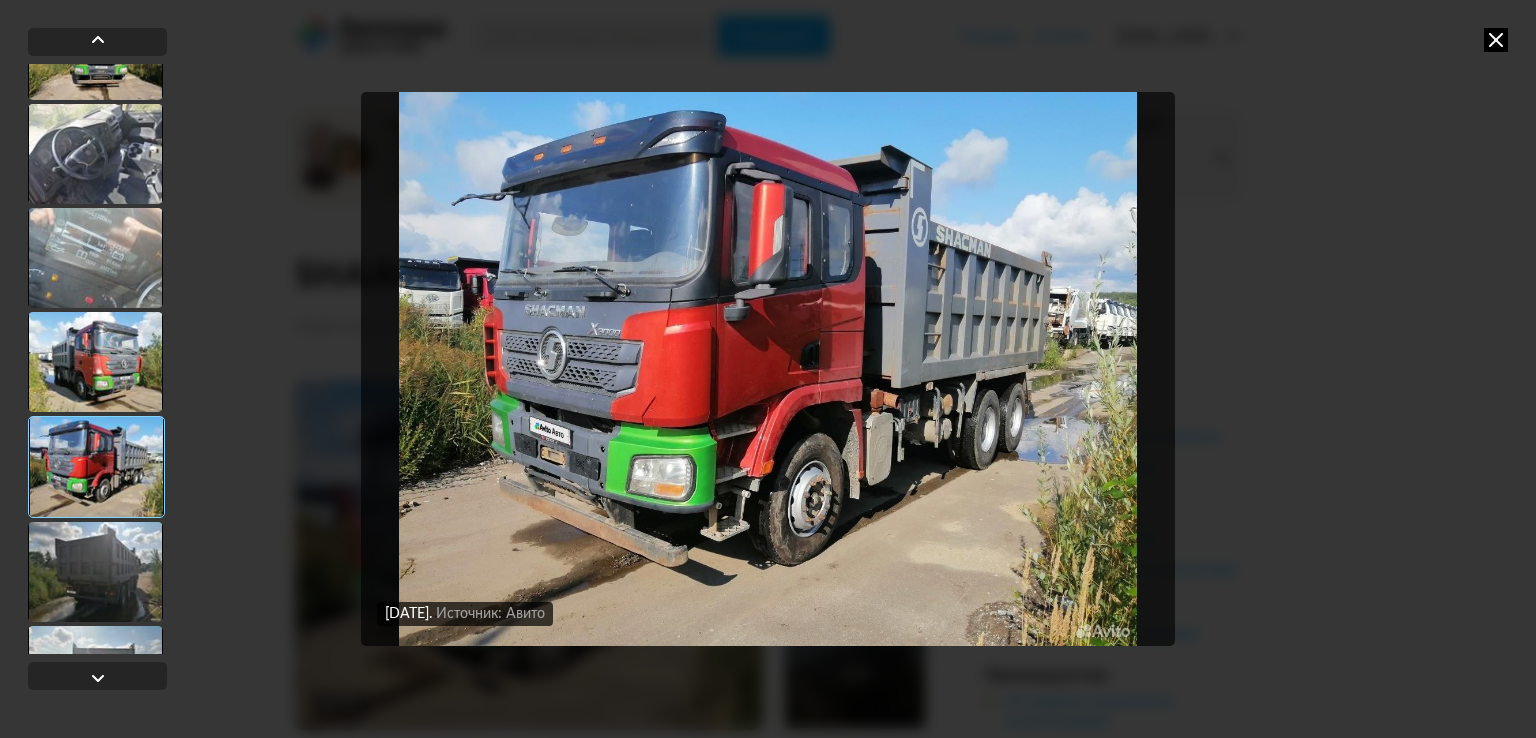 scroll, scrollTop: 732, scrollLeft: 0, axis: vertical 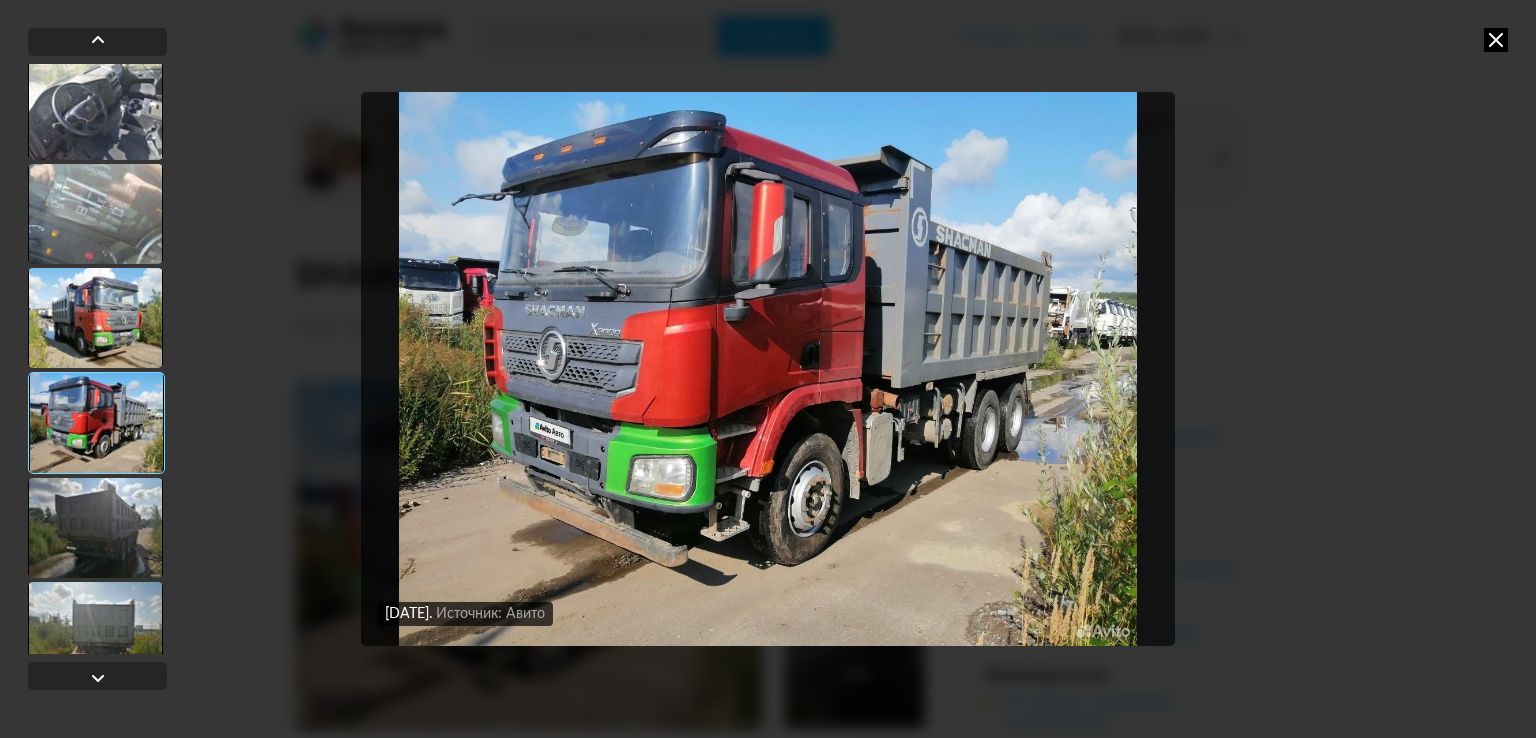 click at bounding box center [95, 528] 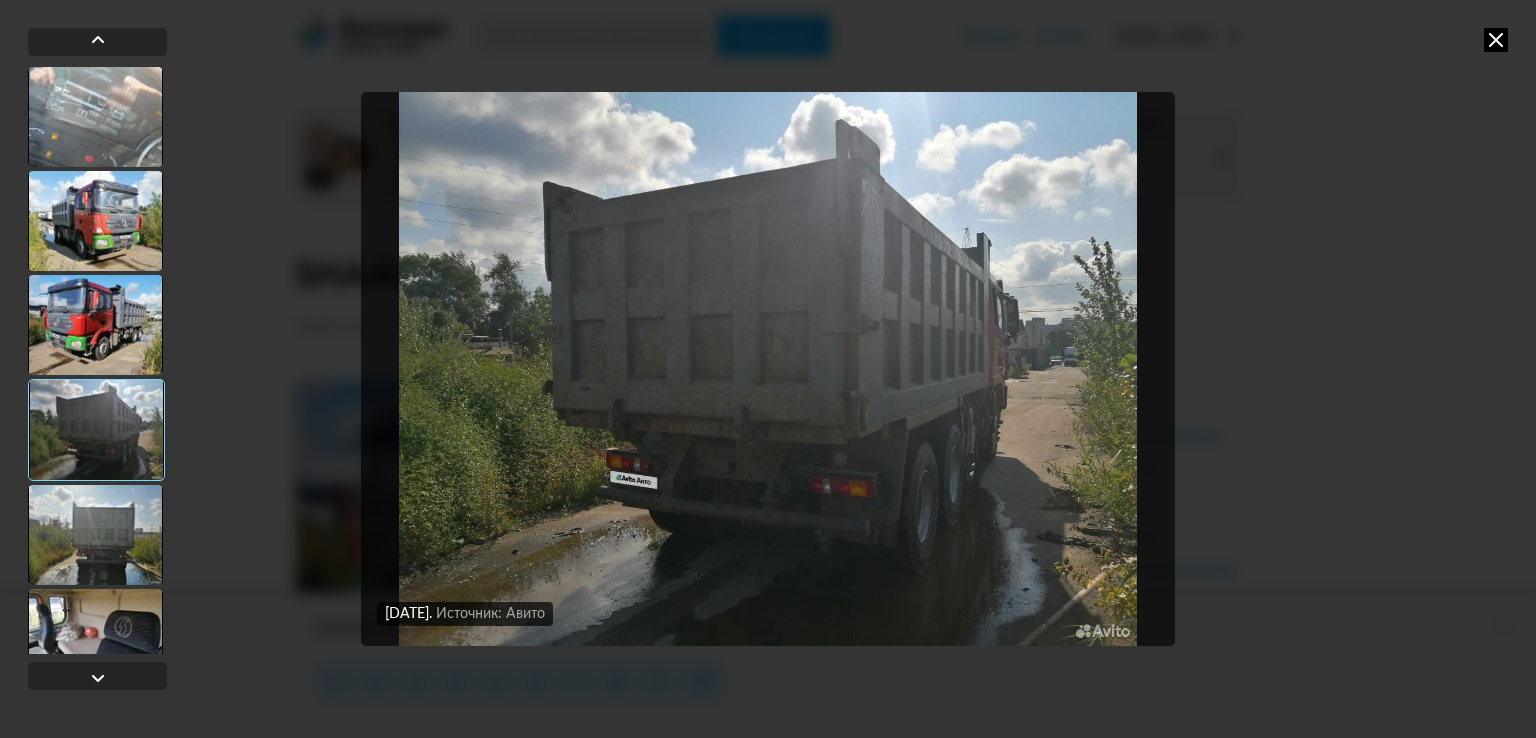 scroll, scrollTop: 832, scrollLeft: 0, axis: vertical 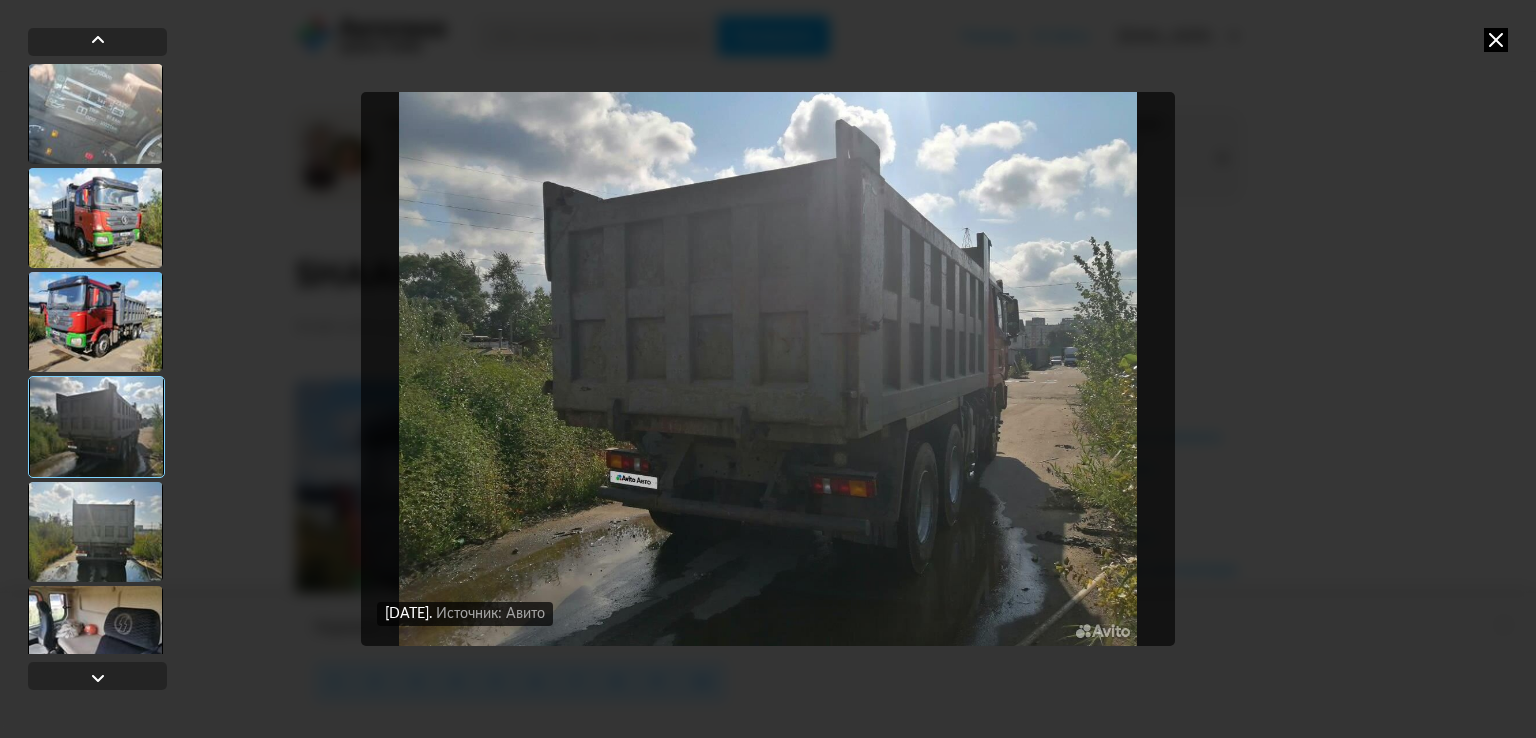 click at bounding box center (95, 532) 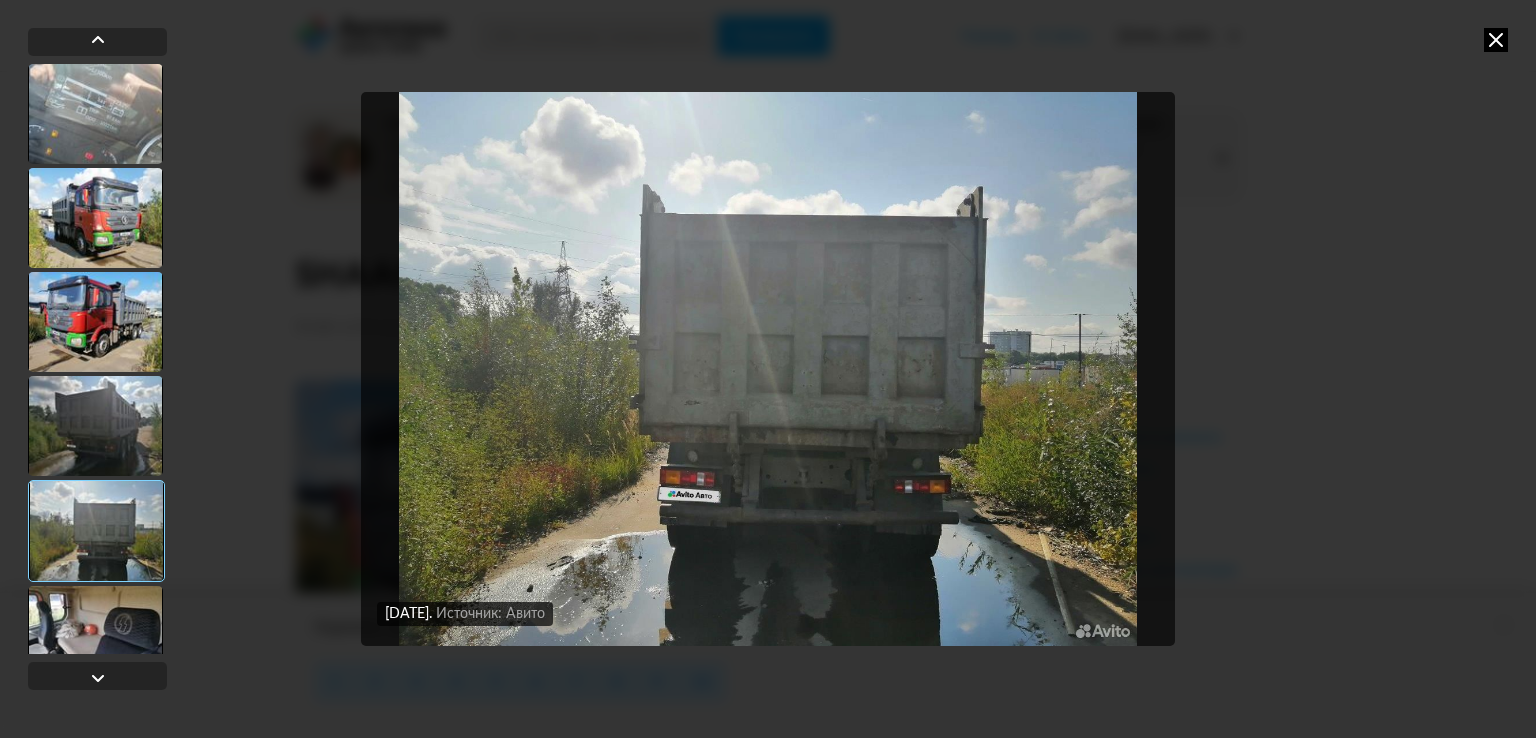 scroll, scrollTop: 932, scrollLeft: 0, axis: vertical 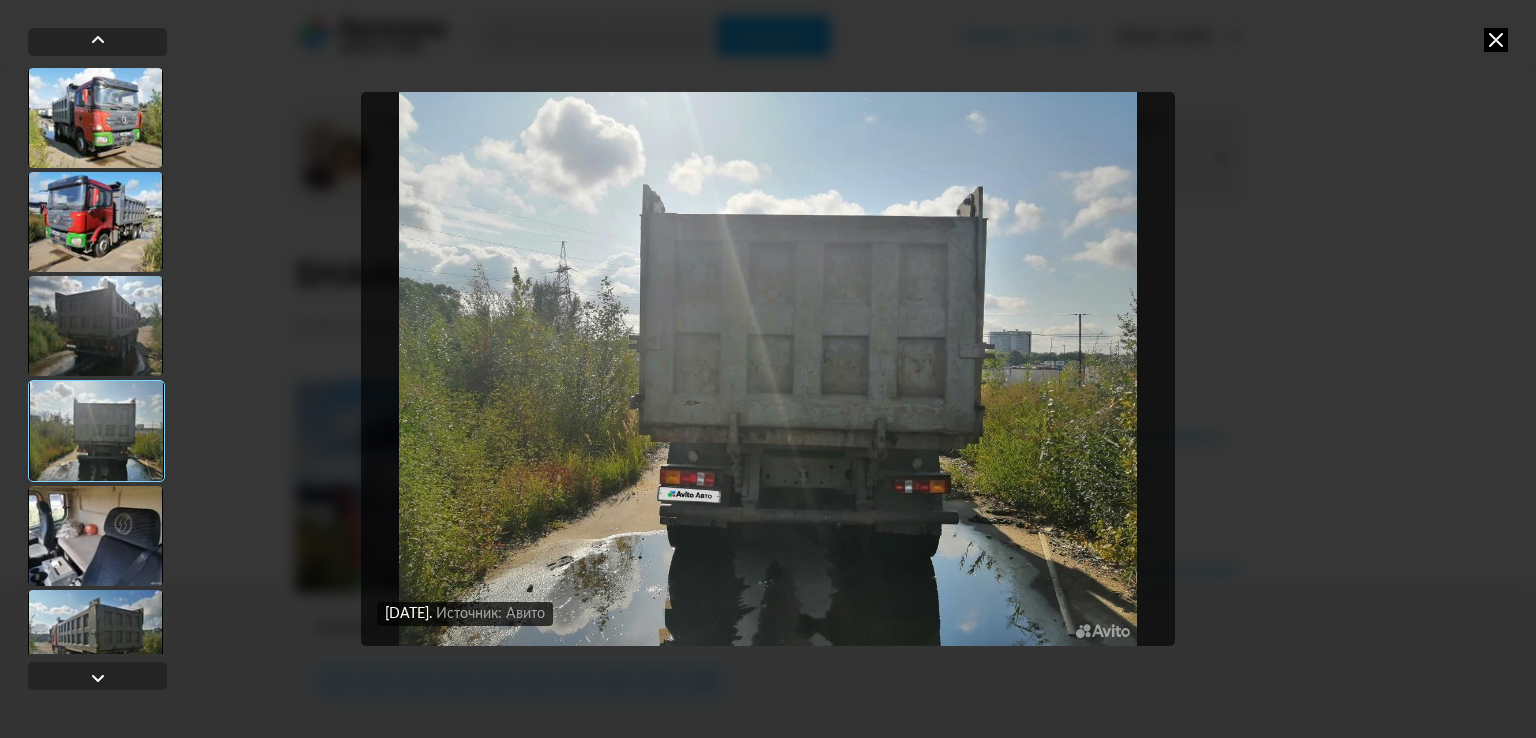 click at bounding box center (95, 536) 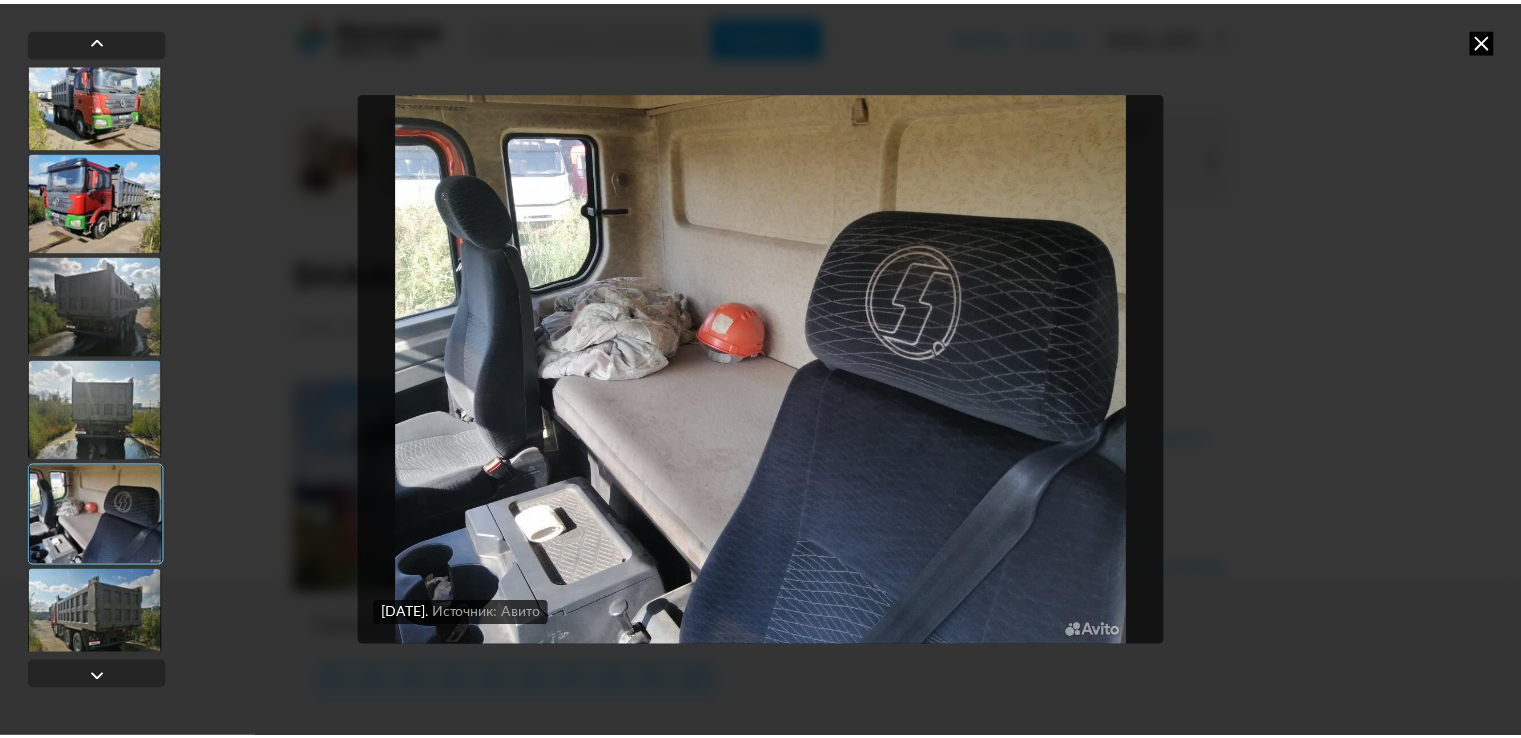 scroll, scrollTop: 971, scrollLeft: 0, axis: vertical 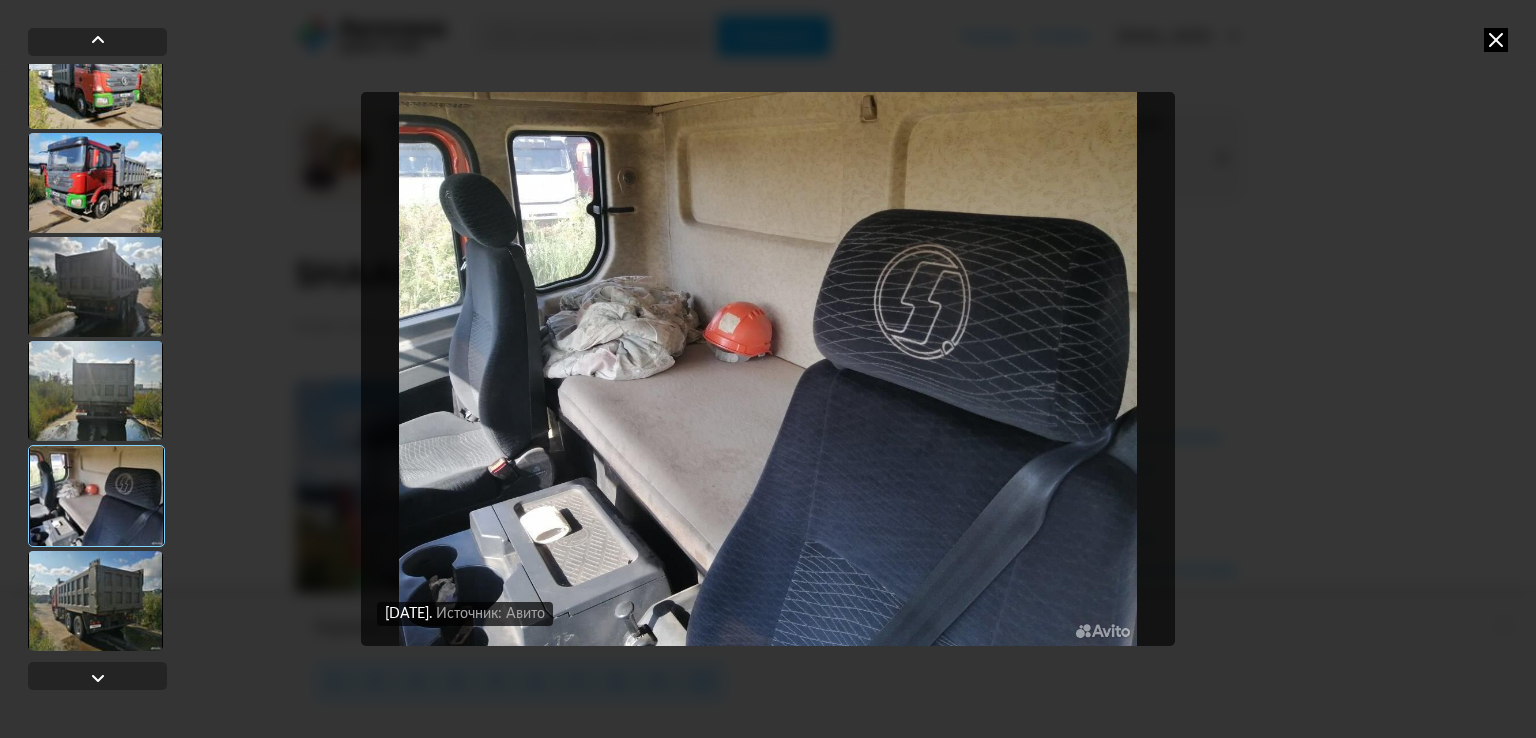 click at bounding box center (95, 601) 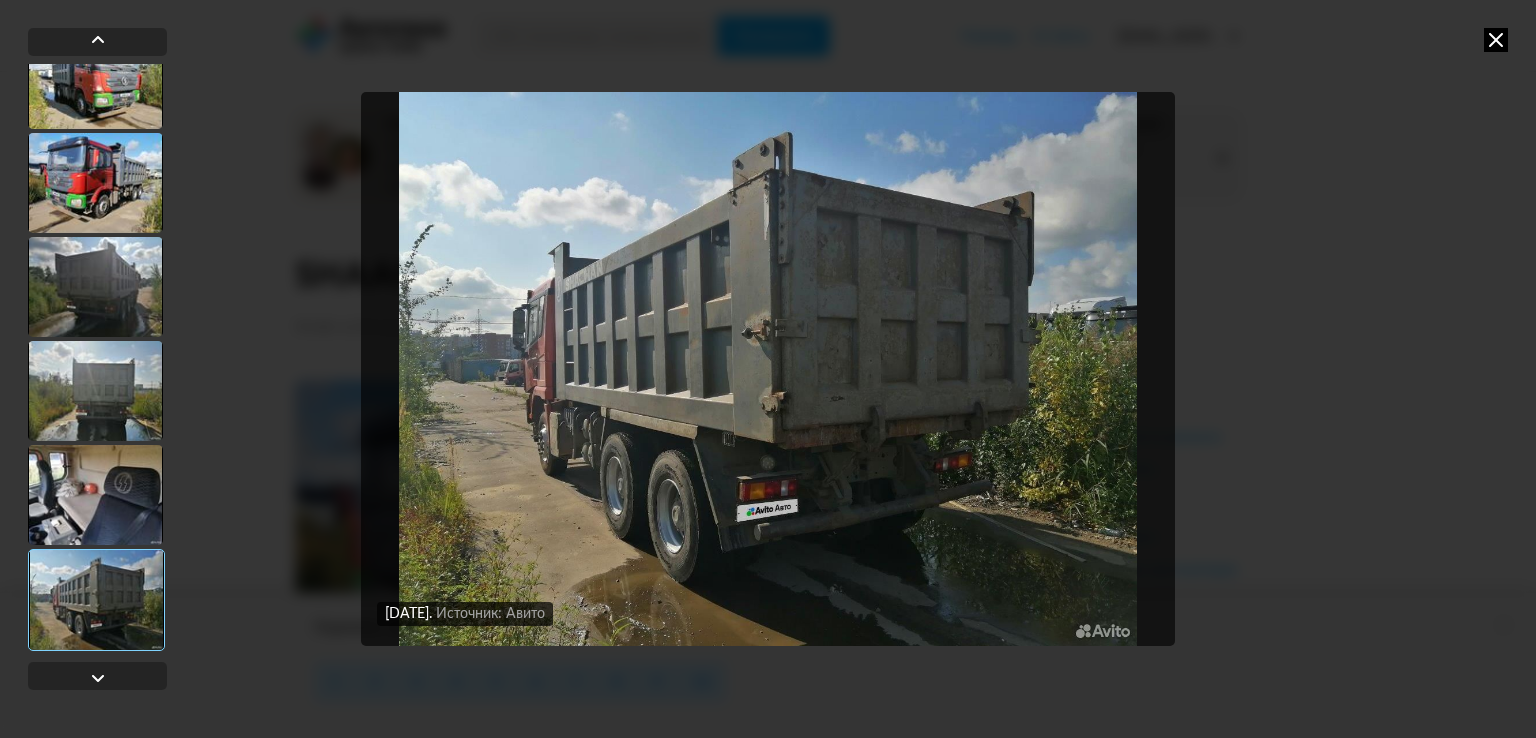 click at bounding box center (1496, 40) 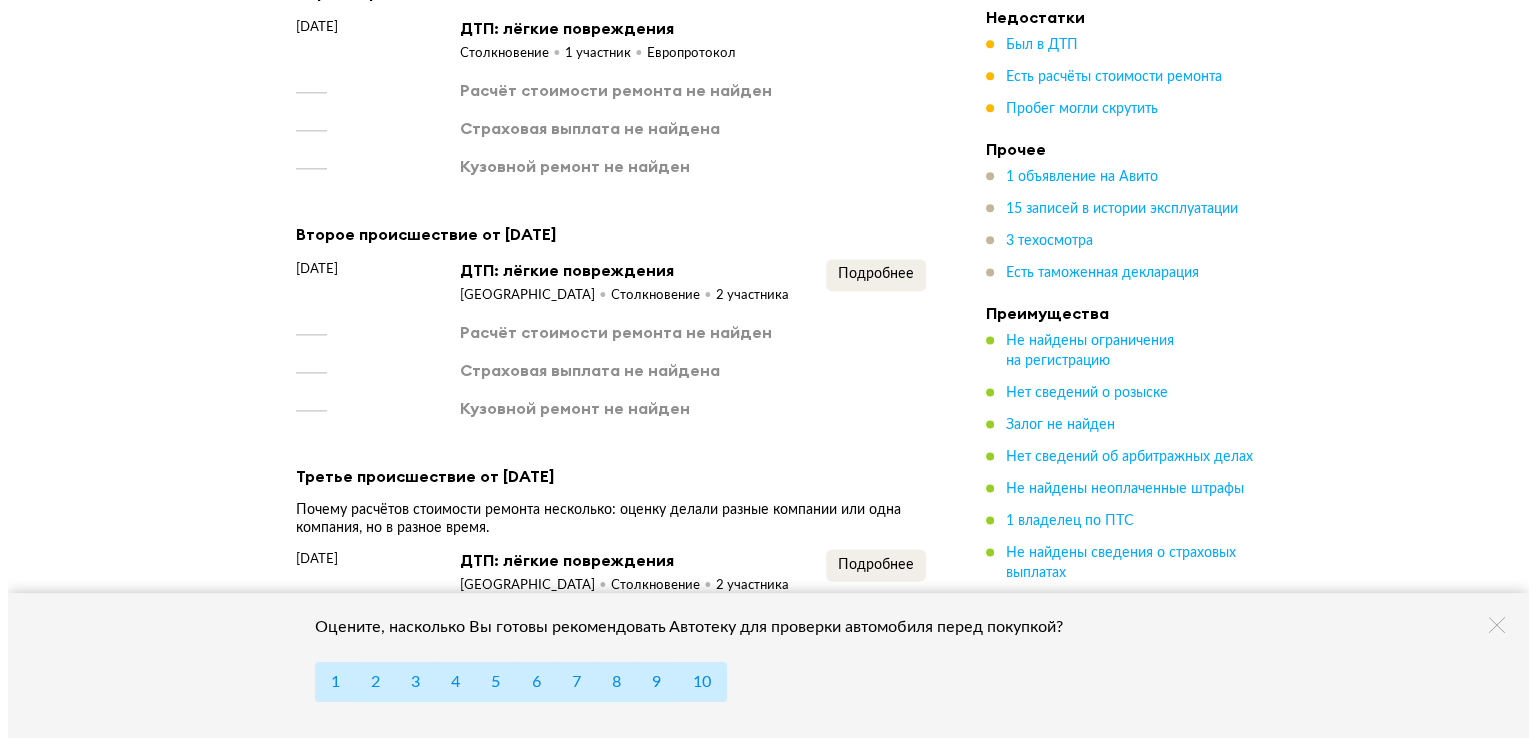 scroll, scrollTop: 2600, scrollLeft: 0, axis: vertical 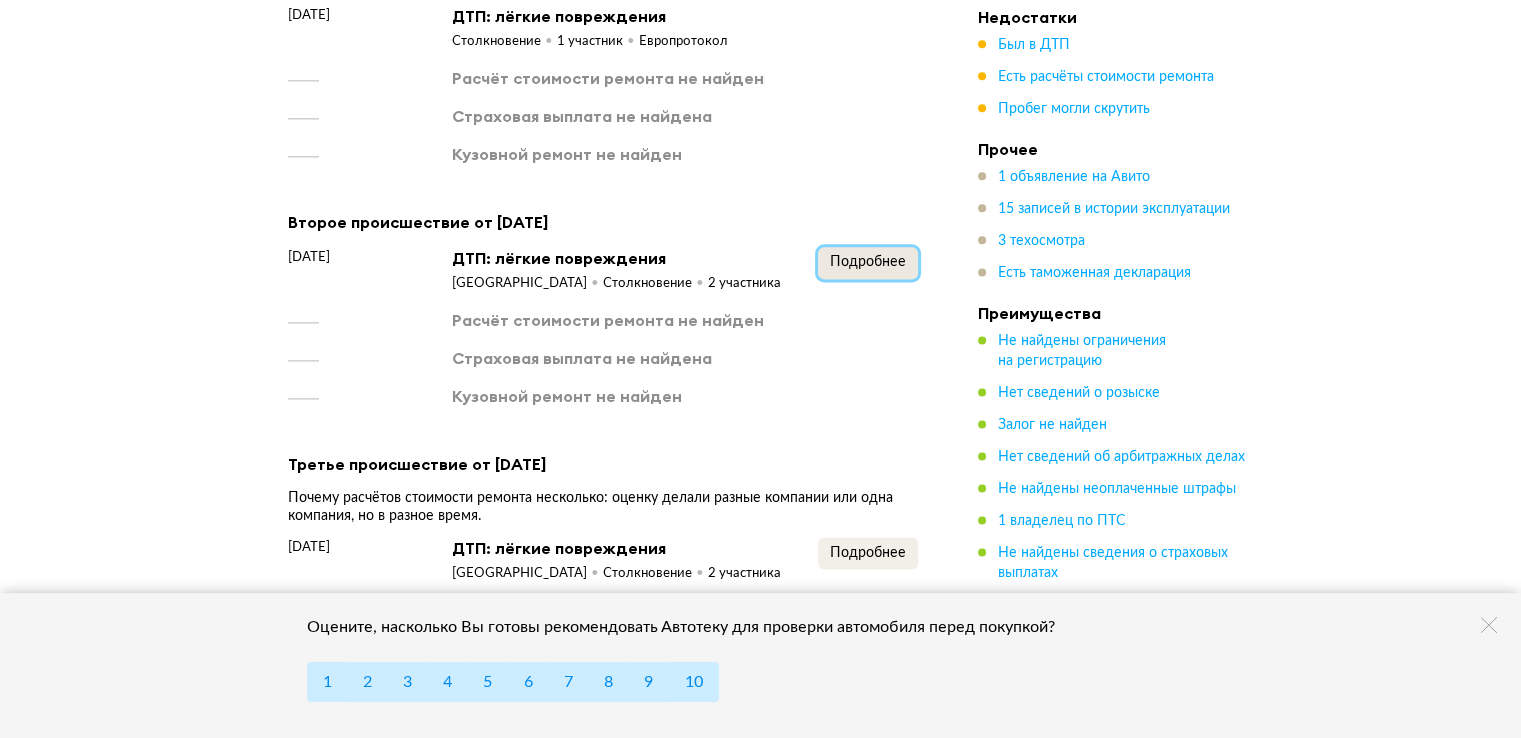 click on "Подробнее" at bounding box center [868, 262] 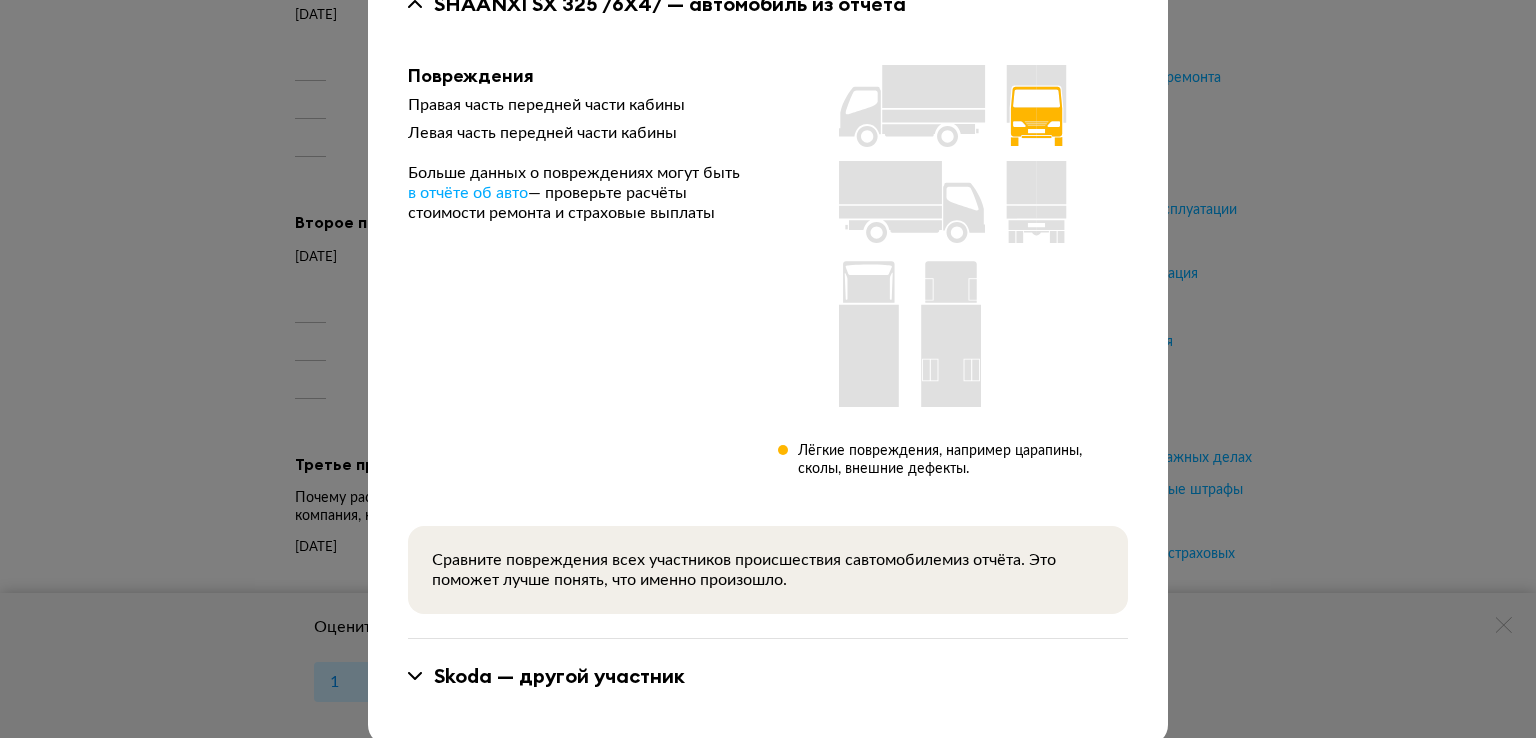 scroll, scrollTop: 216, scrollLeft: 0, axis: vertical 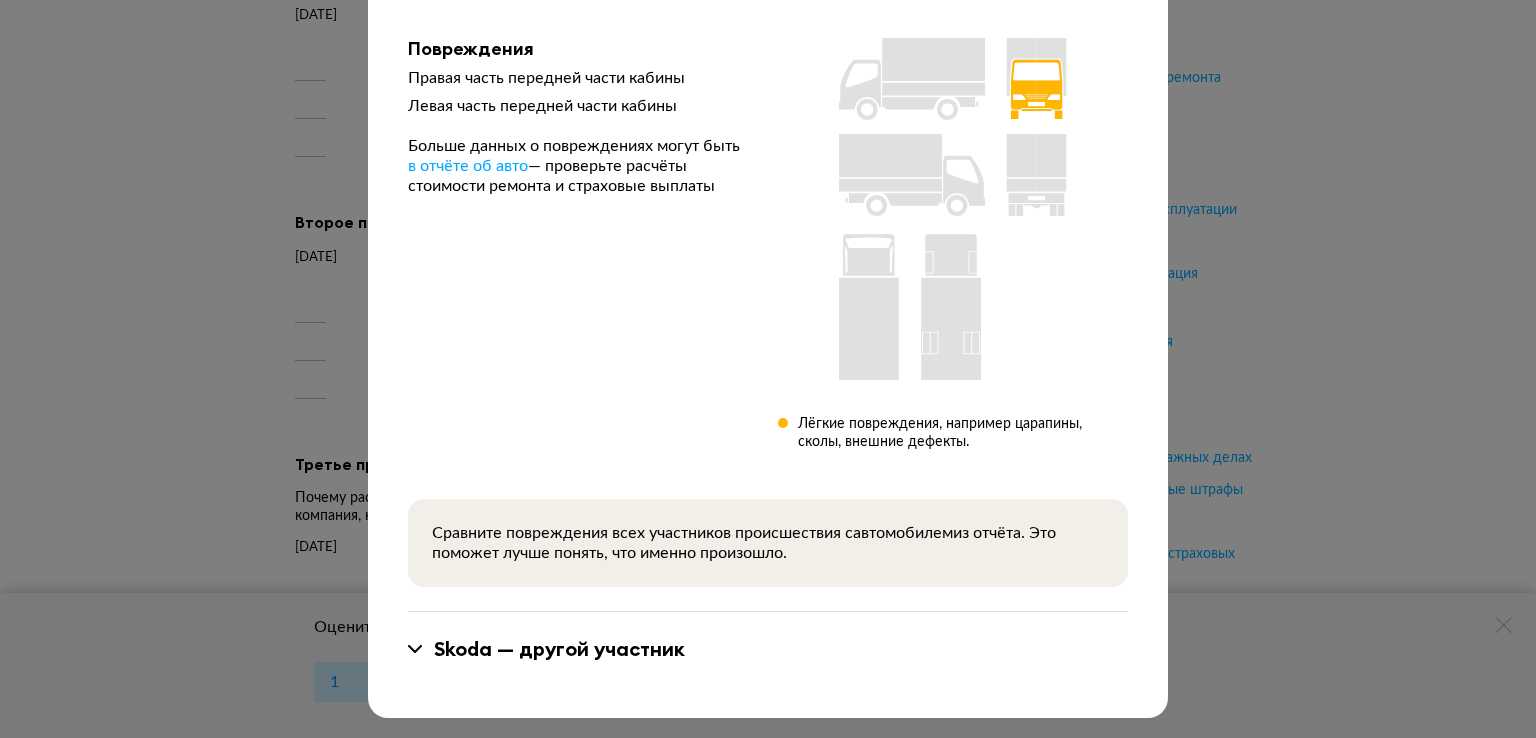 click on "Skoda     —   другой участник" at bounding box center [768, 649] 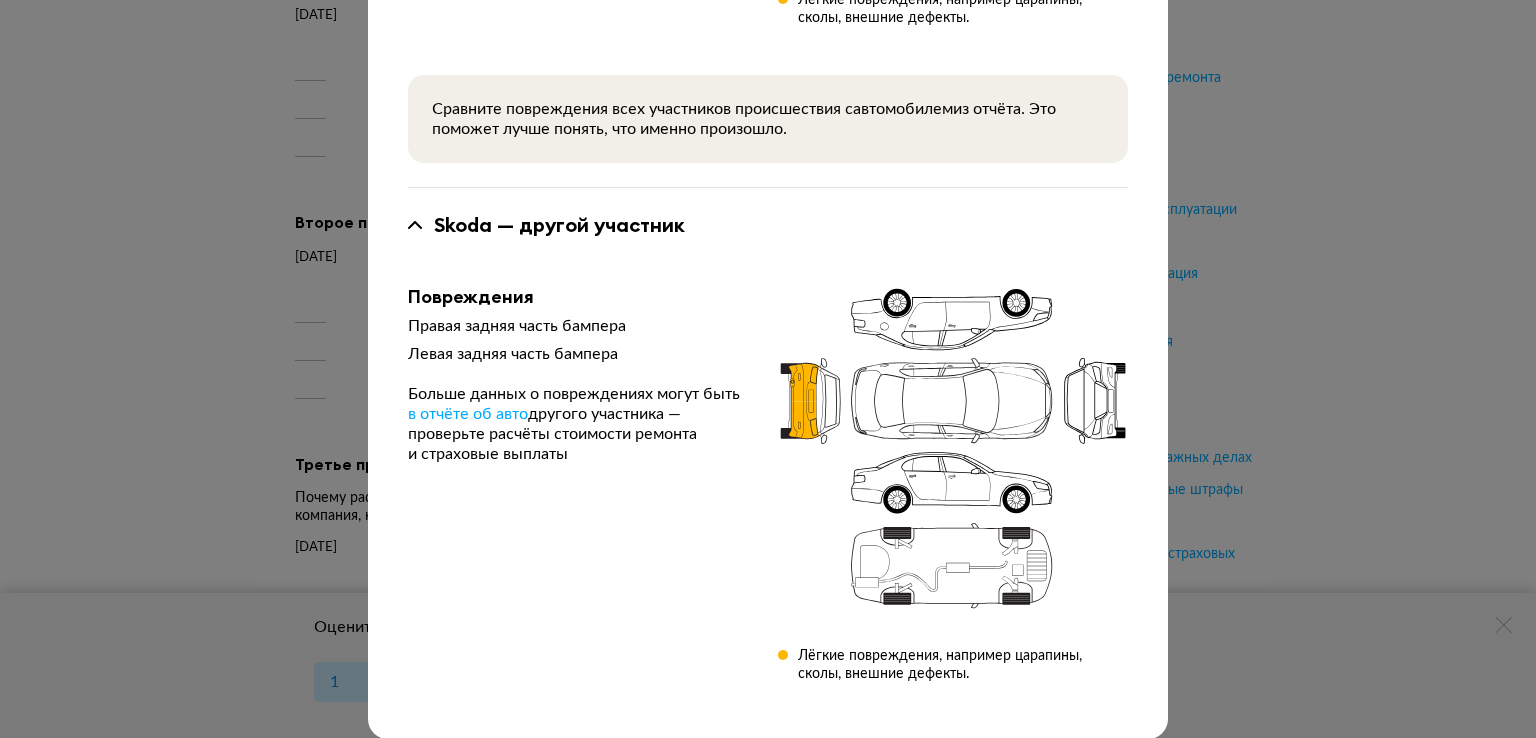 scroll, scrollTop: 661, scrollLeft: 0, axis: vertical 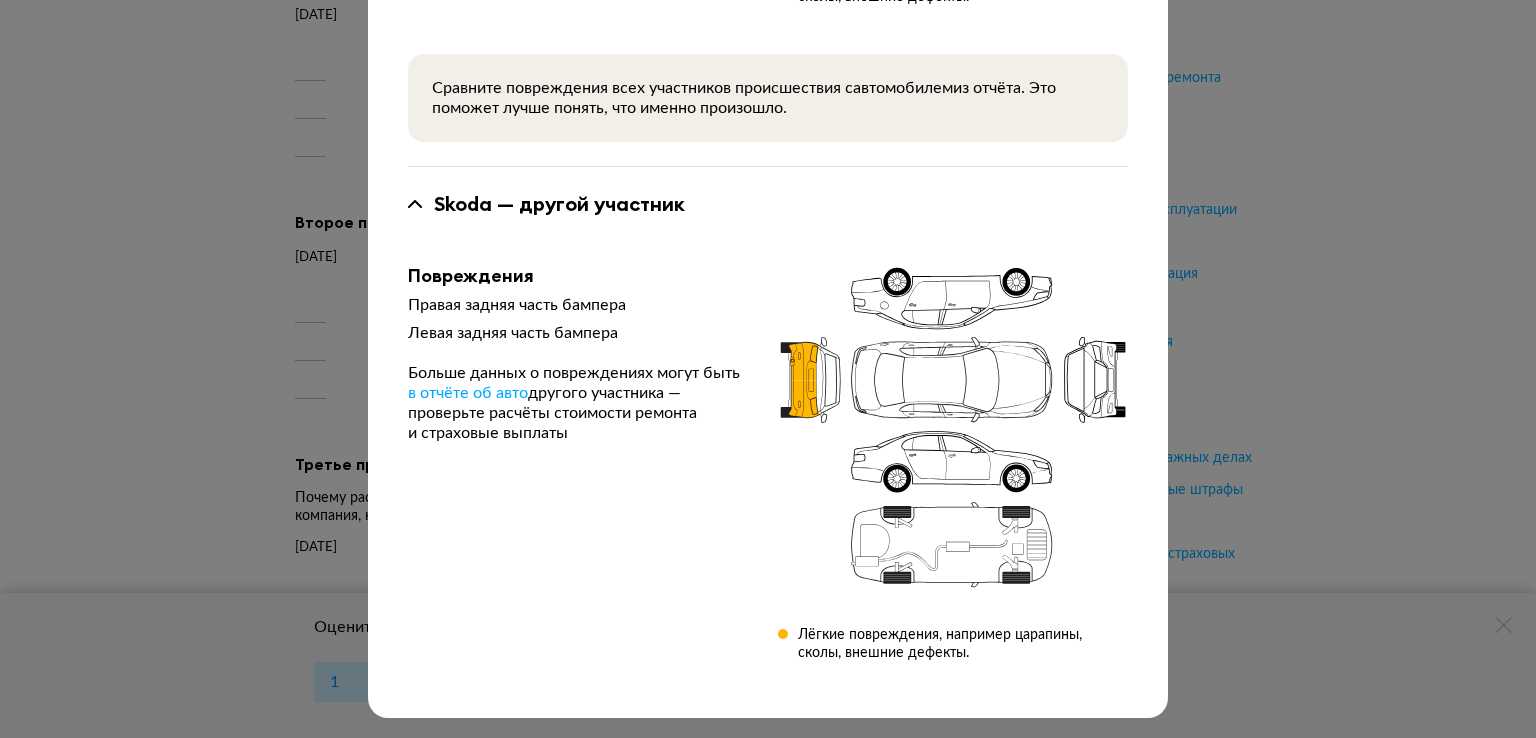 click on "ДТП от [DATE] 19:00 Тип происшествия :  Столкновение Регион :  Москва SHAANXI   SX 325 /6X4/   —   автомобиль из отчёта Повреждения Правая часть передней части кабины Левая часть передней части кабины Больше данных о повреждениях могут быть  в отчёте об авто   — проверьте расчёты стоимости ремонта и страховые выплаты Лёгкие повреждения, например царапины, сколы, внешние дефекты. Сравните повреждения всех участников происшествия с  автомобилем  из отчёта. Это поможет лучше понять, что именно произошло. Skoda     —   другой участник Повреждения" at bounding box center [768, 369] 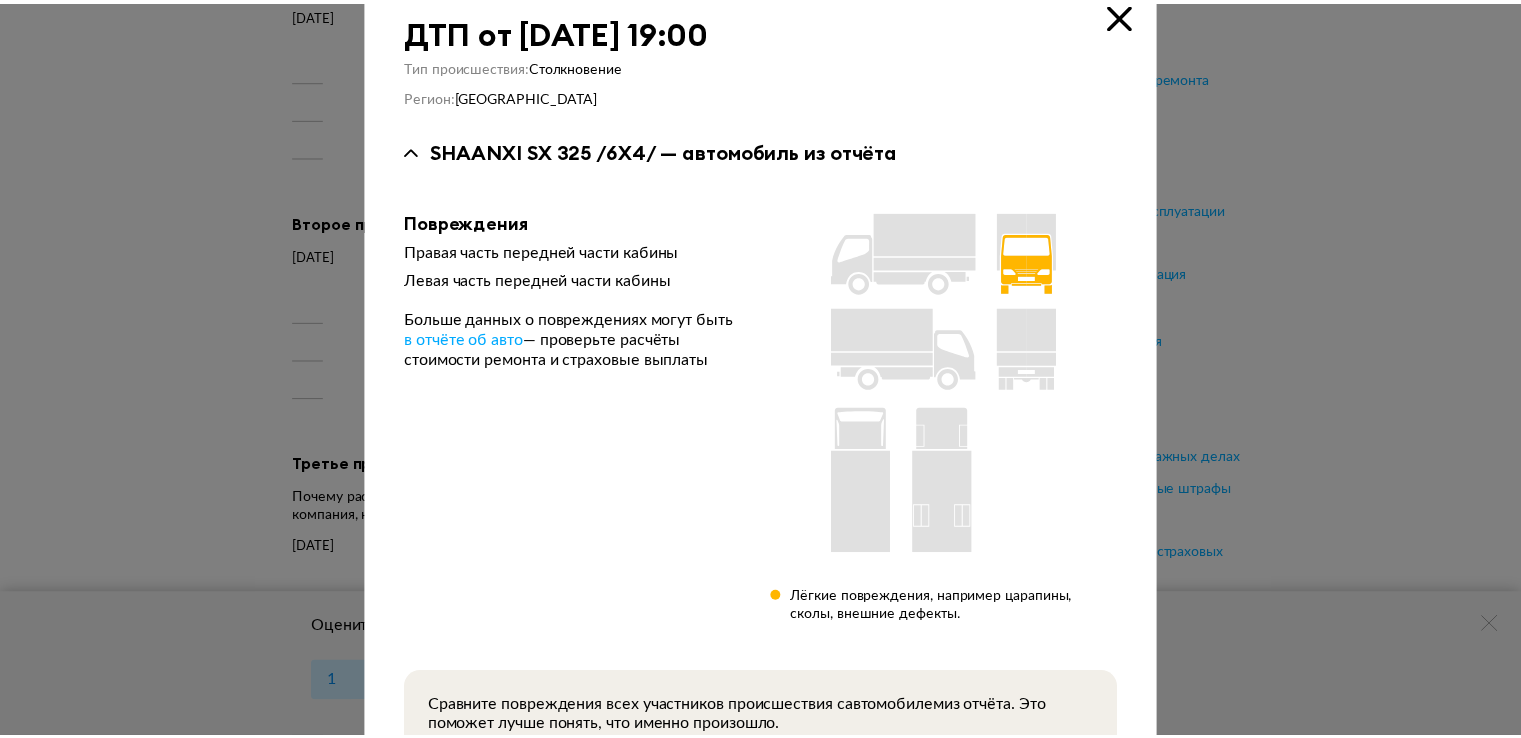 scroll, scrollTop: 0, scrollLeft: 0, axis: both 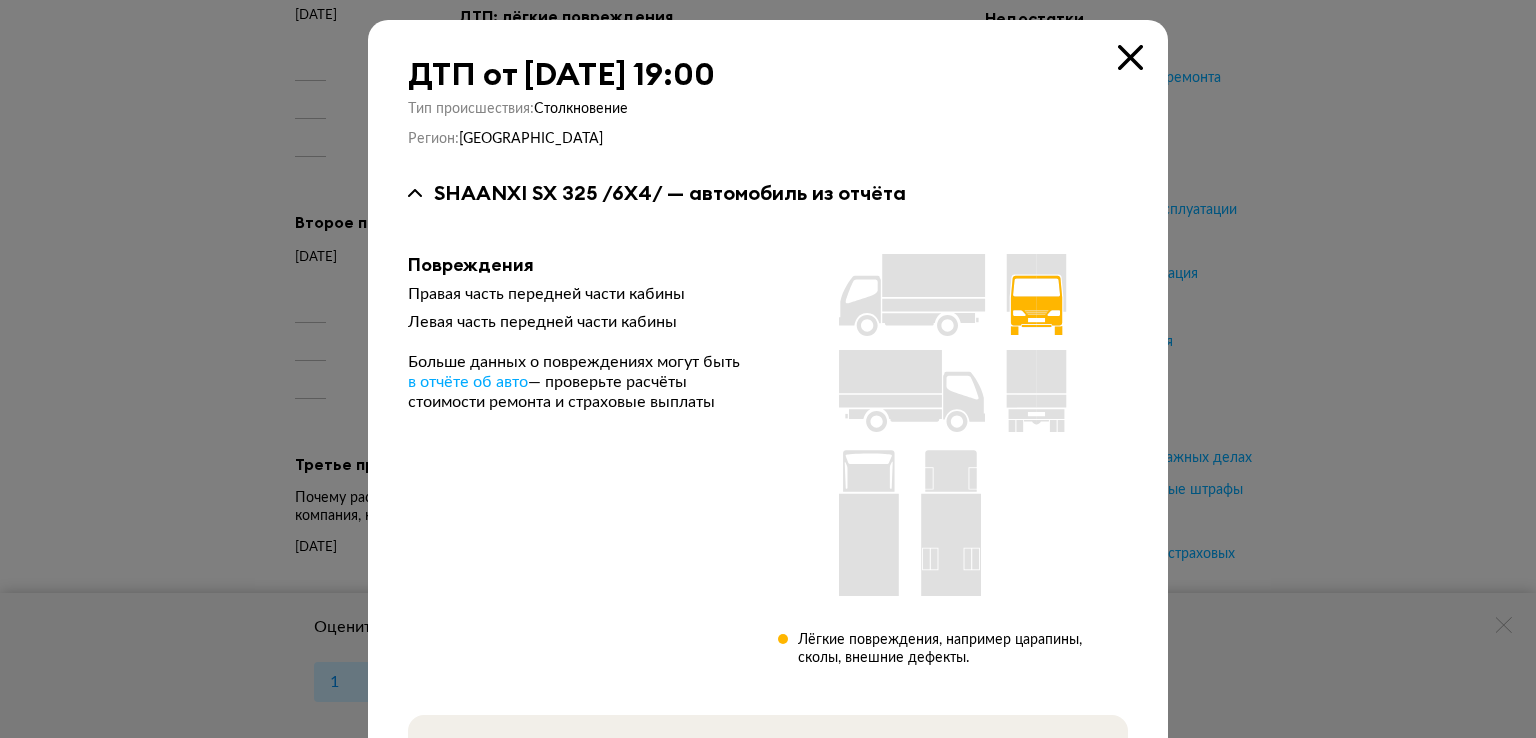 click at bounding box center [1130, 57] 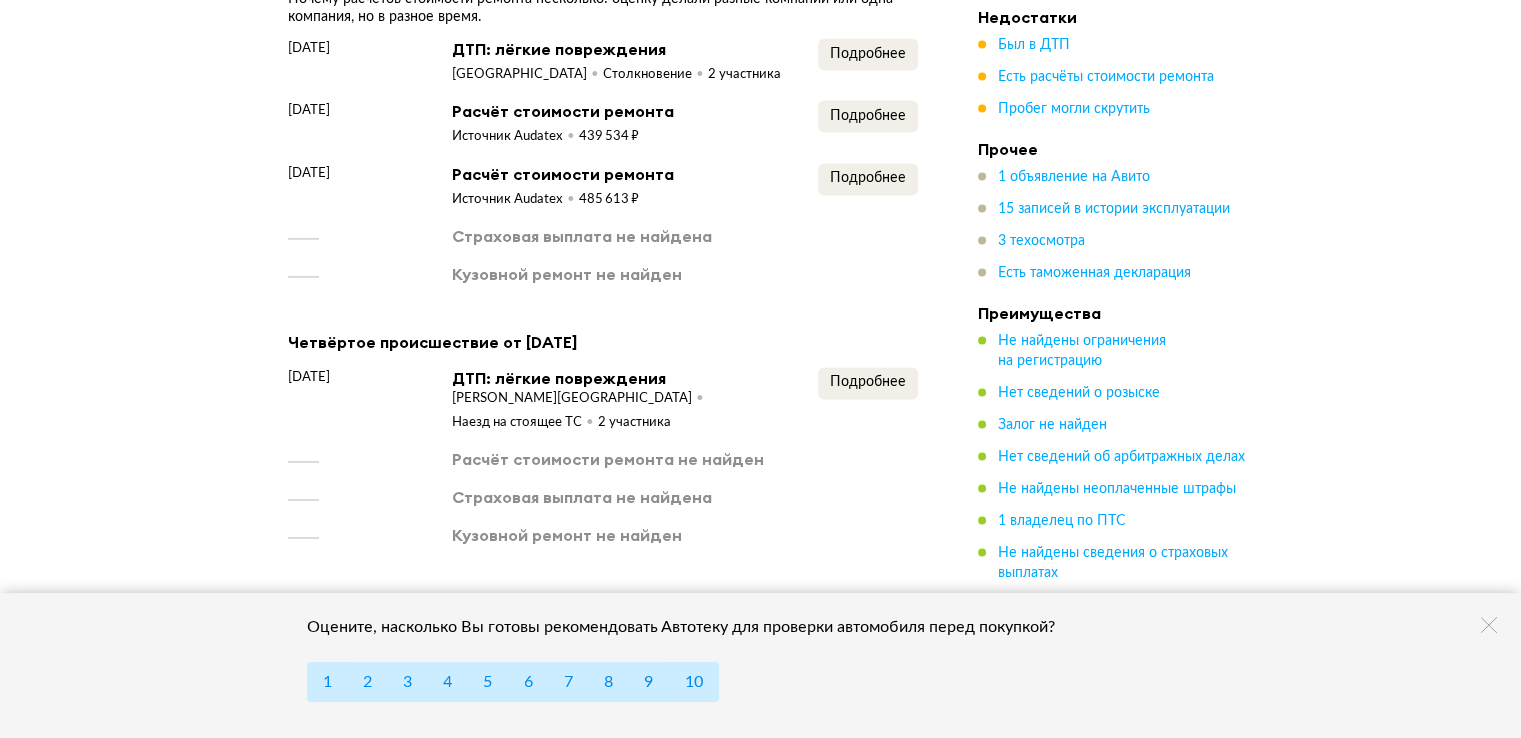 scroll, scrollTop: 3100, scrollLeft: 0, axis: vertical 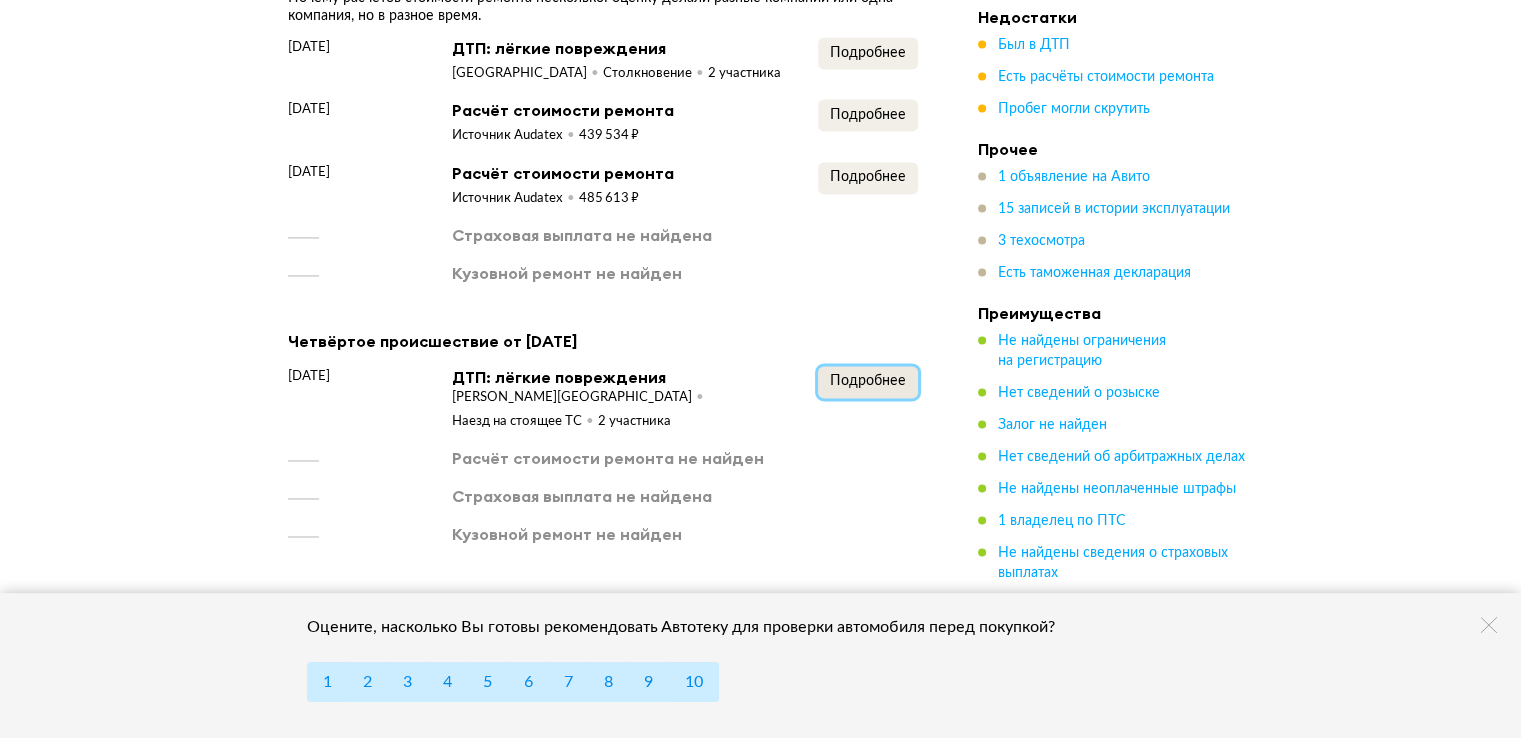 click on "Подробнее" at bounding box center (868, 382) 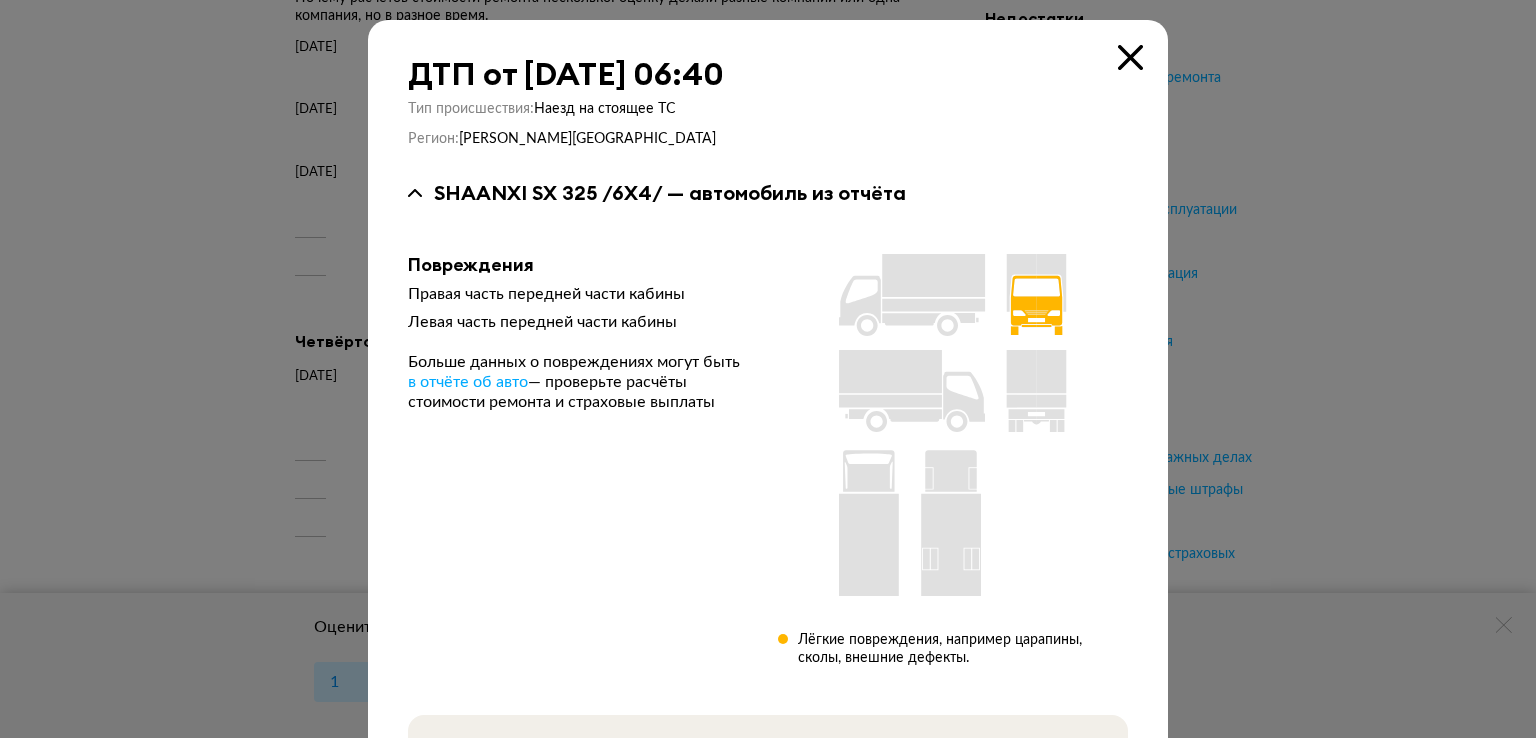 click at bounding box center [1130, 57] 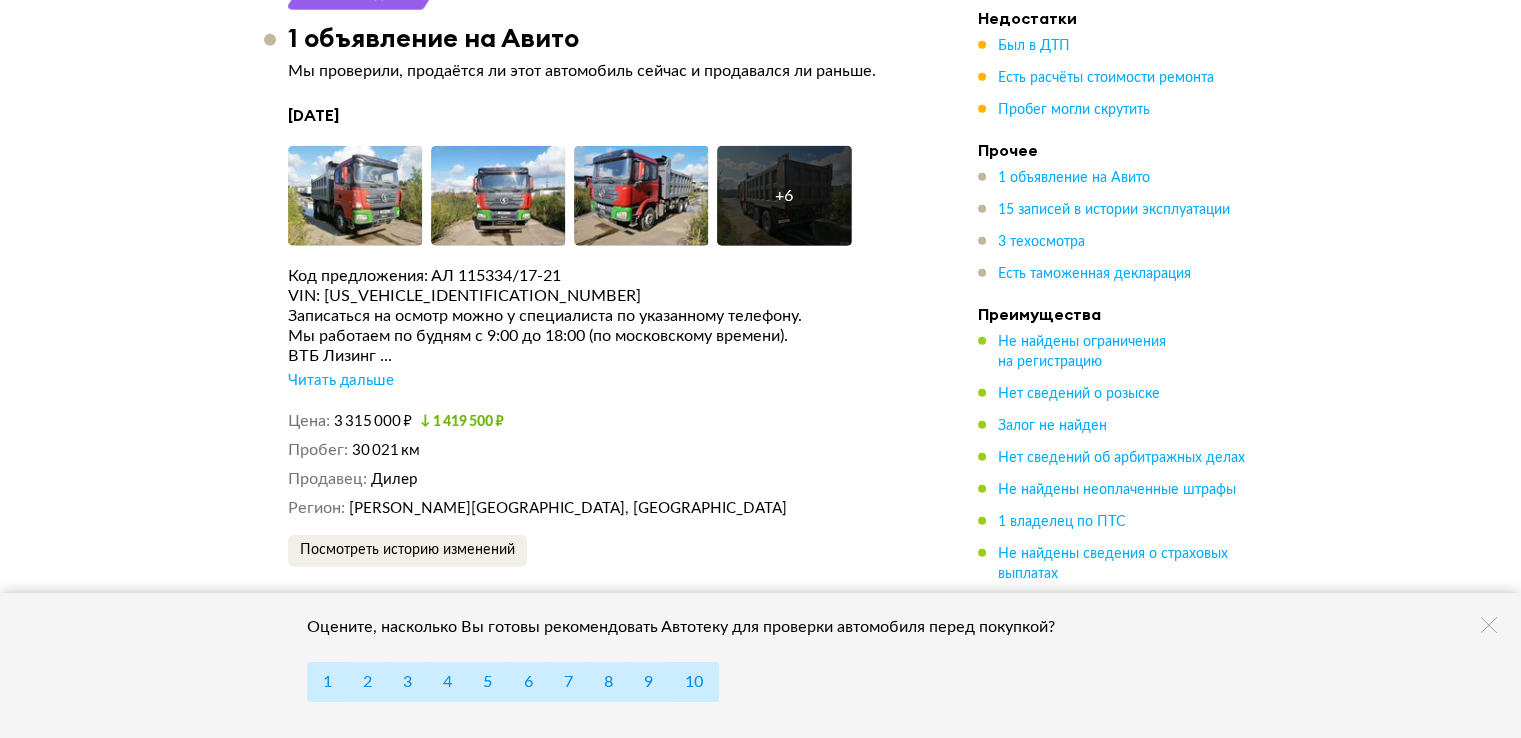 scroll, scrollTop: 5100, scrollLeft: 0, axis: vertical 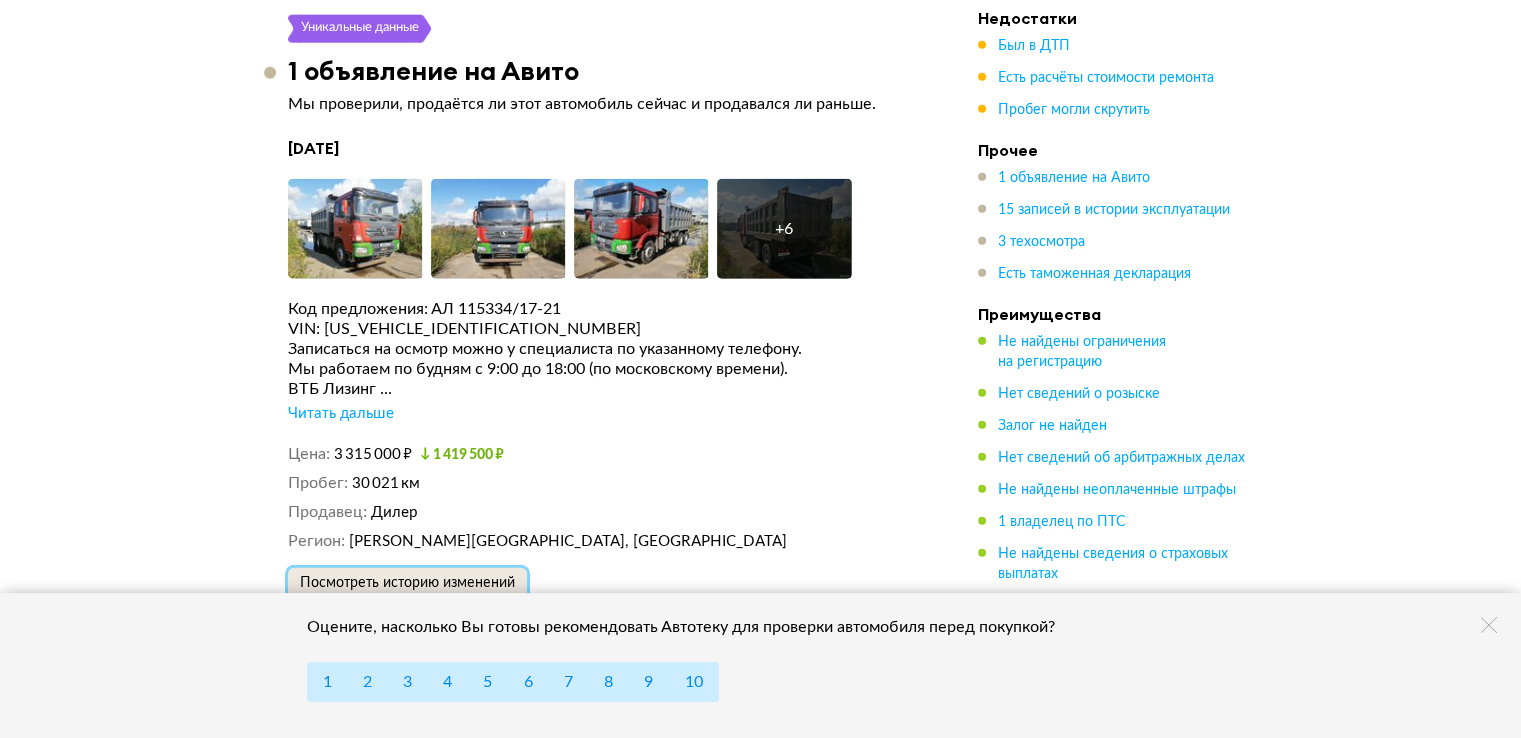 click on "Посмотреть историю изменений" at bounding box center [407, 583] 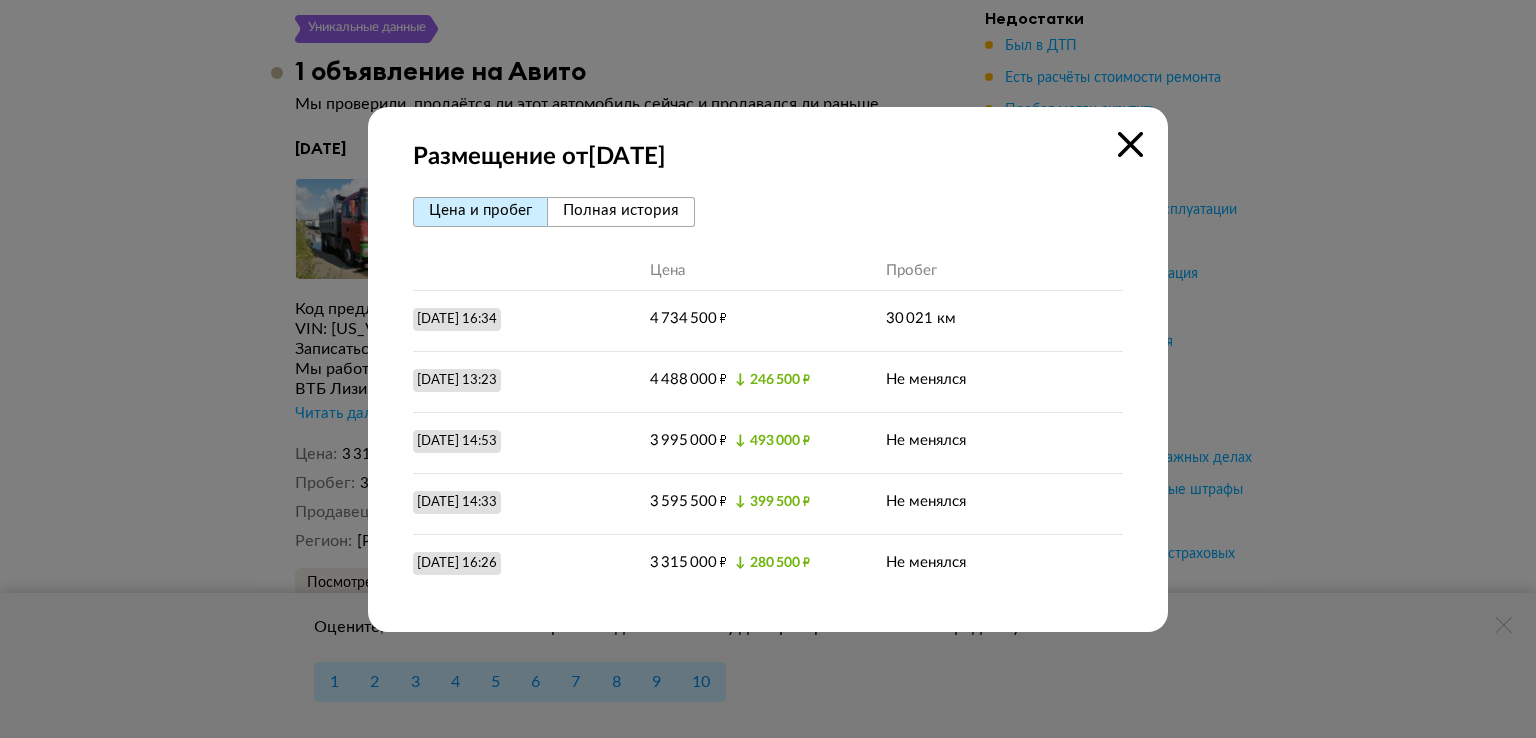 click at bounding box center [1130, 144] 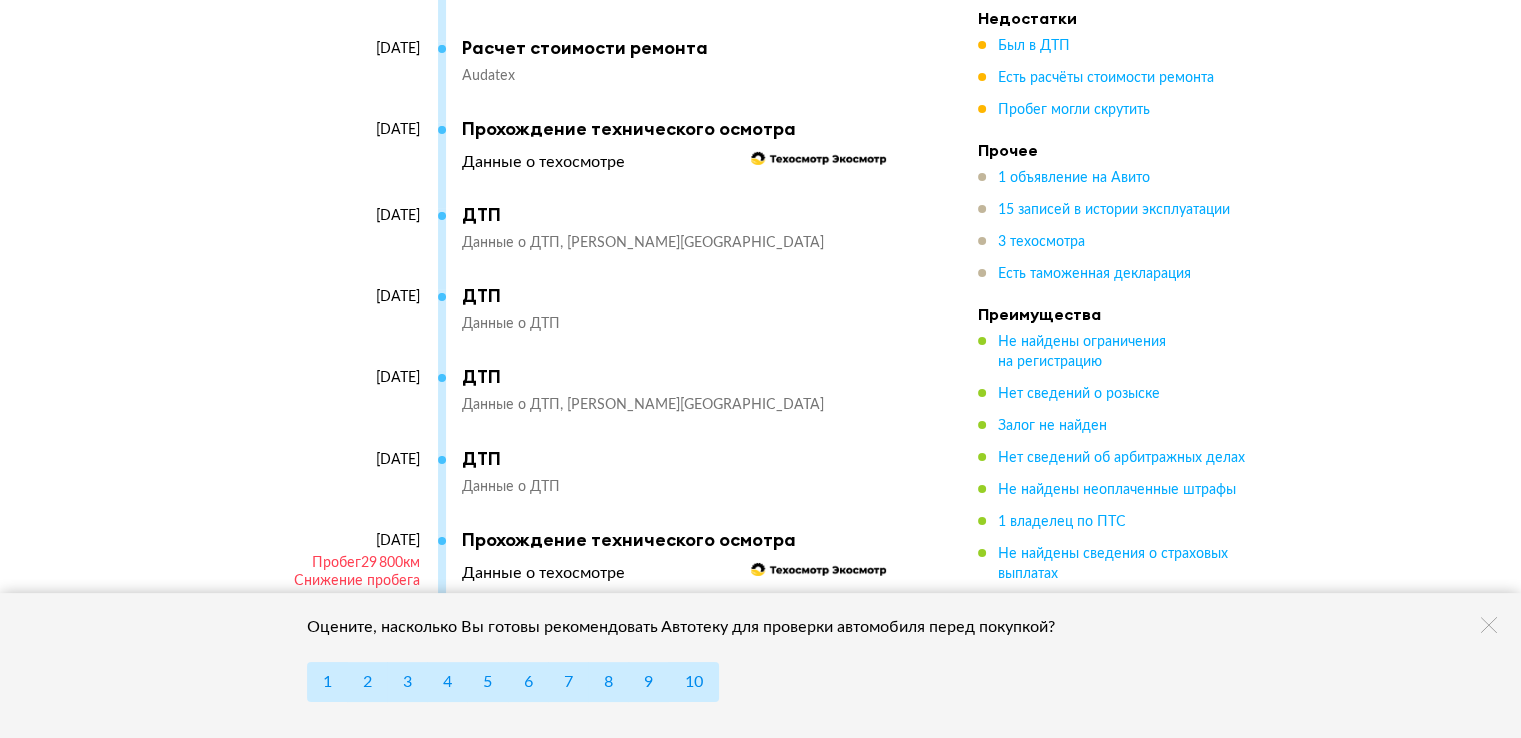 scroll, scrollTop: 6700, scrollLeft: 0, axis: vertical 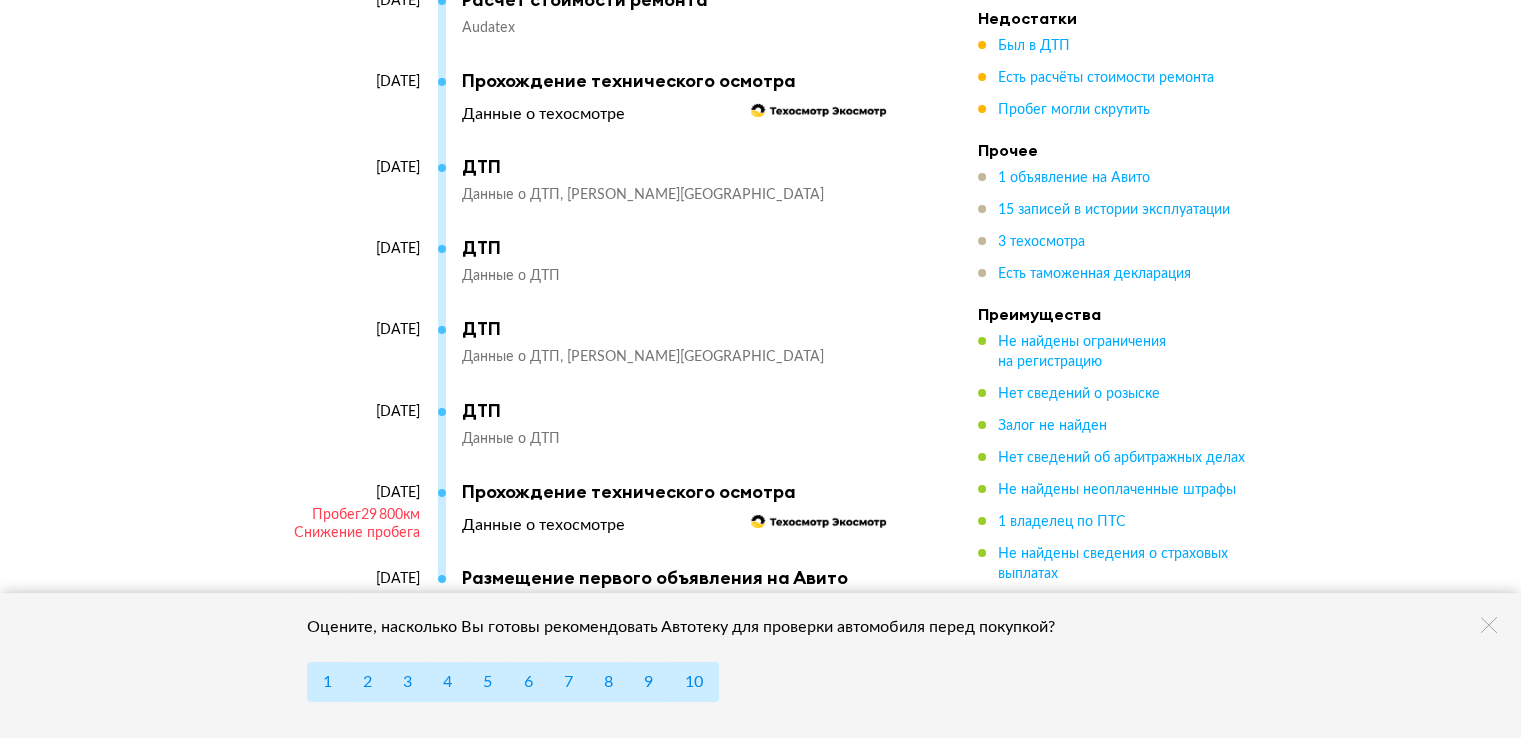 click on "Данные о техосмотре" at bounding box center (543, 525) 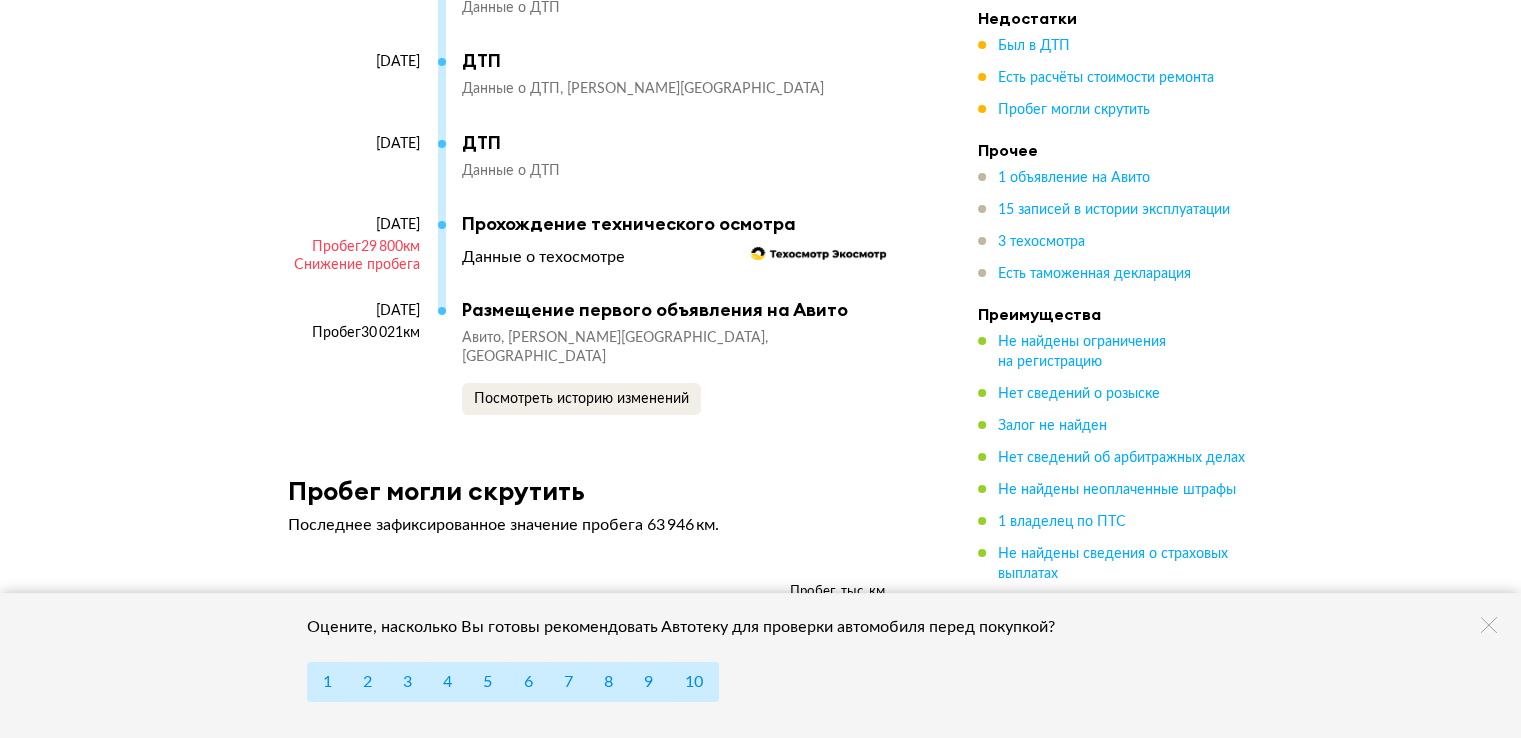 scroll, scrollTop: 6414, scrollLeft: 0, axis: vertical 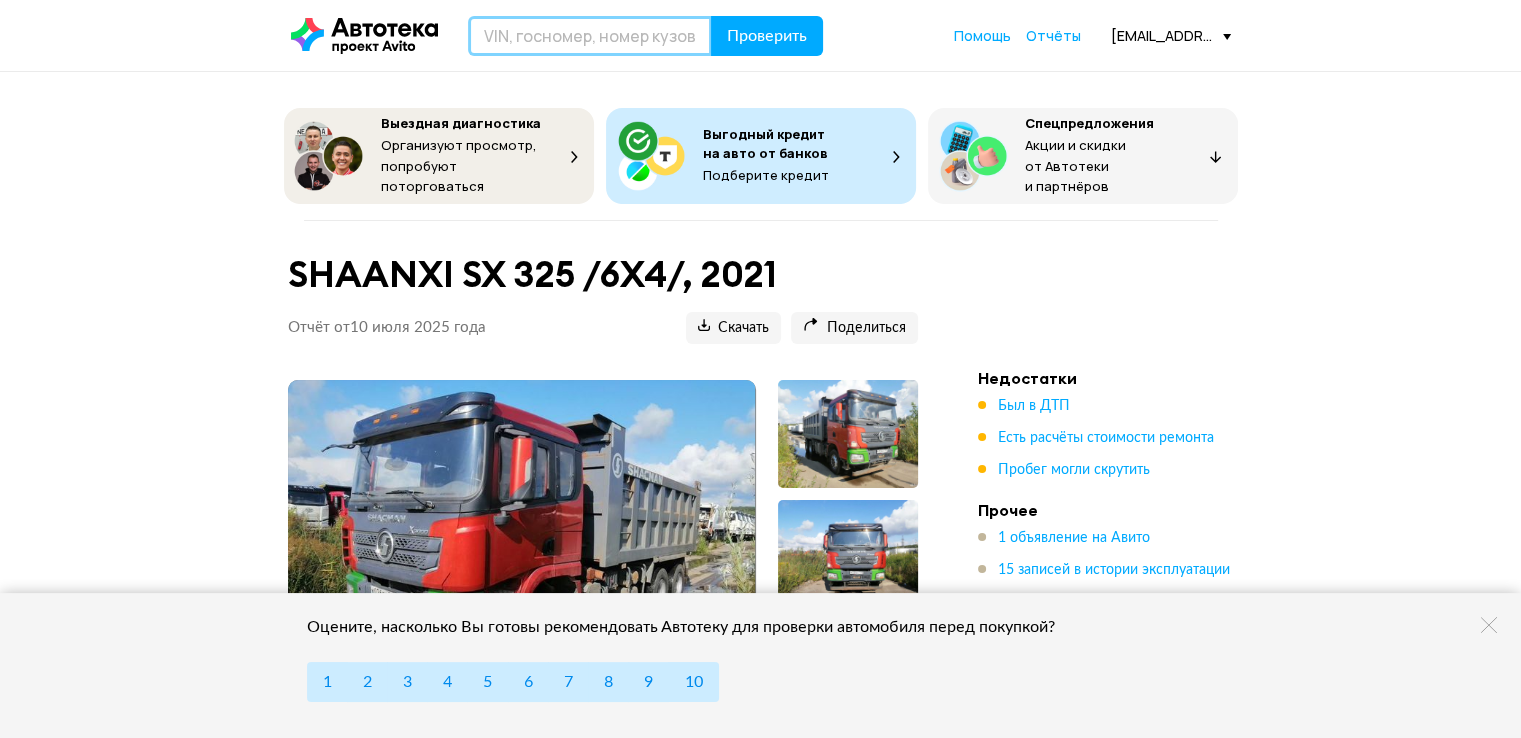 click at bounding box center (590, 36) 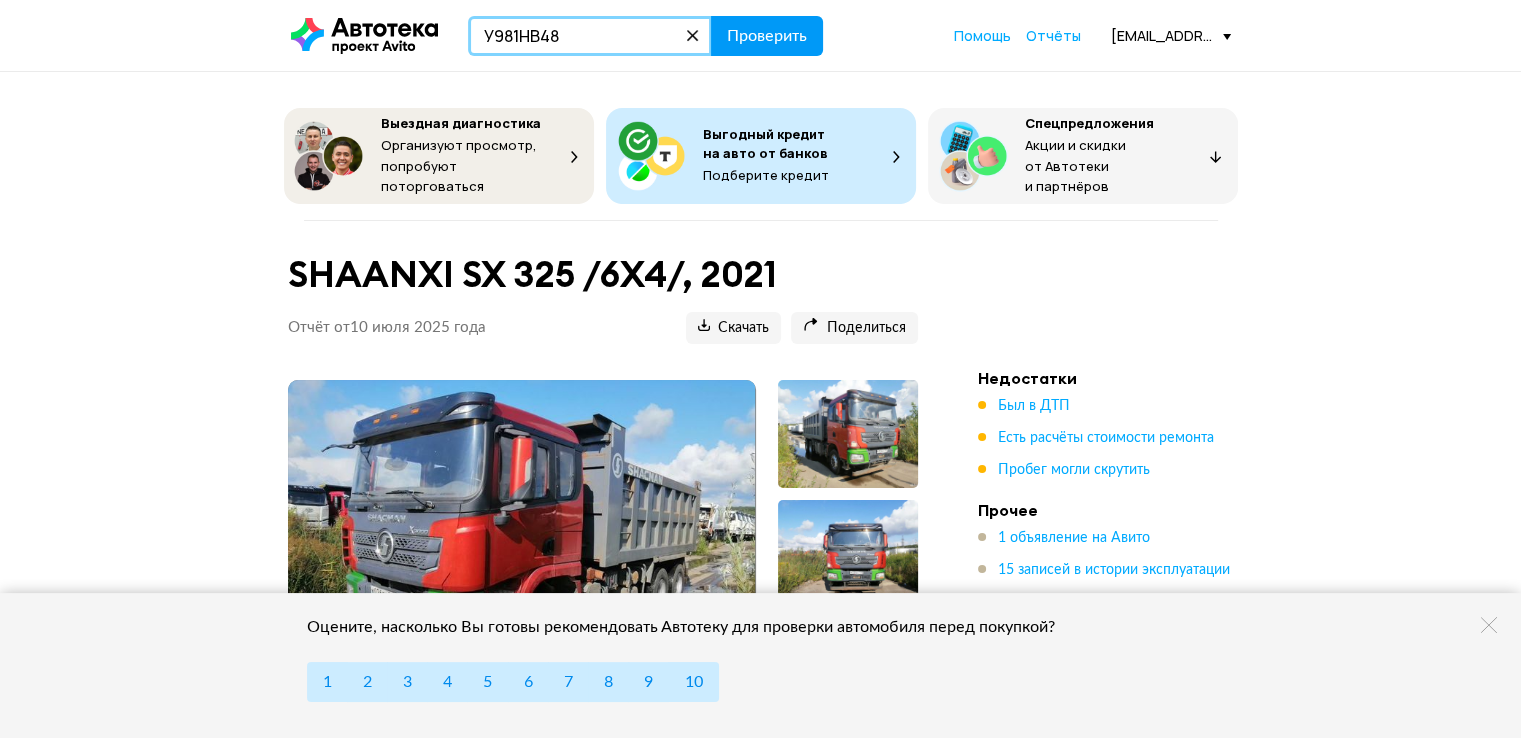 type on "У981НВ48" 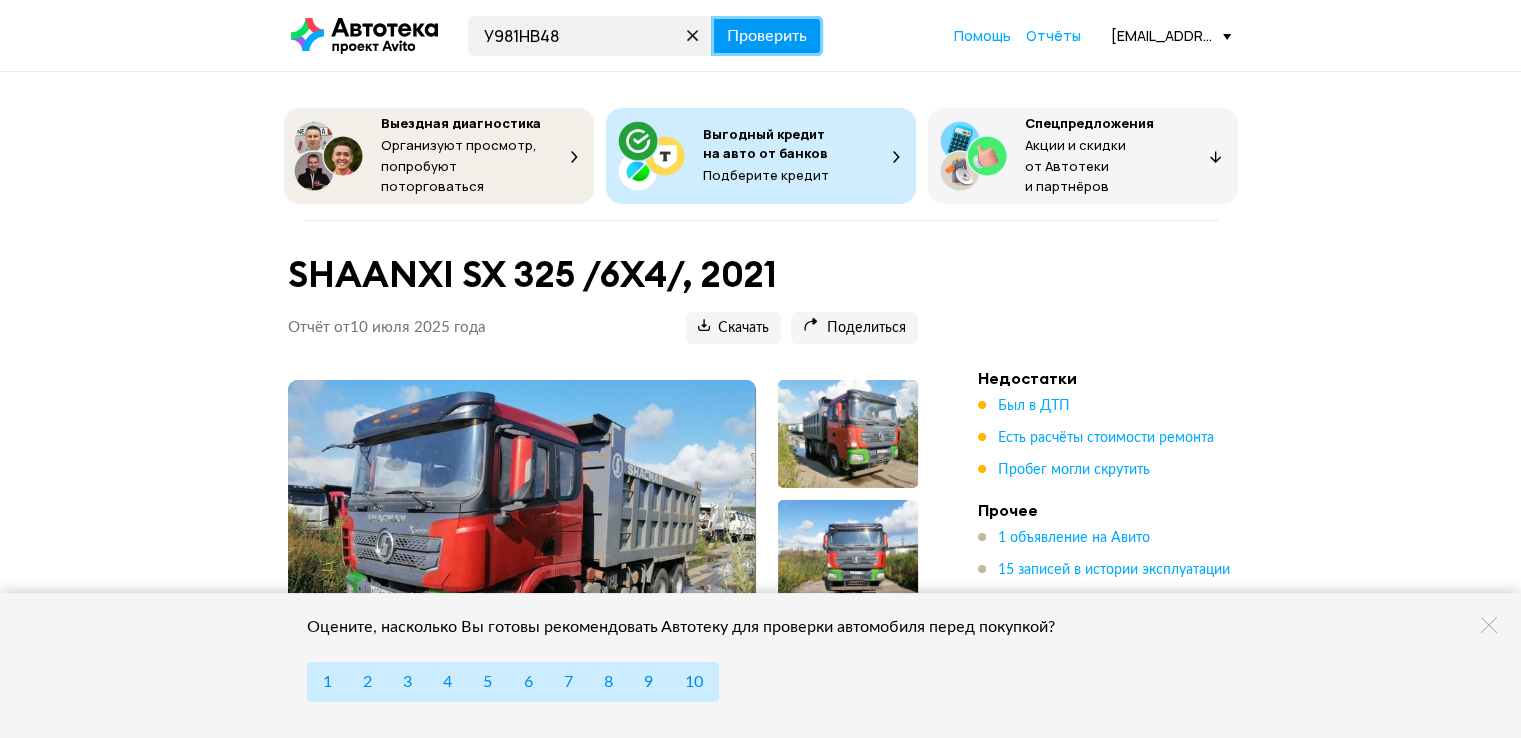 click on "Проверить" at bounding box center (767, 36) 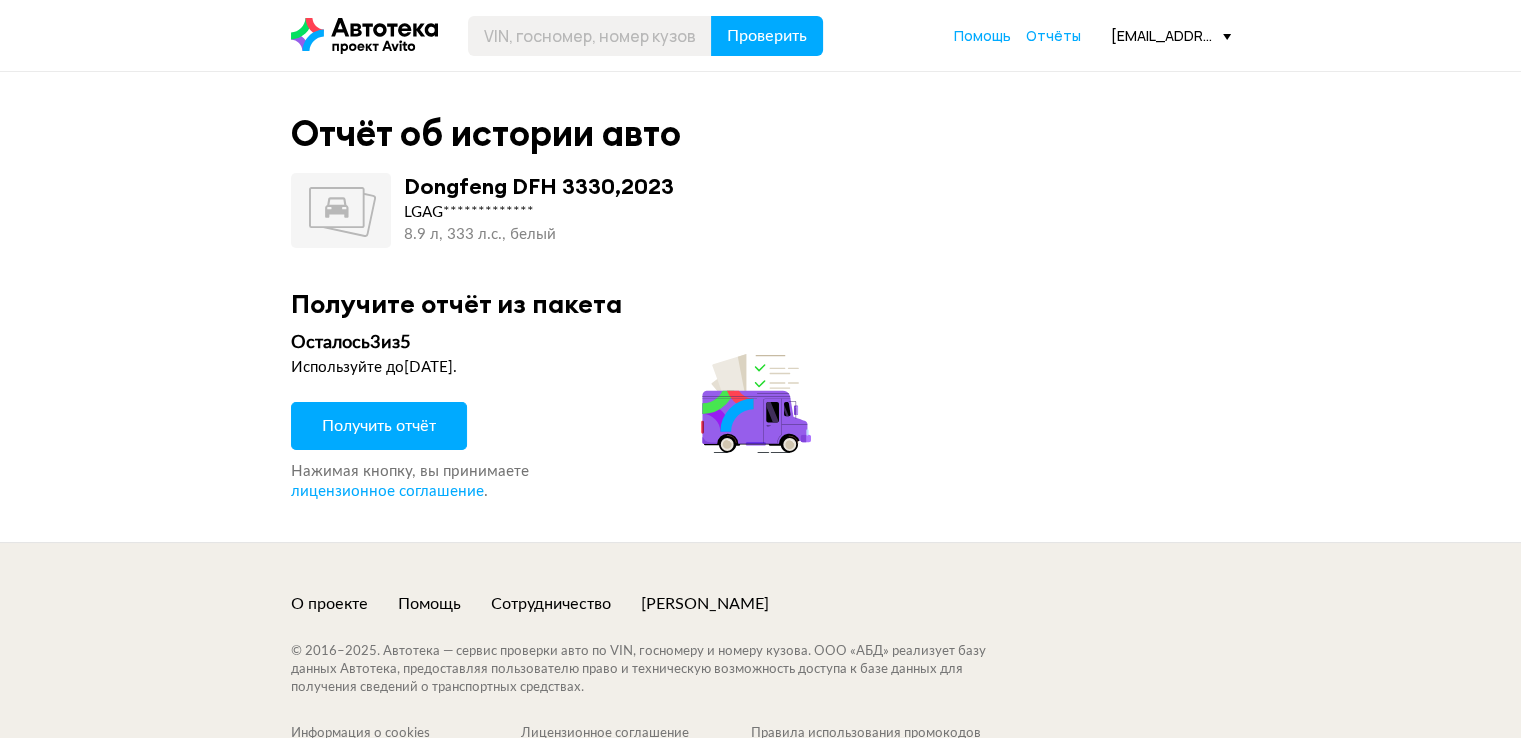 click on "Получить отчёт" at bounding box center (379, 426) 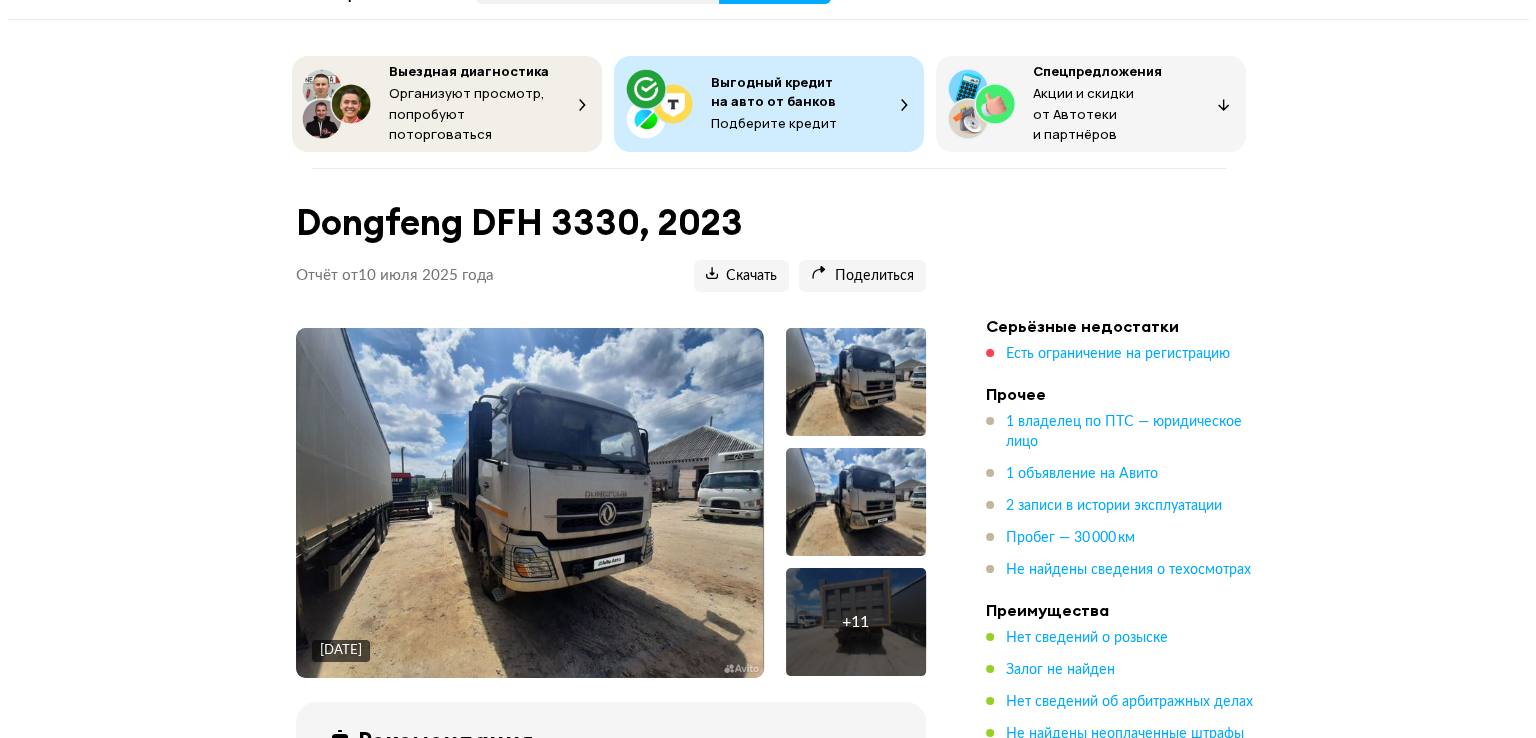 scroll, scrollTop: 100, scrollLeft: 0, axis: vertical 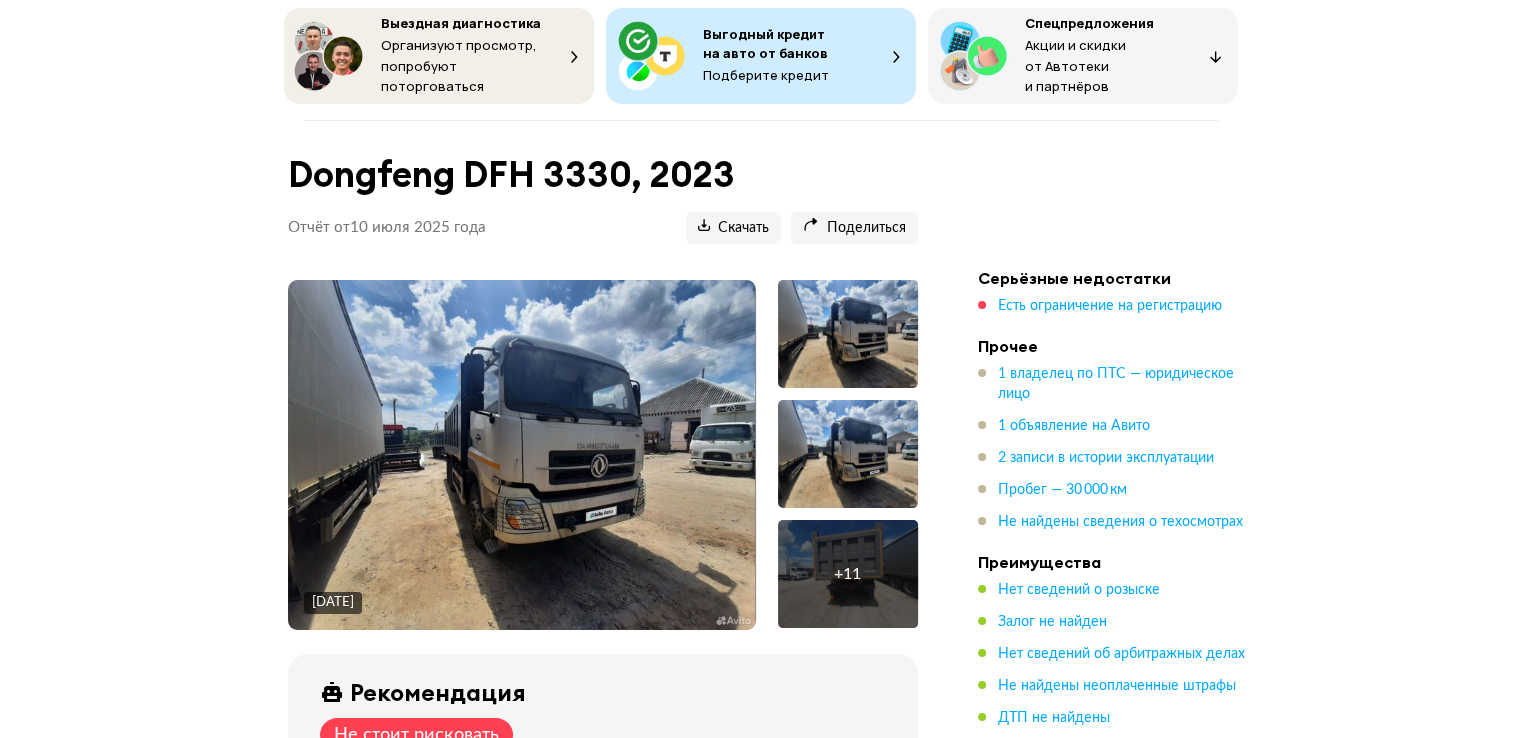 click at bounding box center [521, 455] 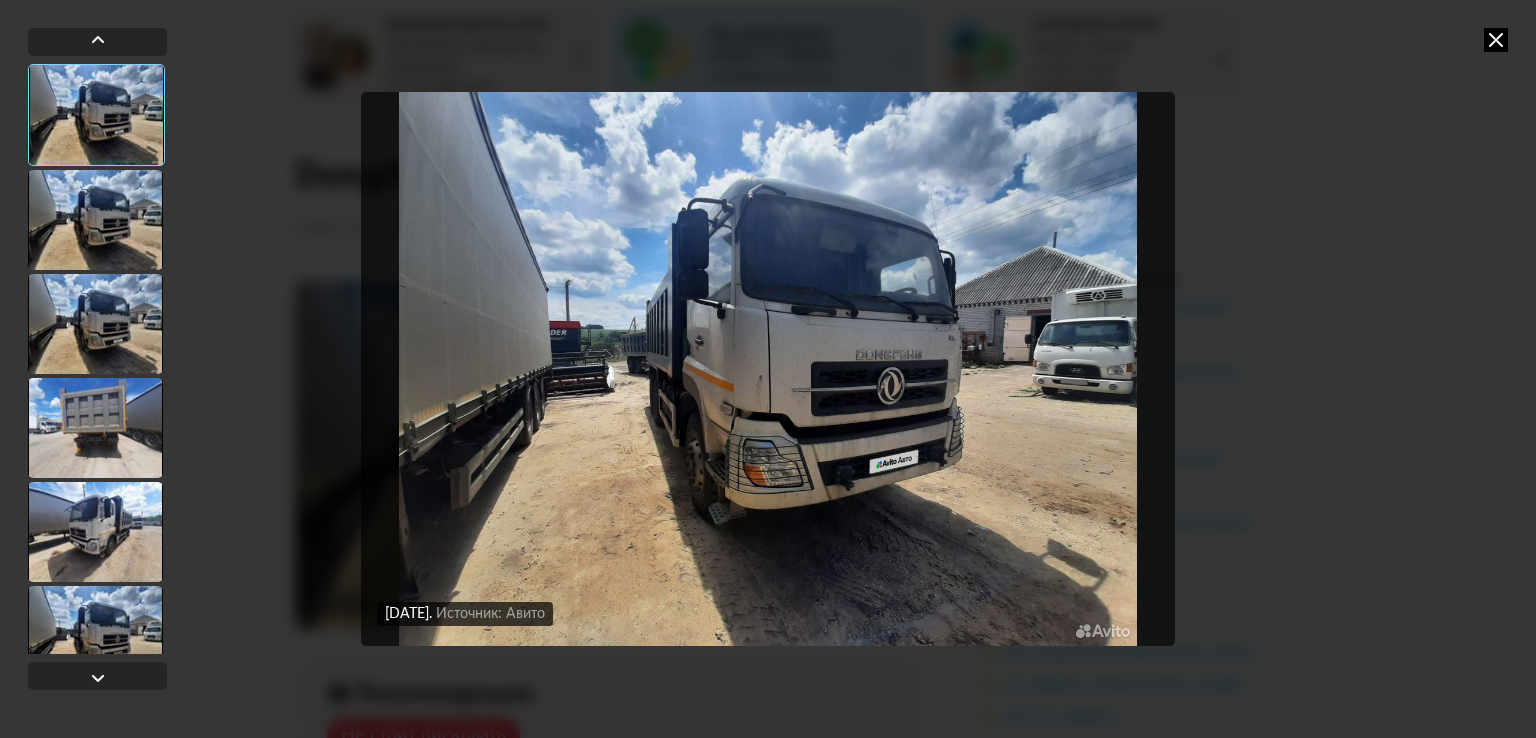 click at bounding box center (95, 220) 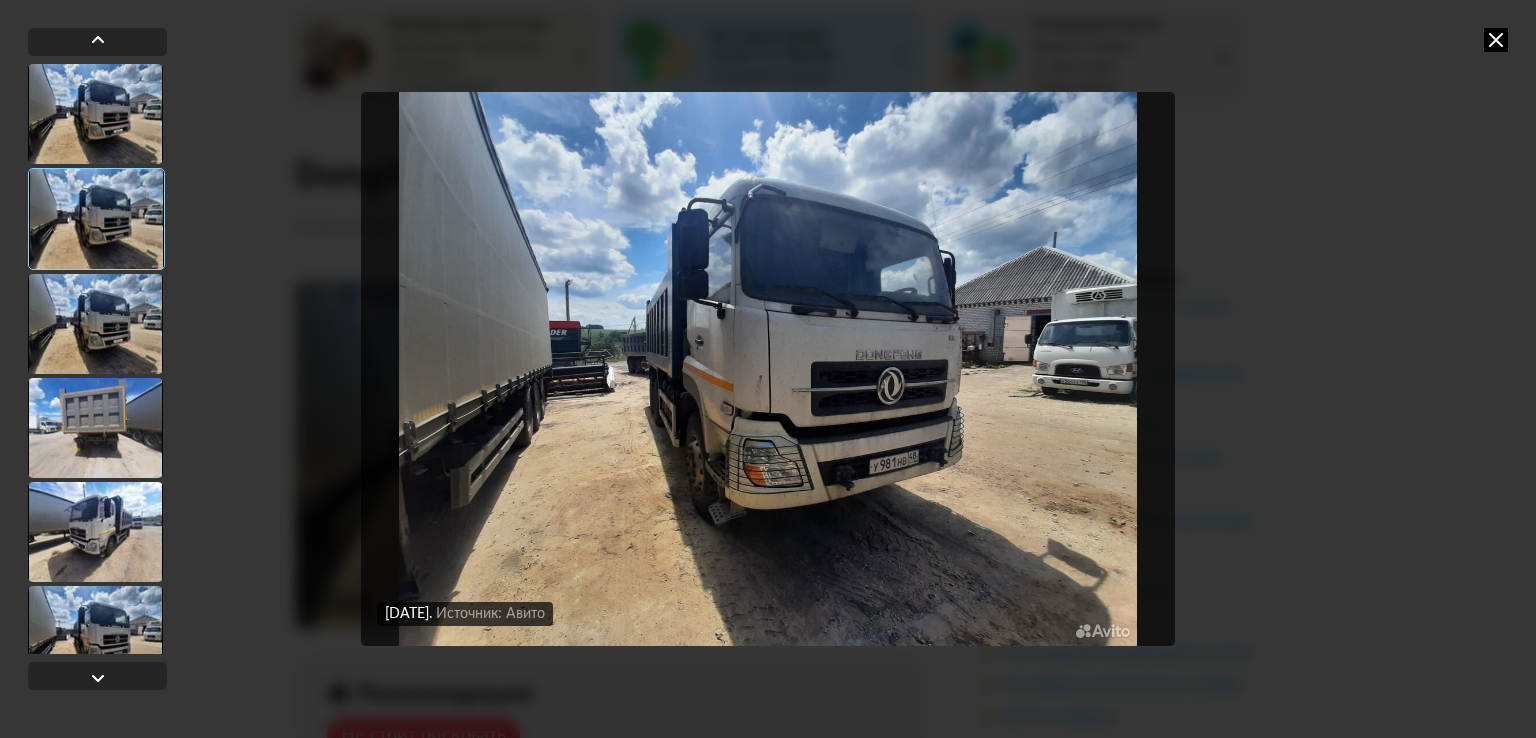 click at bounding box center [95, 324] 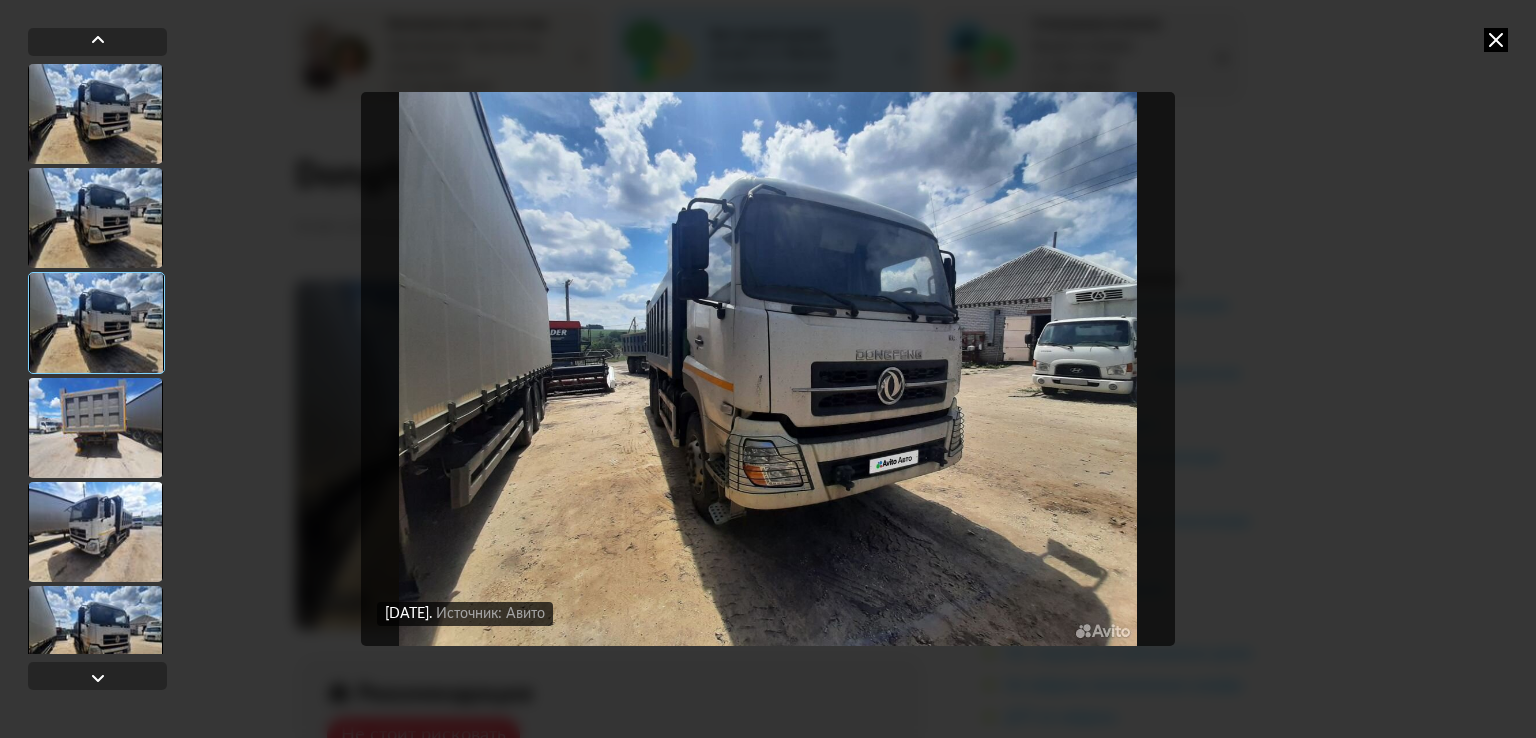 click at bounding box center [95, 428] 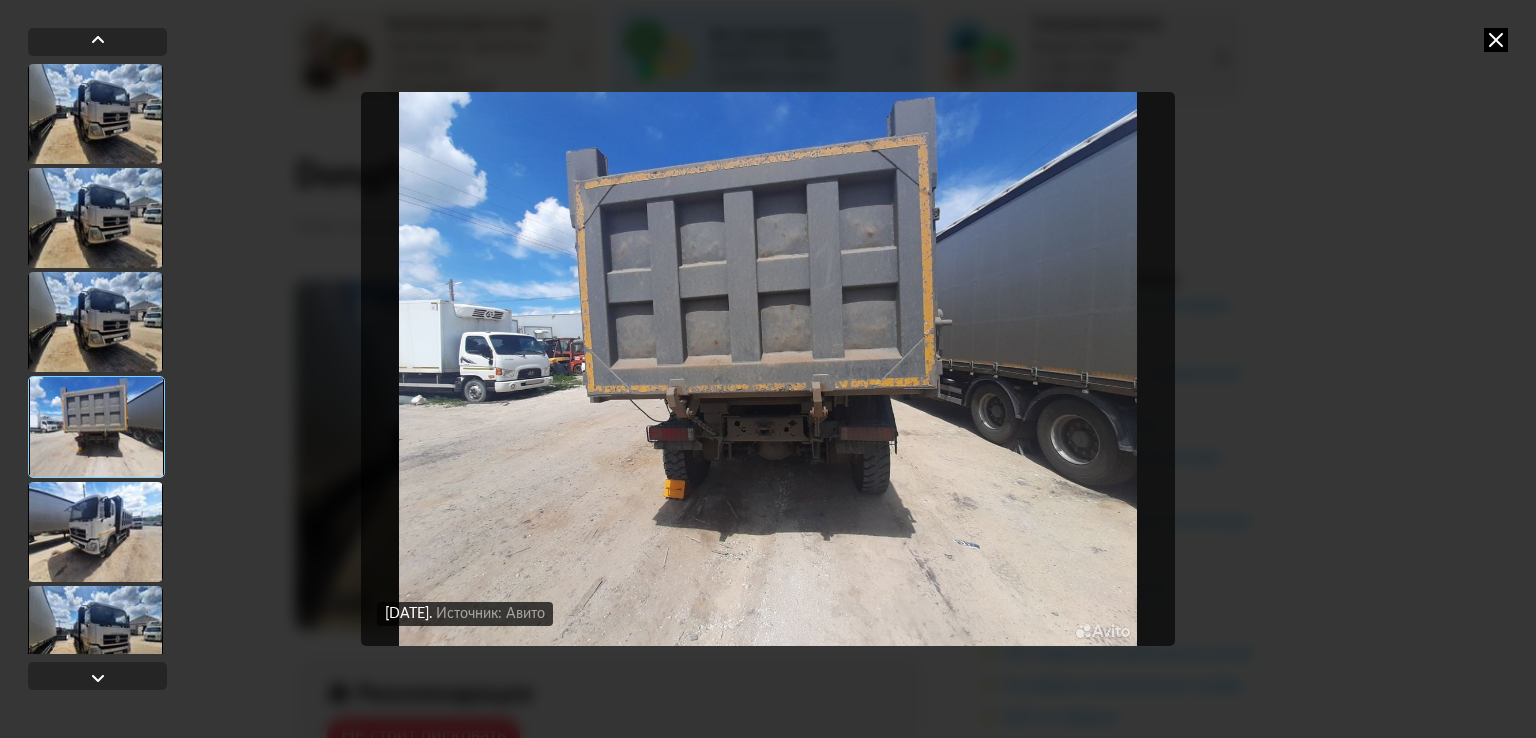 click at bounding box center (95, 532) 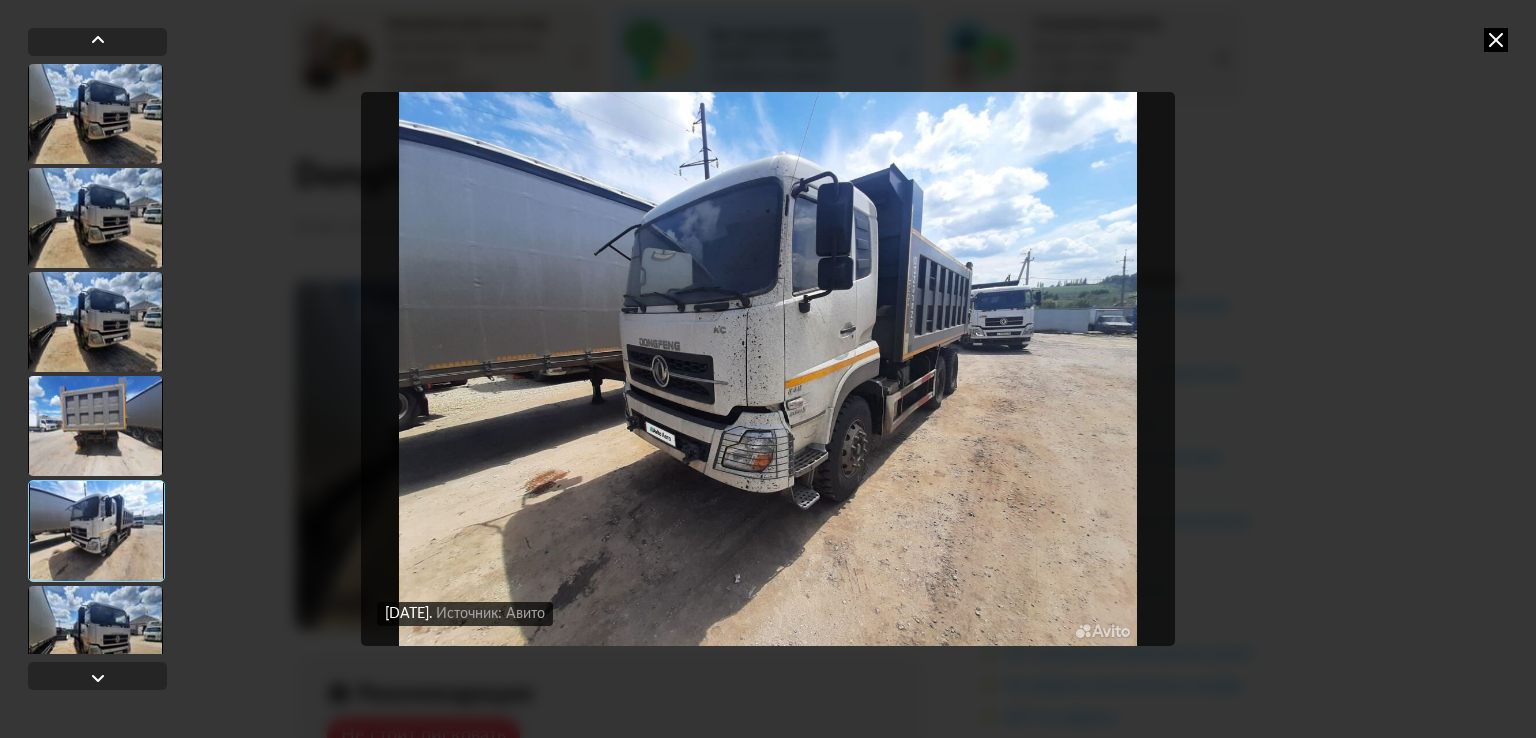 click at bounding box center (95, 636) 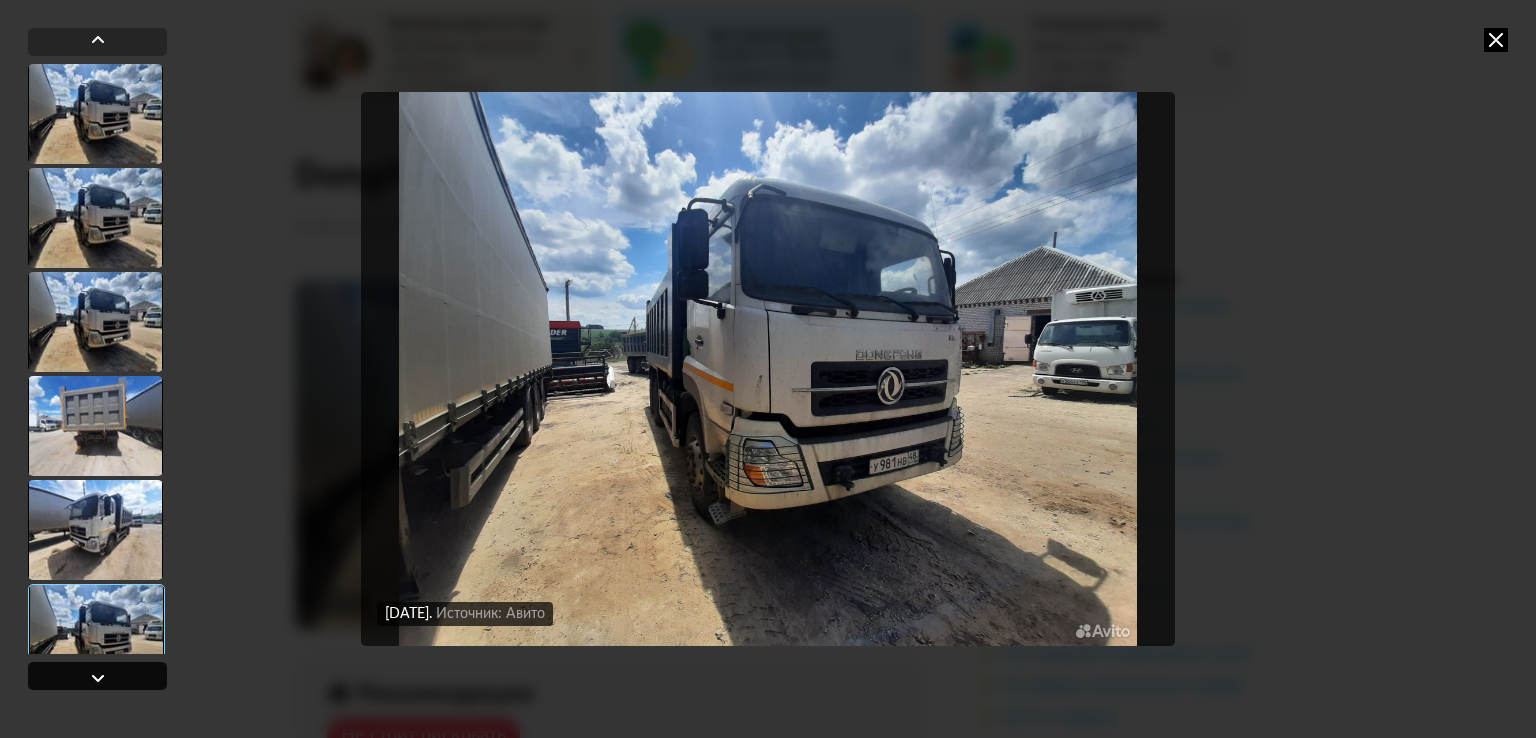 click at bounding box center [97, 676] 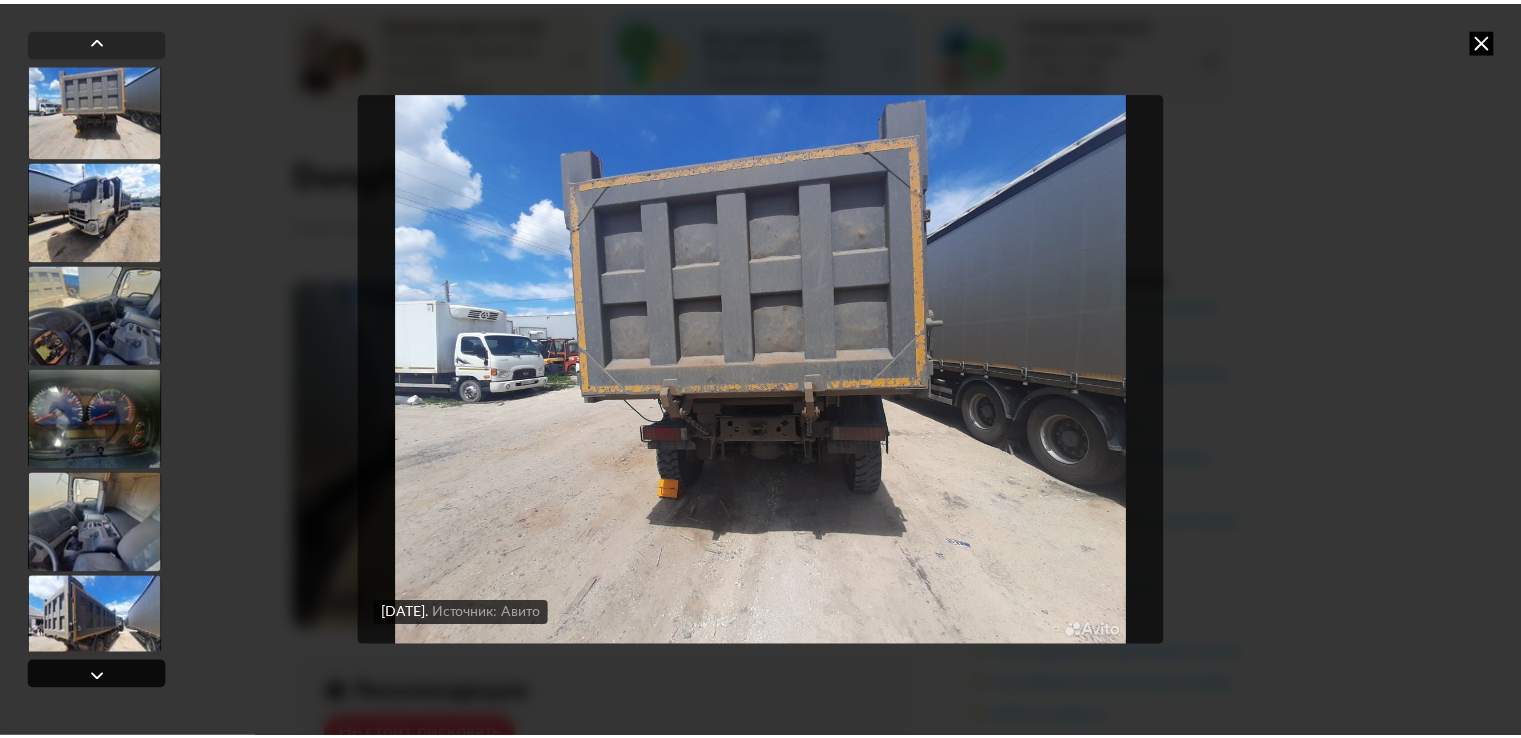 scroll, scrollTop: 632, scrollLeft: 0, axis: vertical 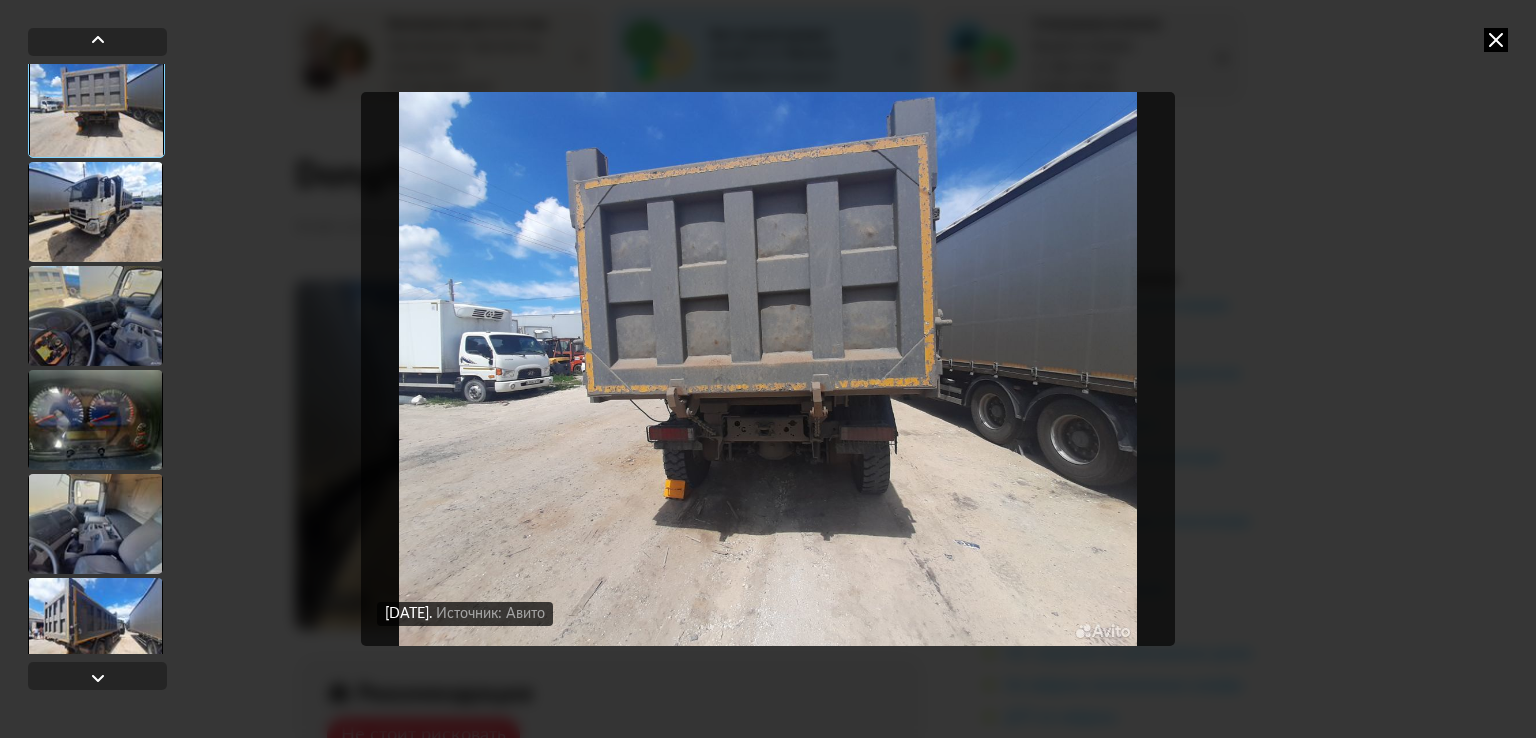 click at bounding box center [95, 212] 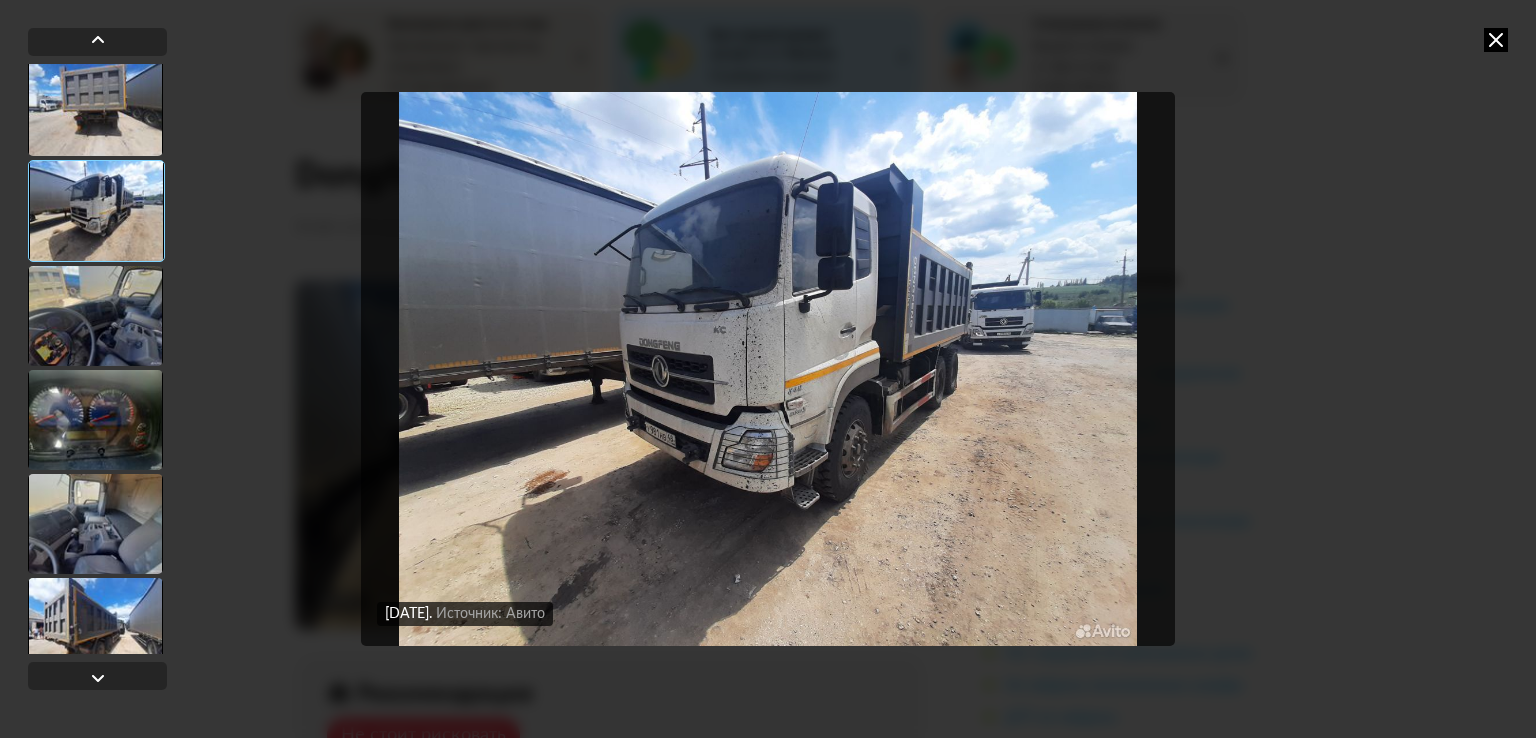 click at bounding box center [95, 316] 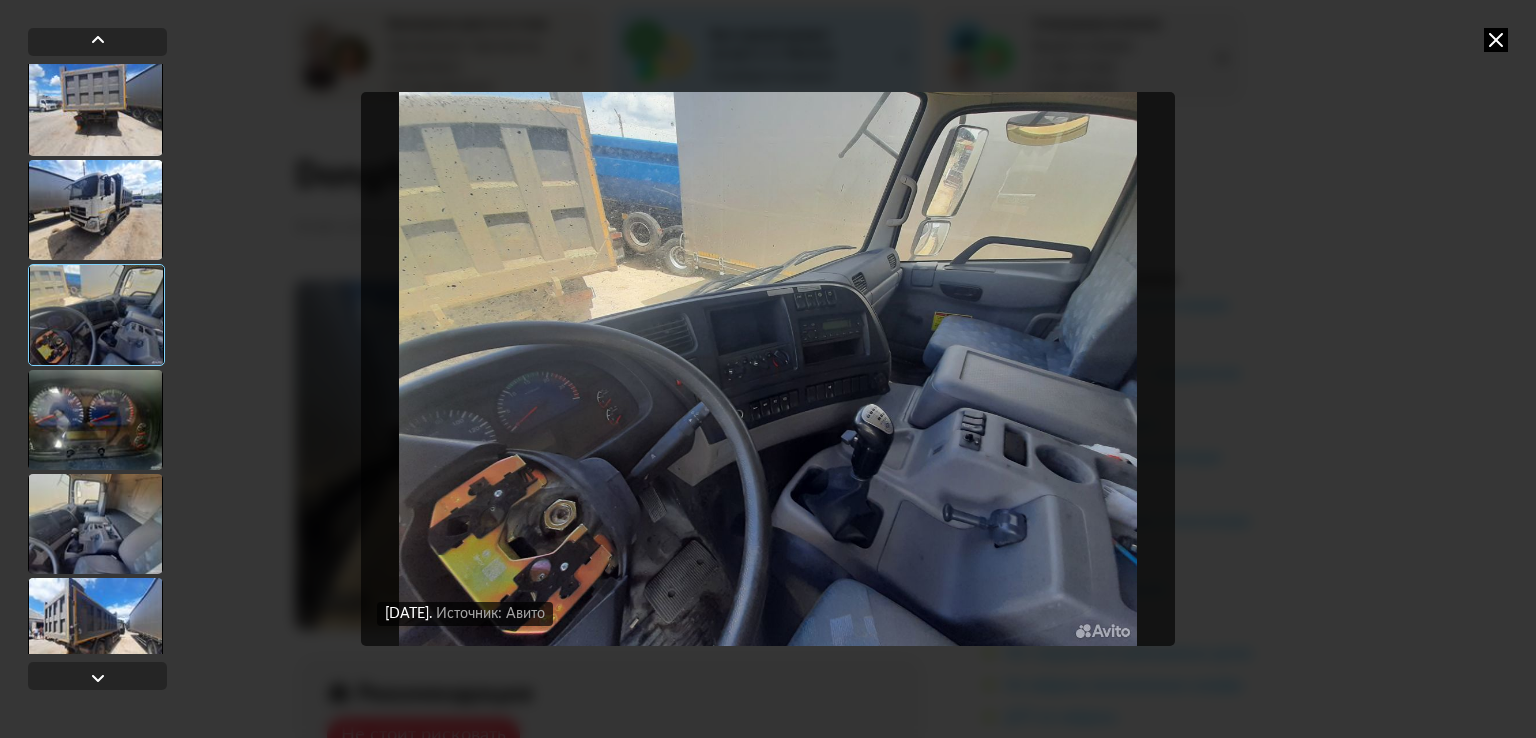 click at bounding box center [95, 420] 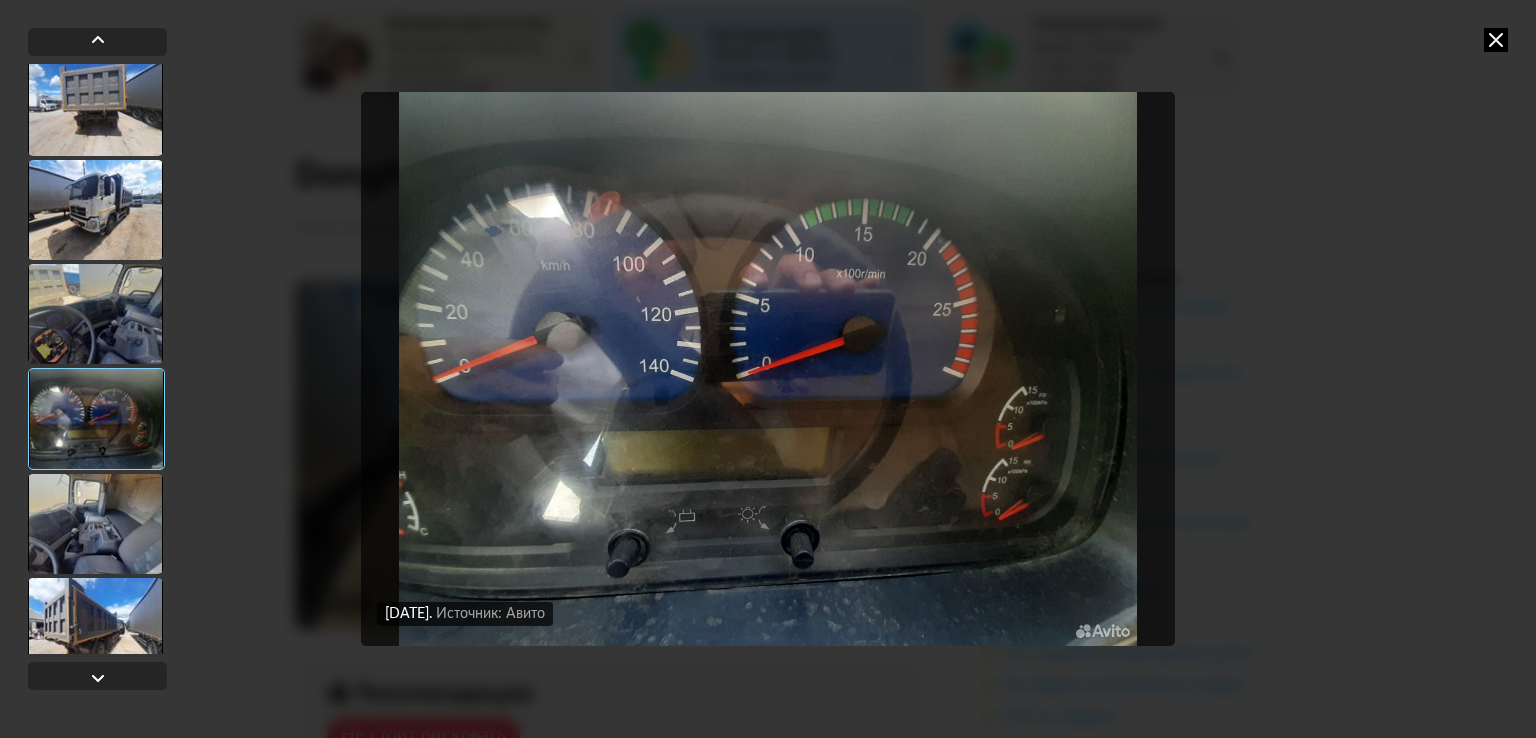 click at bounding box center (1496, 40) 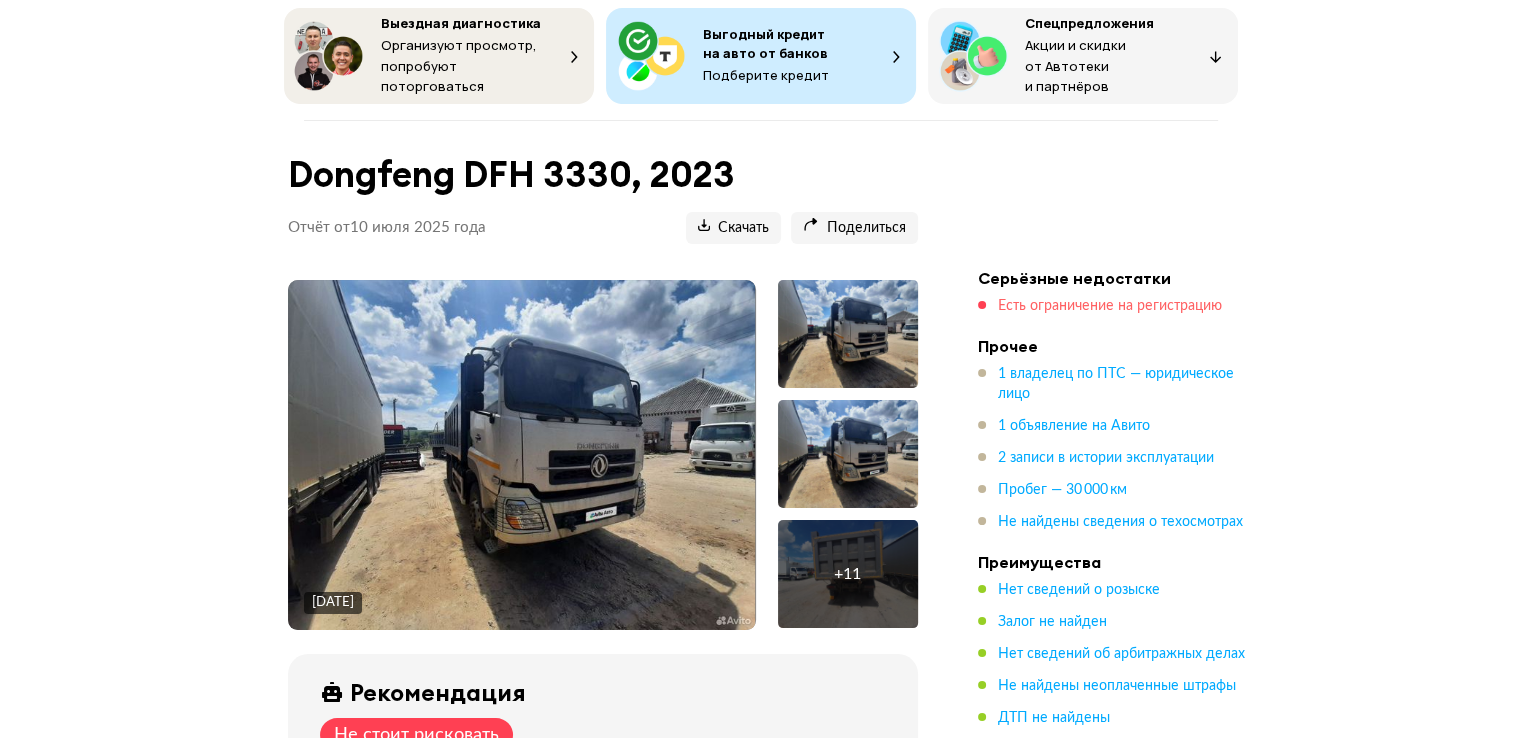 click on "Есть ограничение на регистрацию" at bounding box center (1110, 306) 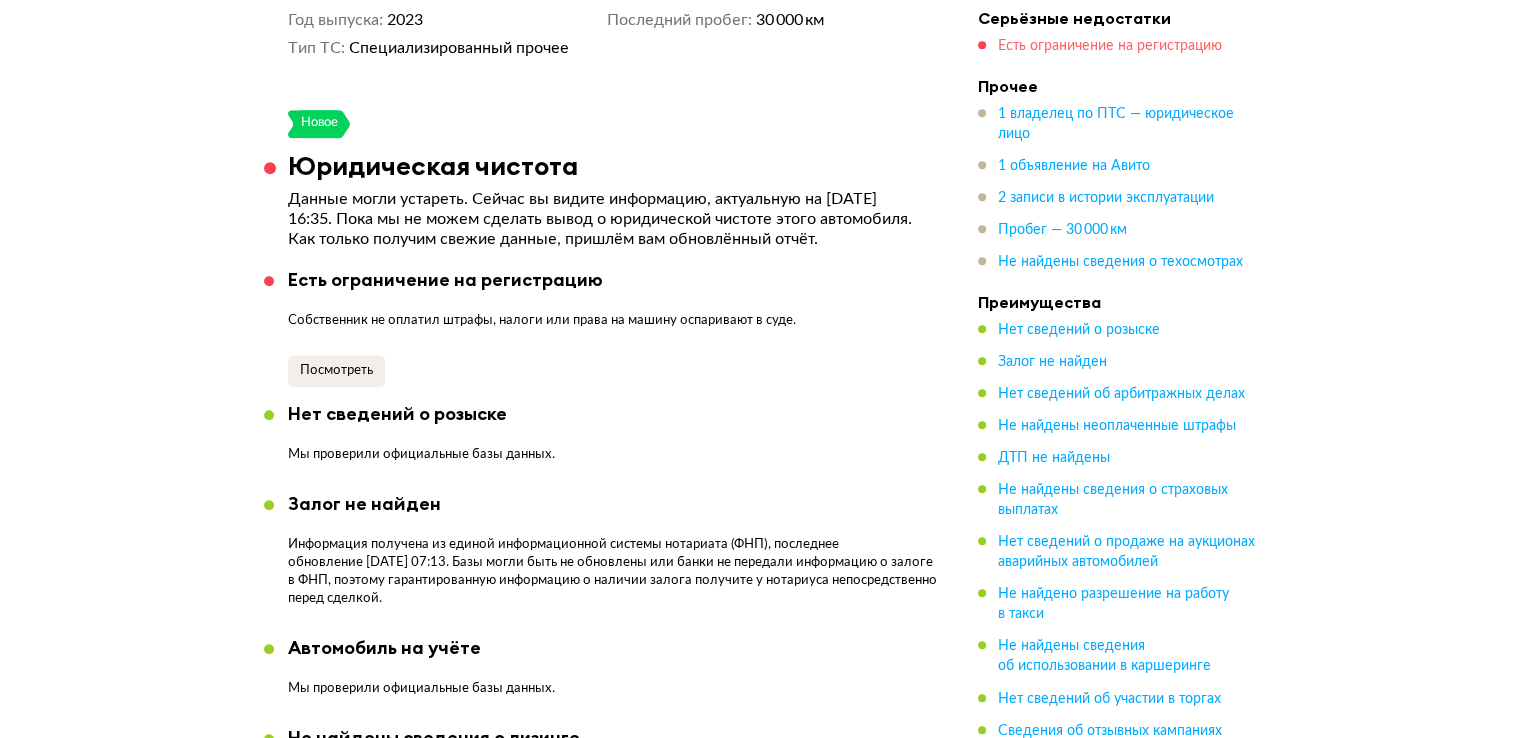 scroll, scrollTop: 1194, scrollLeft: 0, axis: vertical 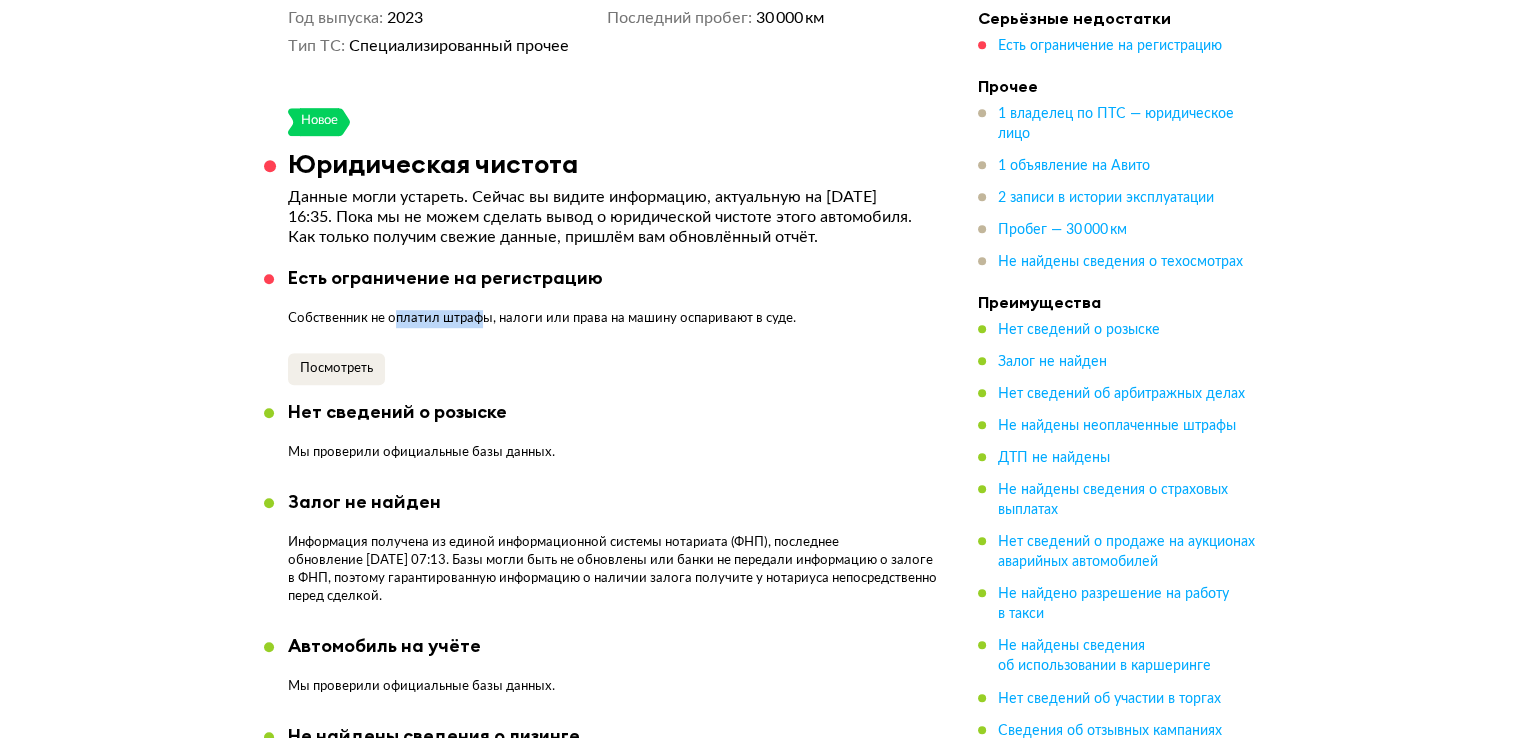 drag, startPoint x: 399, startPoint y: 331, endPoint x: 479, endPoint y: 333, distance: 80.024994 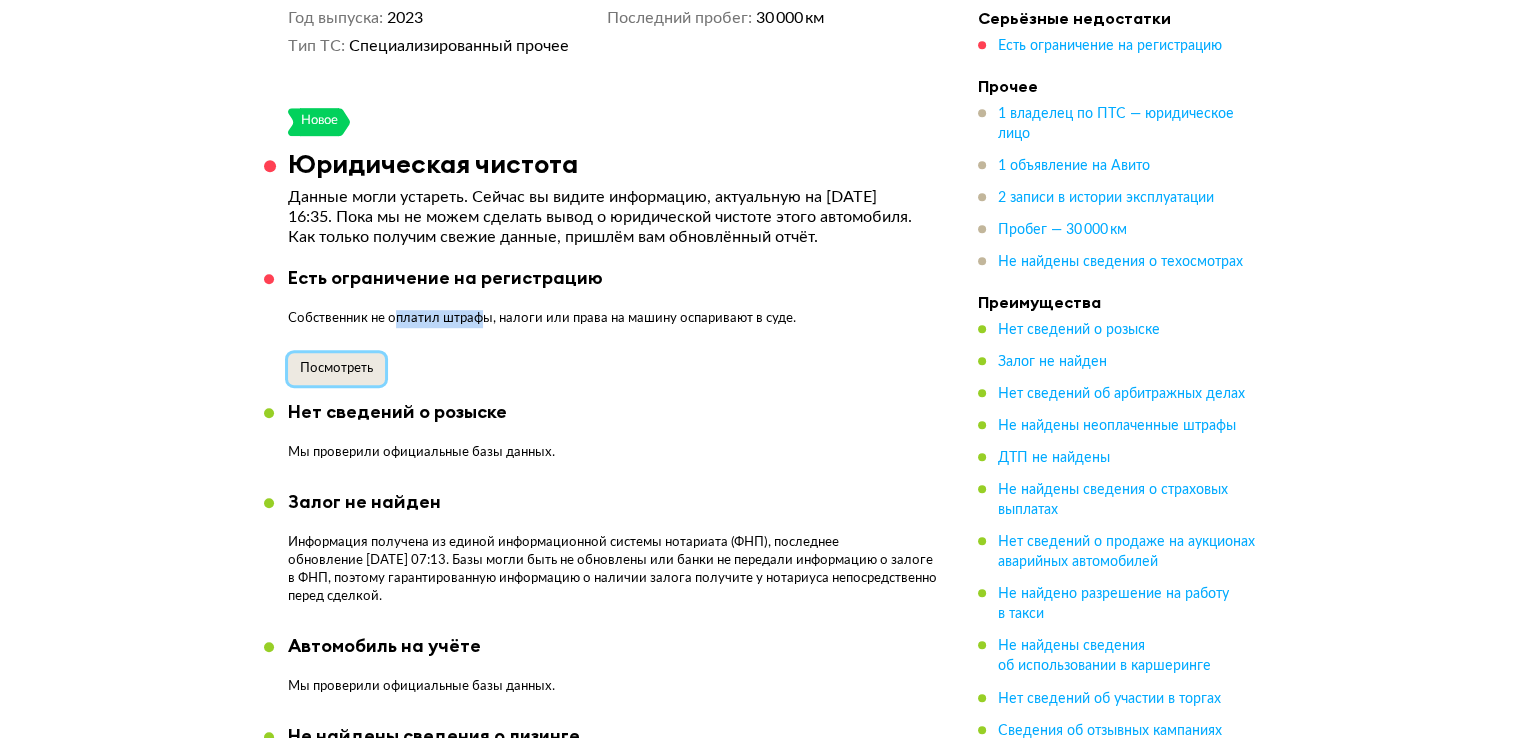 click on "Посмотреть" at bounding box center (336, 368) 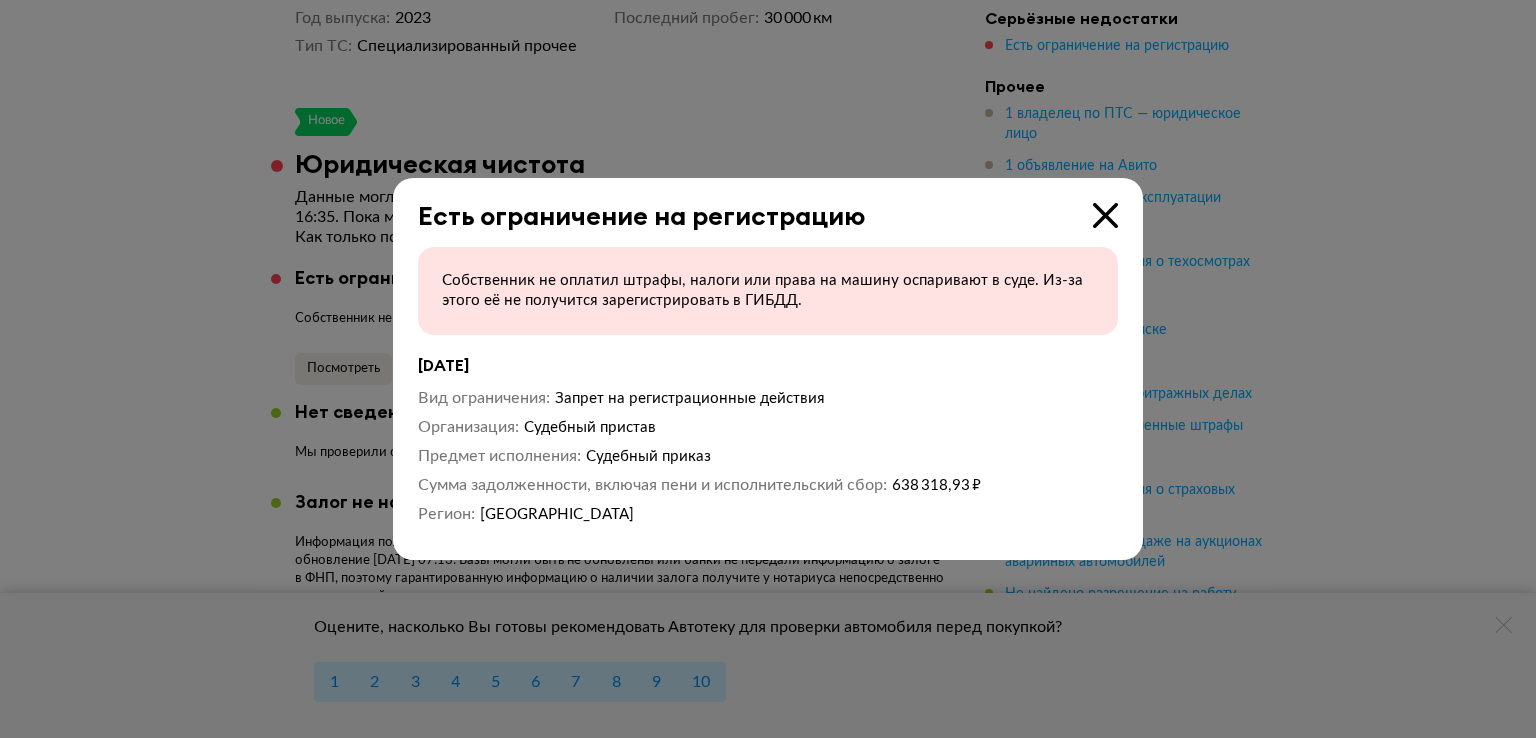 click at bounding box center (1105, 215) 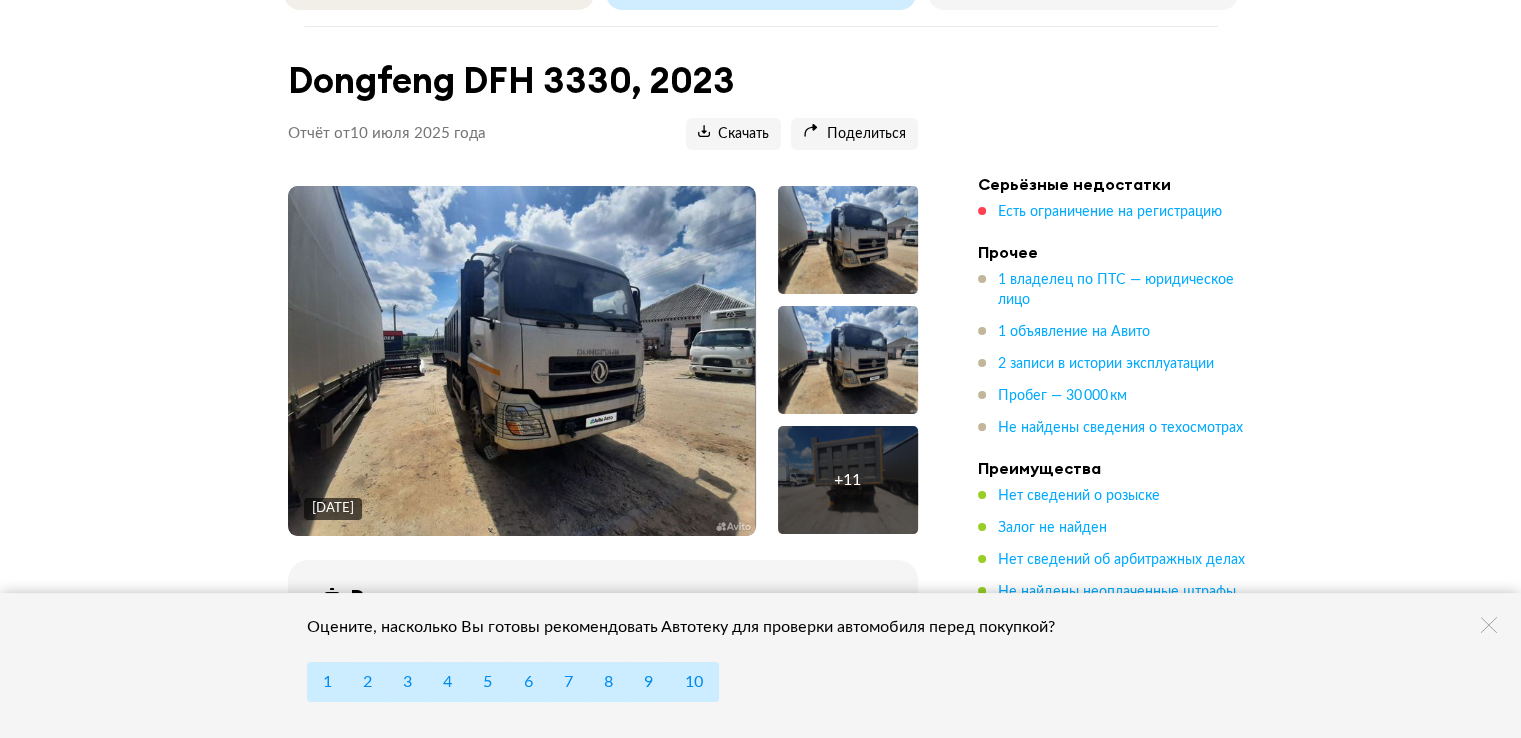 scroll, scrollTop: 0, scrollLeft: 0, axis: both 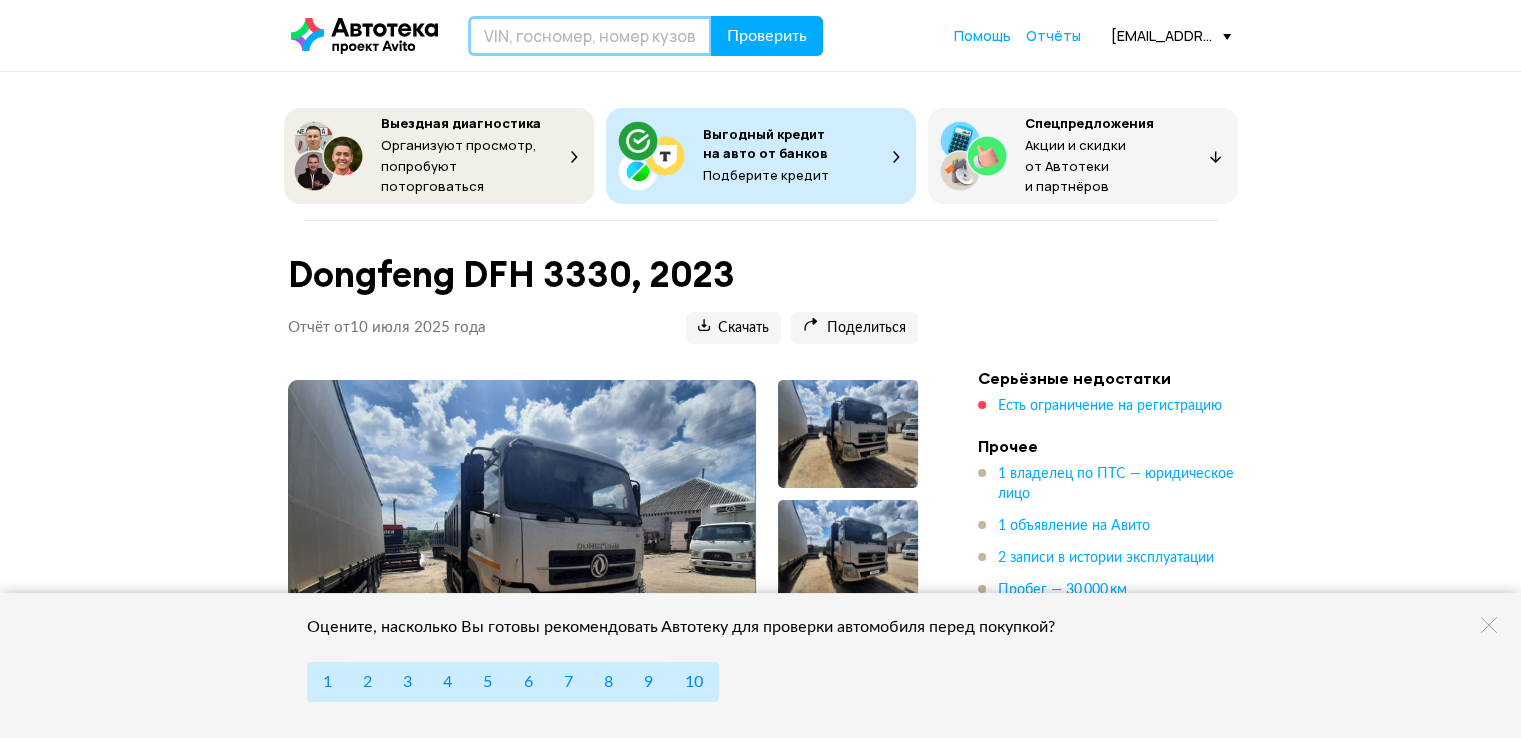 click at bounding box center (590, 36) 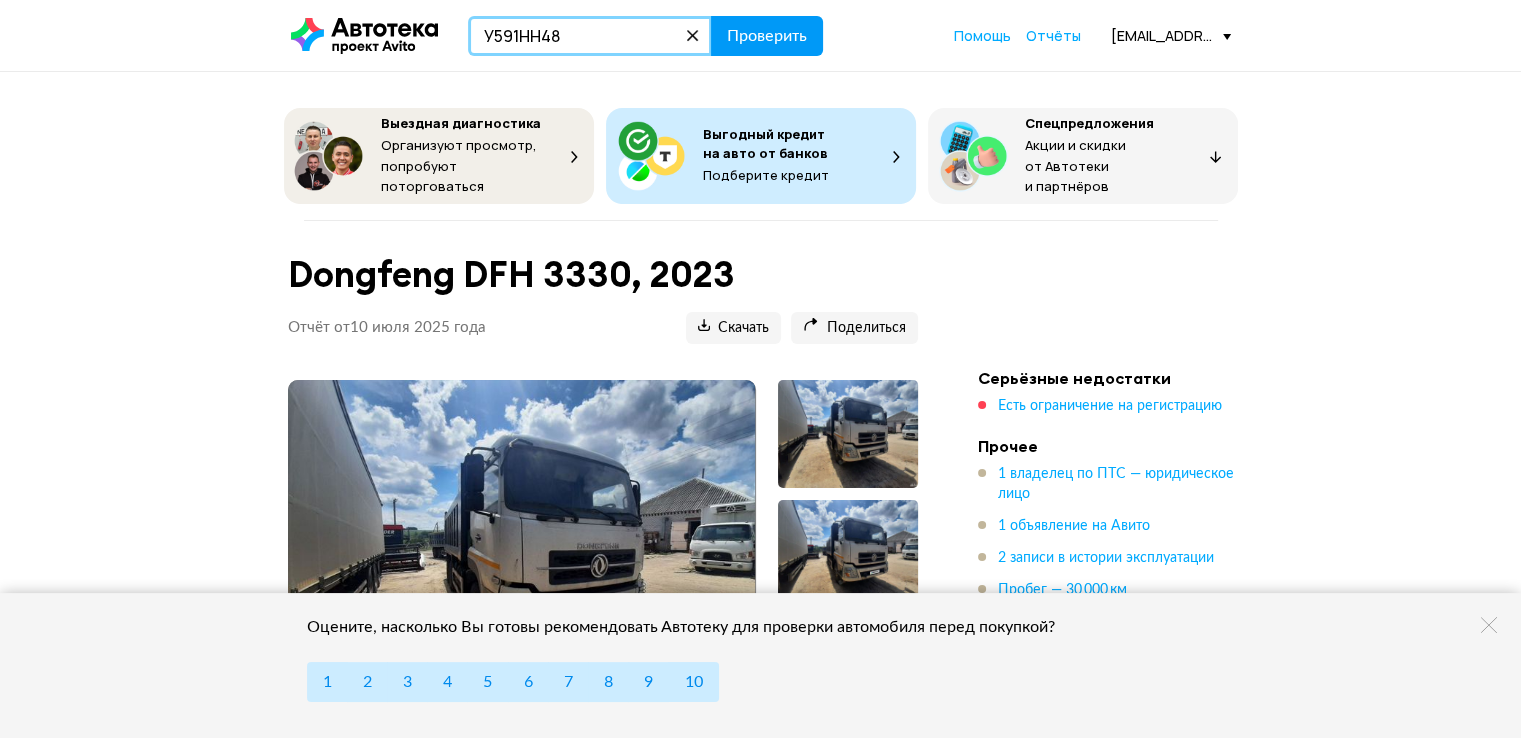 type on "У591НН48" 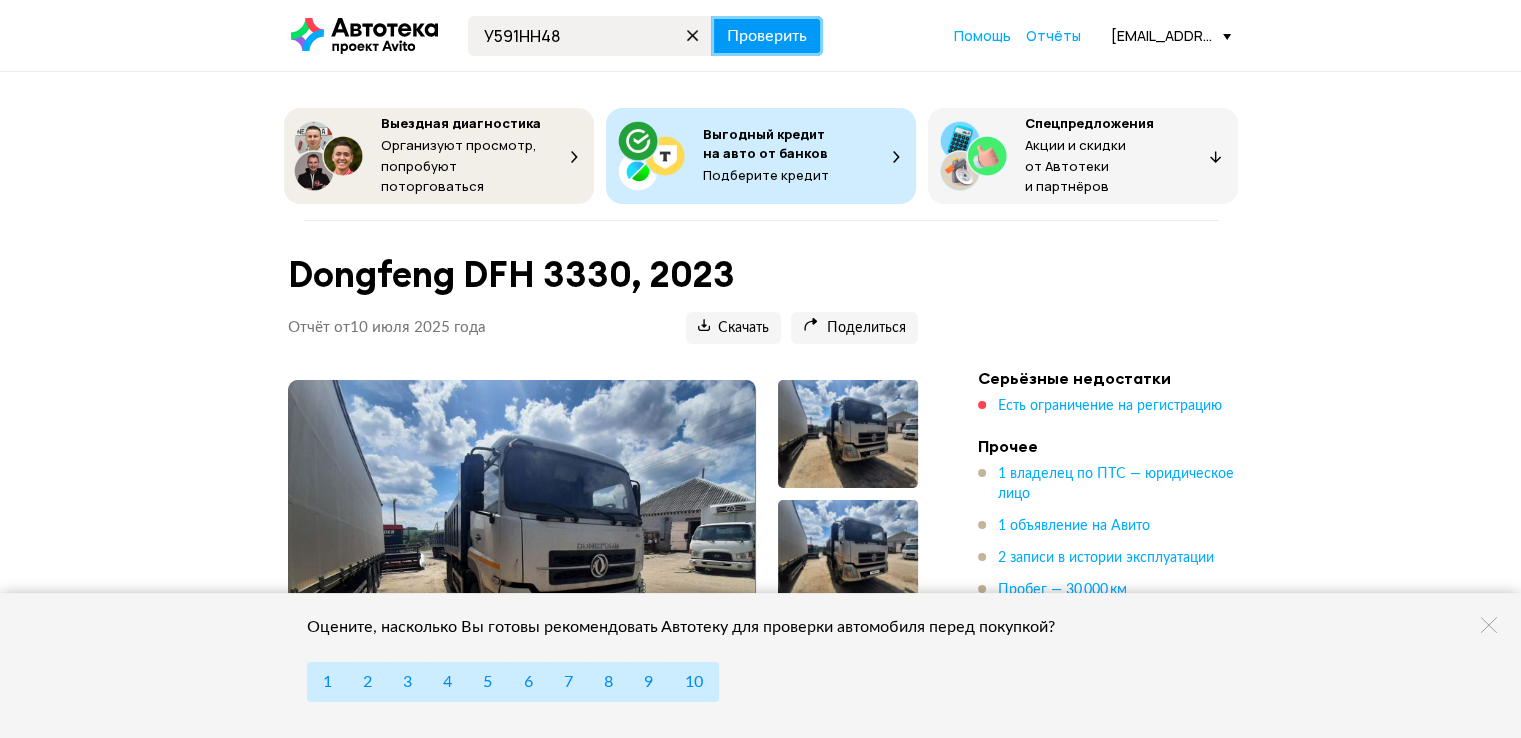 click on "Проверить" at bounding box center (767, 36) 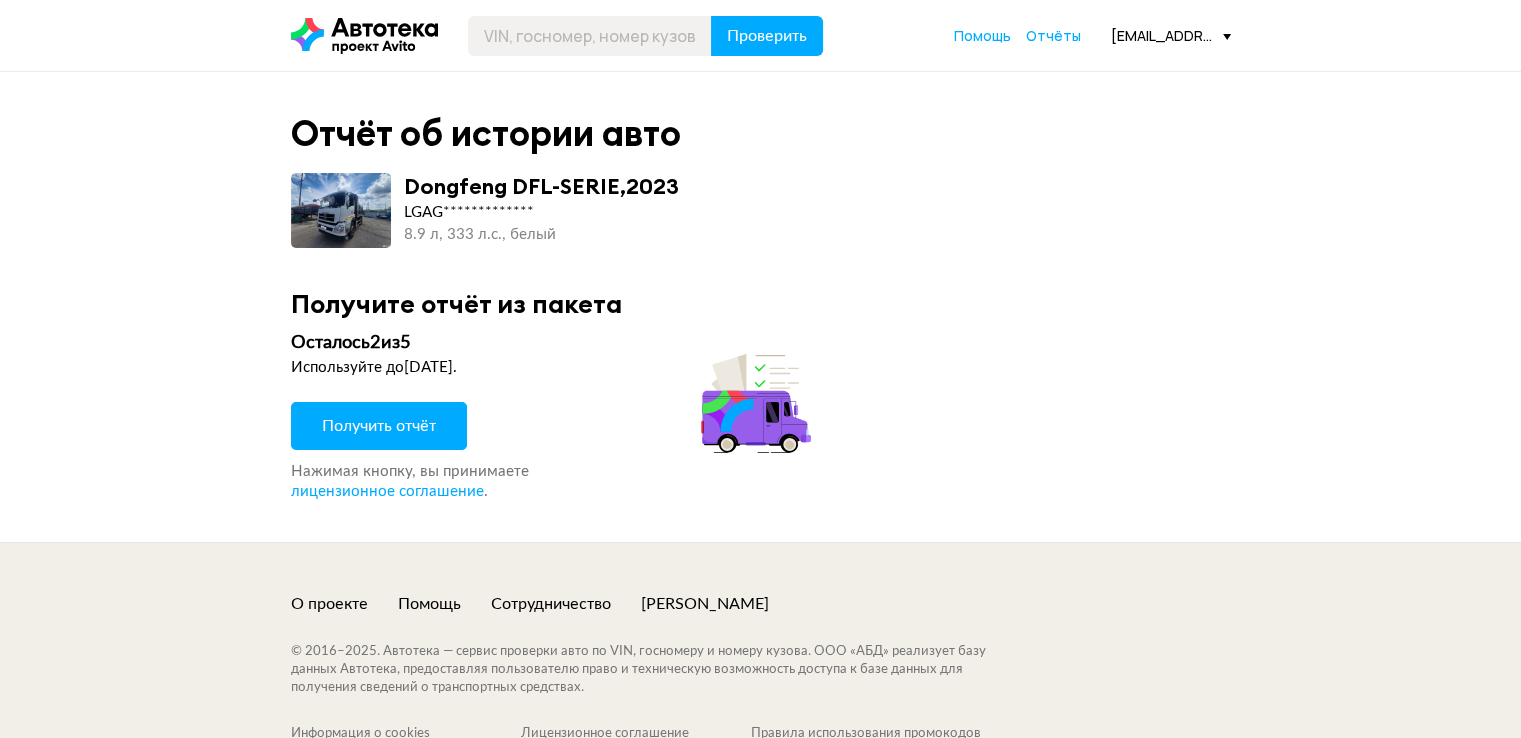 click on "Получить отчёт" at bounding box center (379, 426) 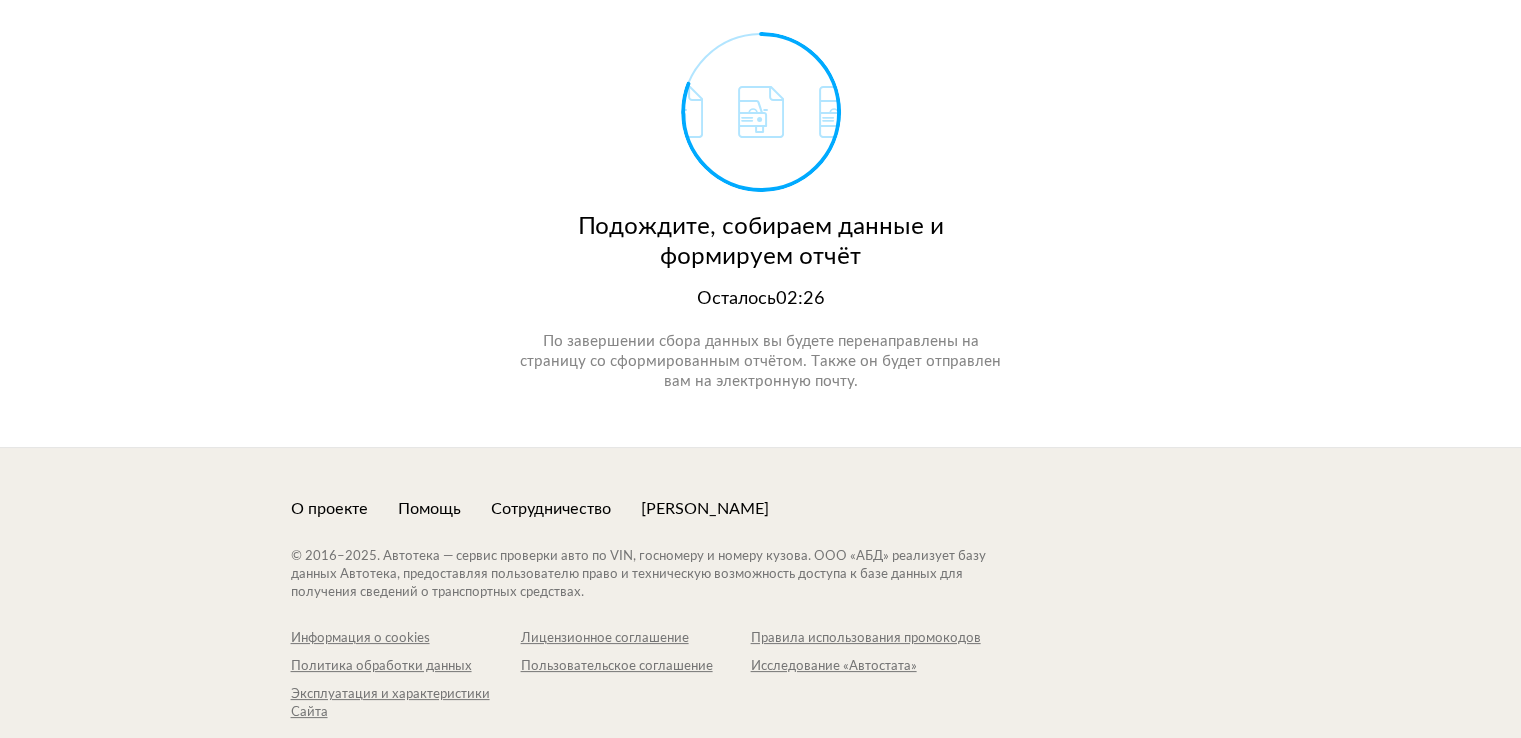 scroll, scrollTop: 100, scrollLeft: 0, axis: vertical 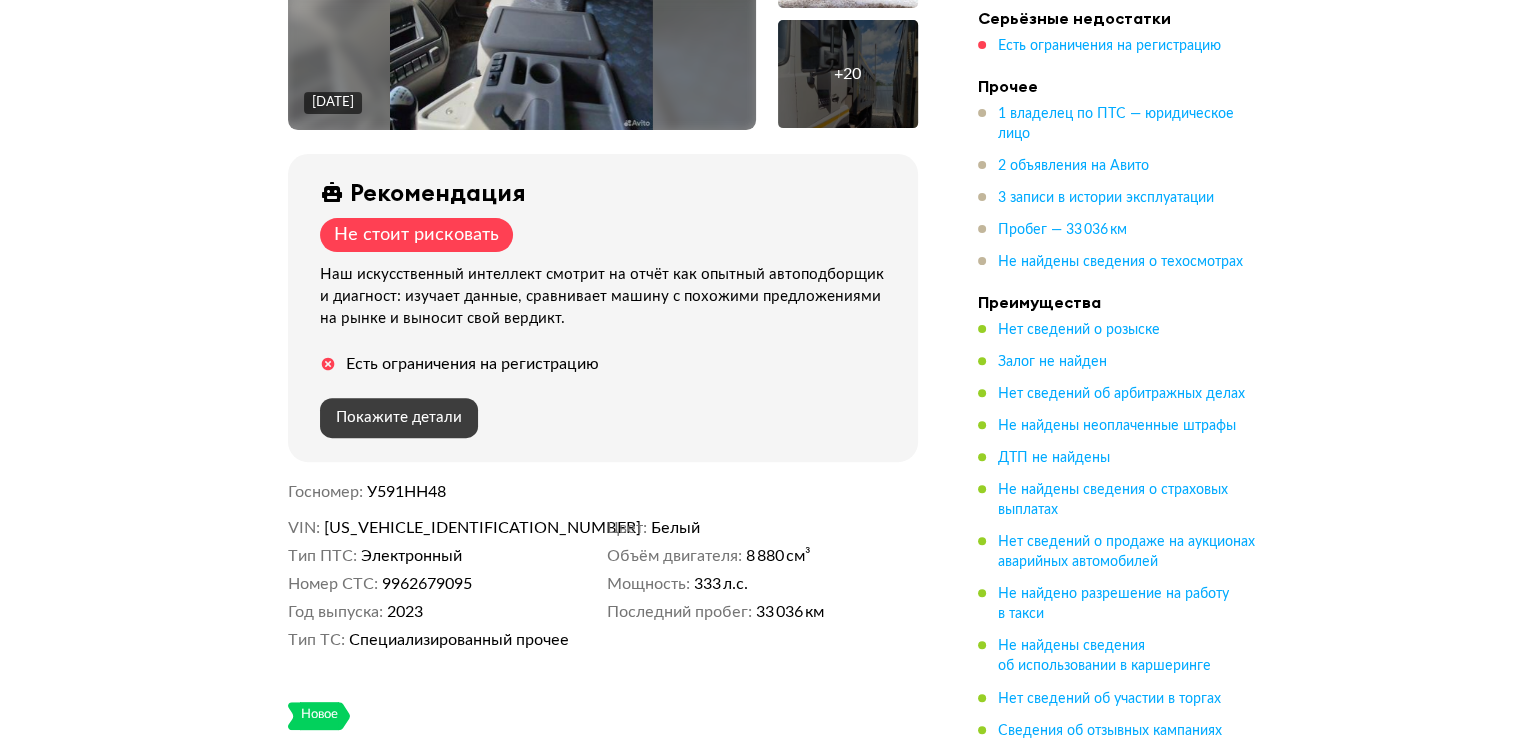 click on "Покажите детали" at bounding box center [399, 418] 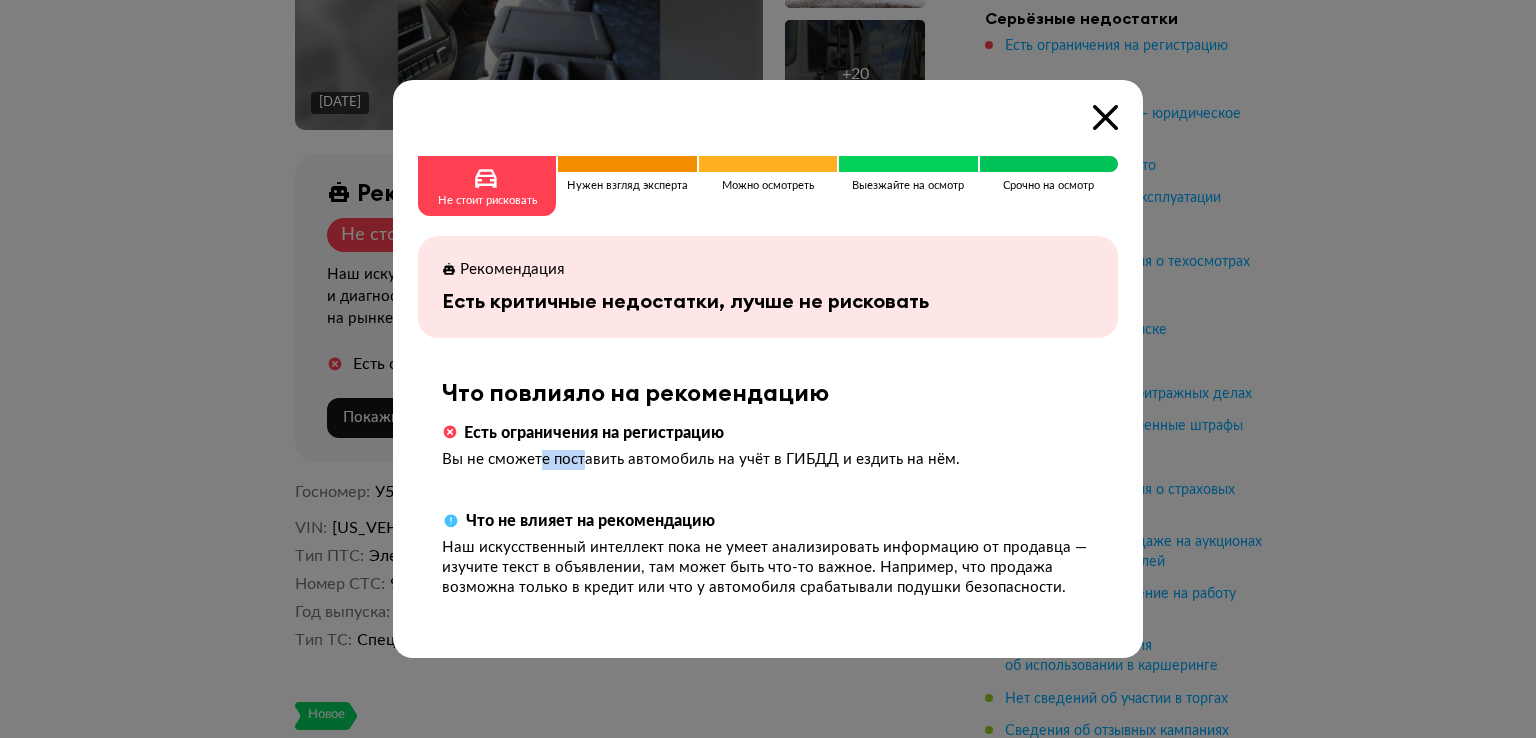 drag, startPoint x: 537, startPoint y: 460, endPoint x: 586, endPoint y: 457, distance: 49.09175 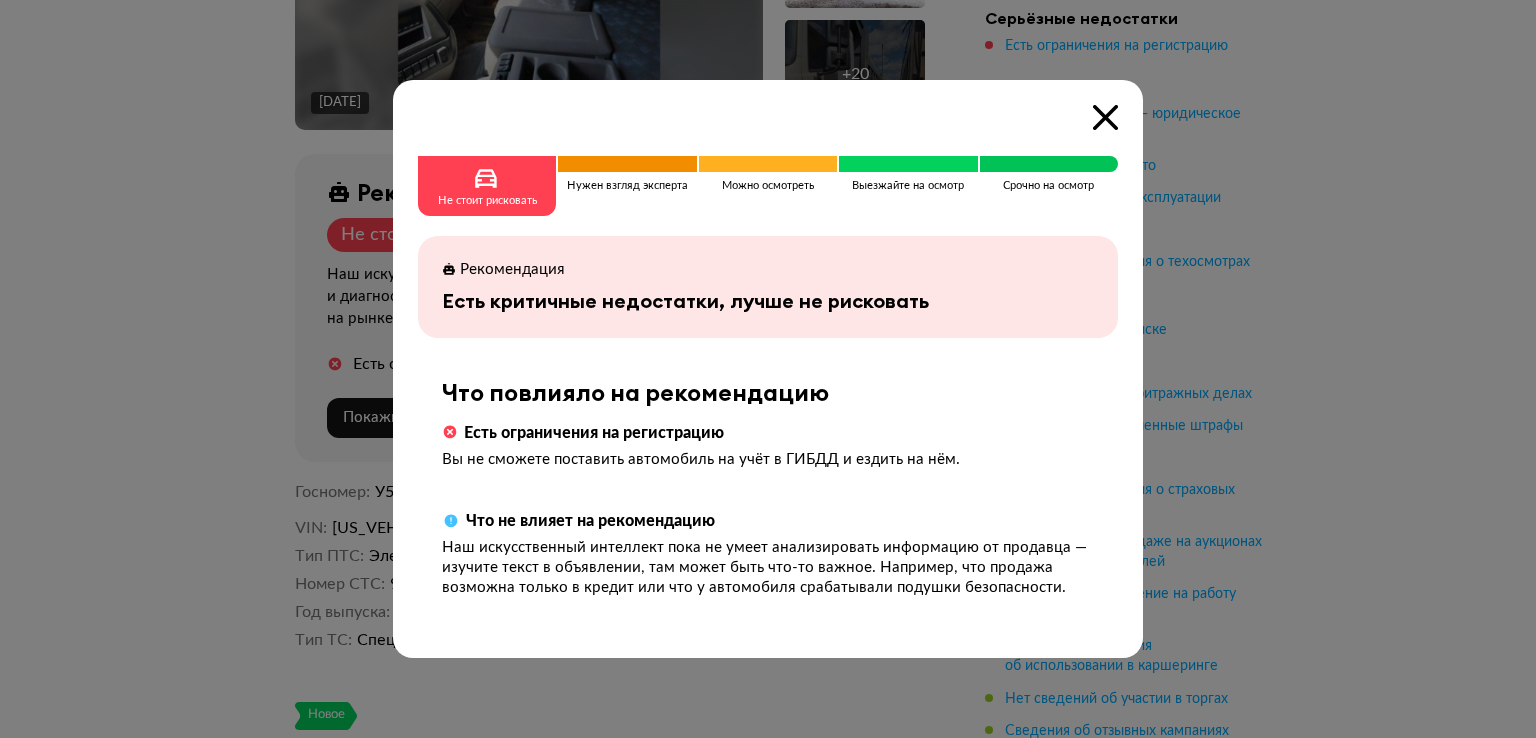 click at bounding box center [1105, 117] 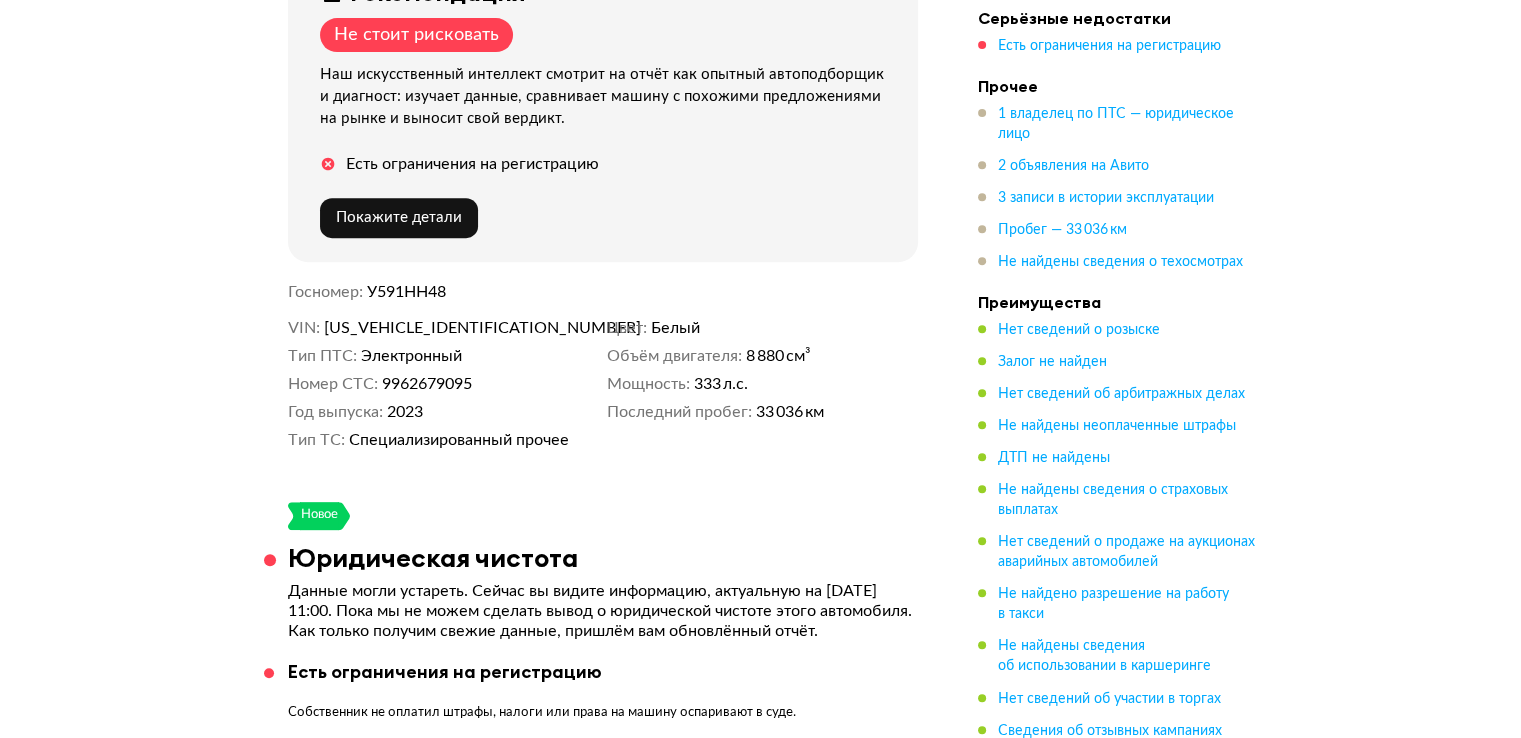 scroll, scrollTop: 900, scrollLeft: 0, axis: vertical 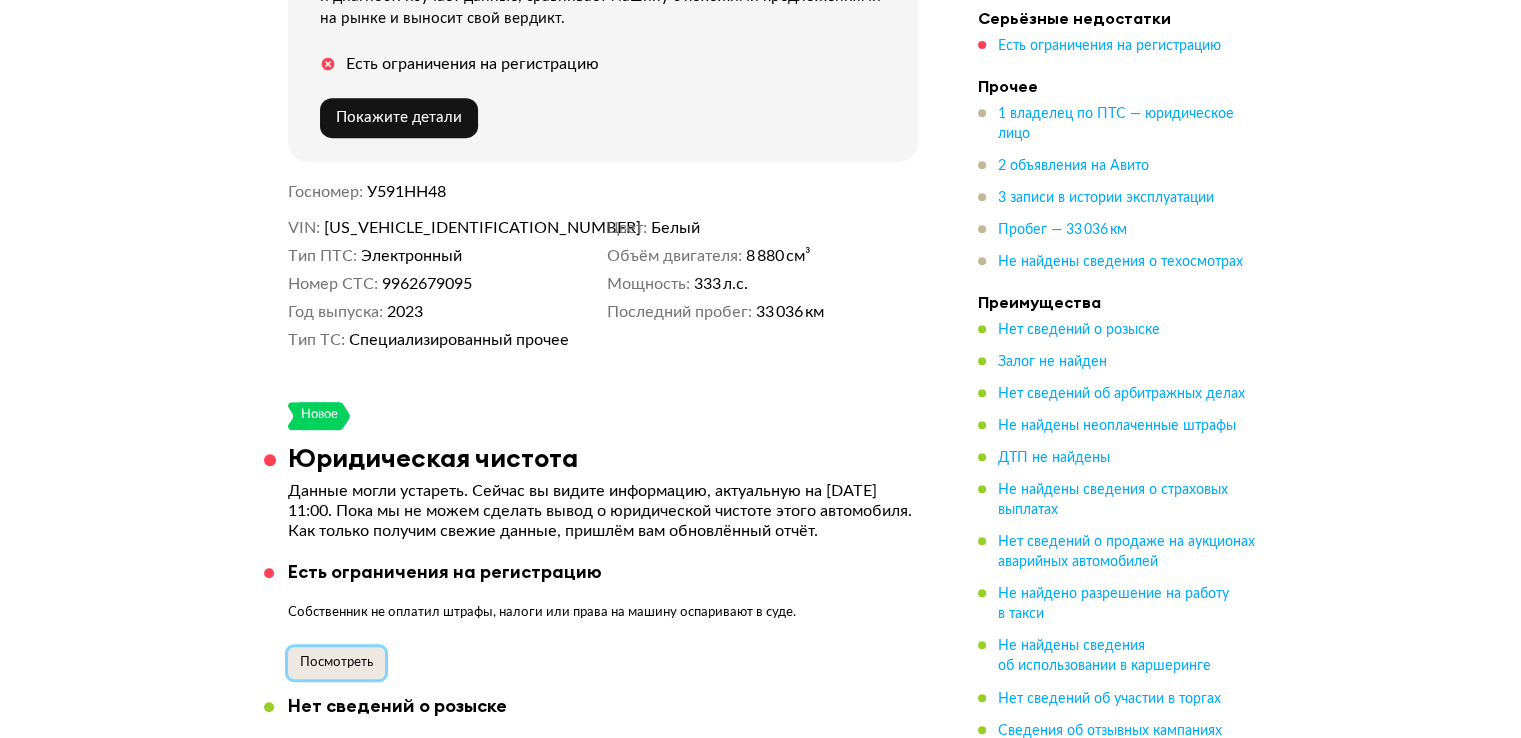 click on "Посмотреть" at bounding box center [336, 662] 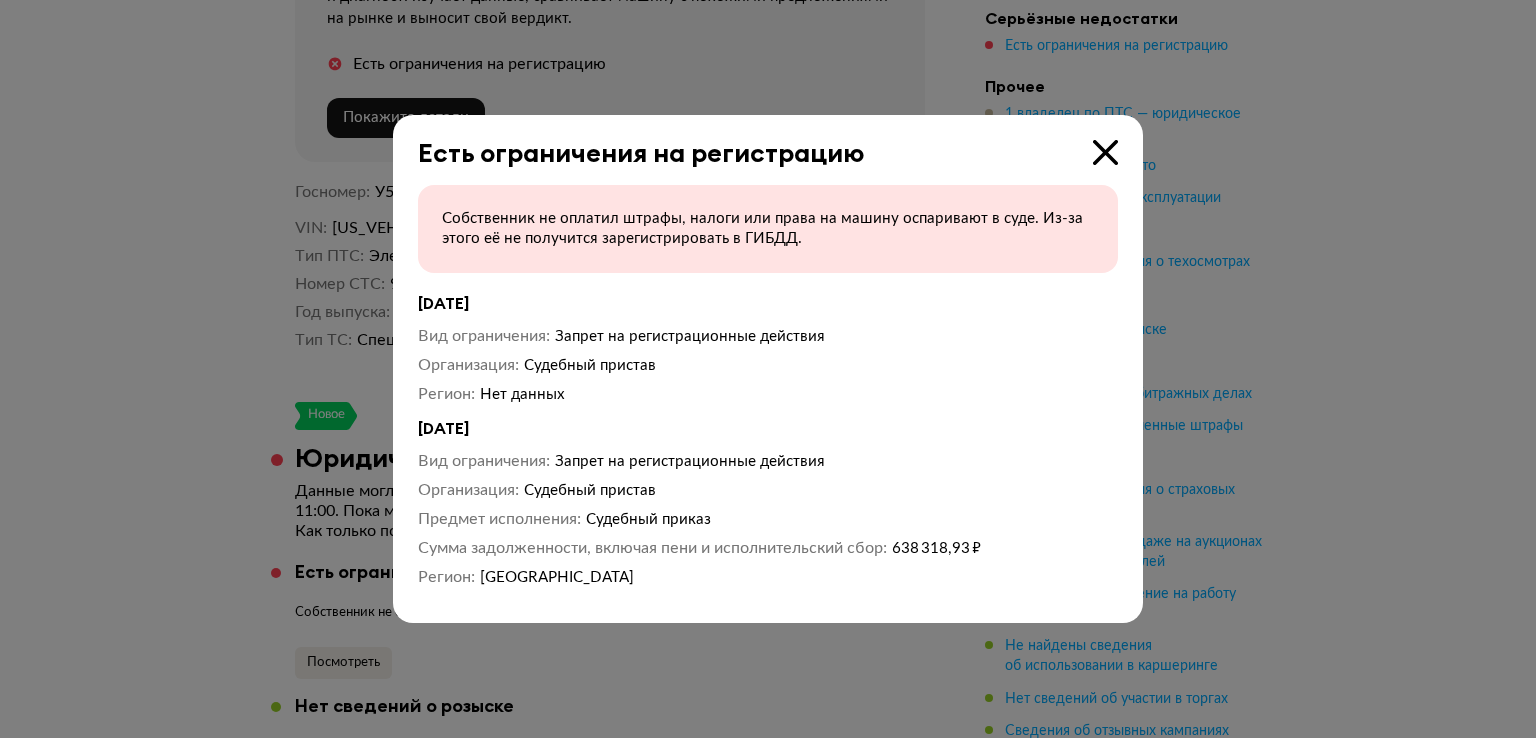 click at bounding box center [1105, 152] 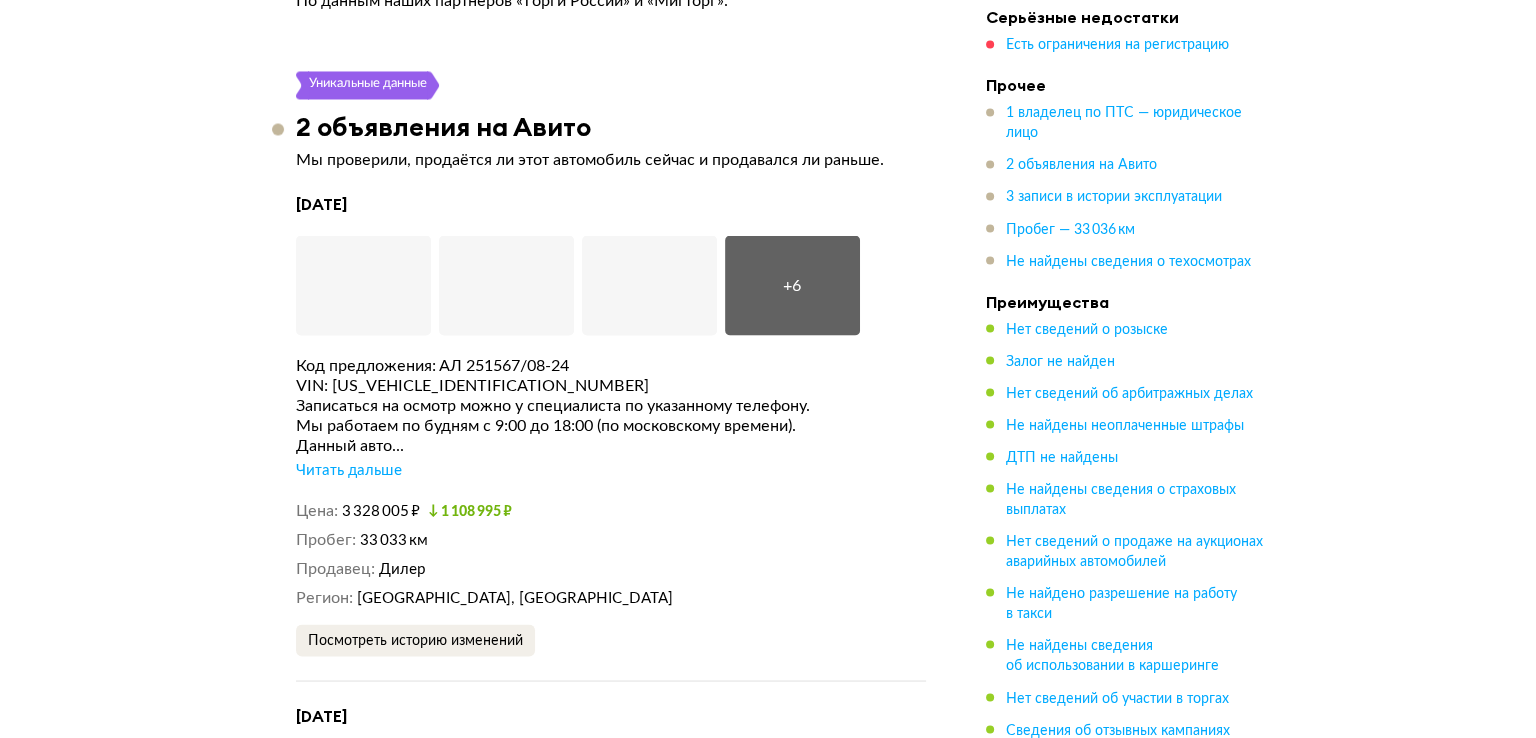 scroll, scrollTop: 3600, scrollLeft: 0, axis: vertical 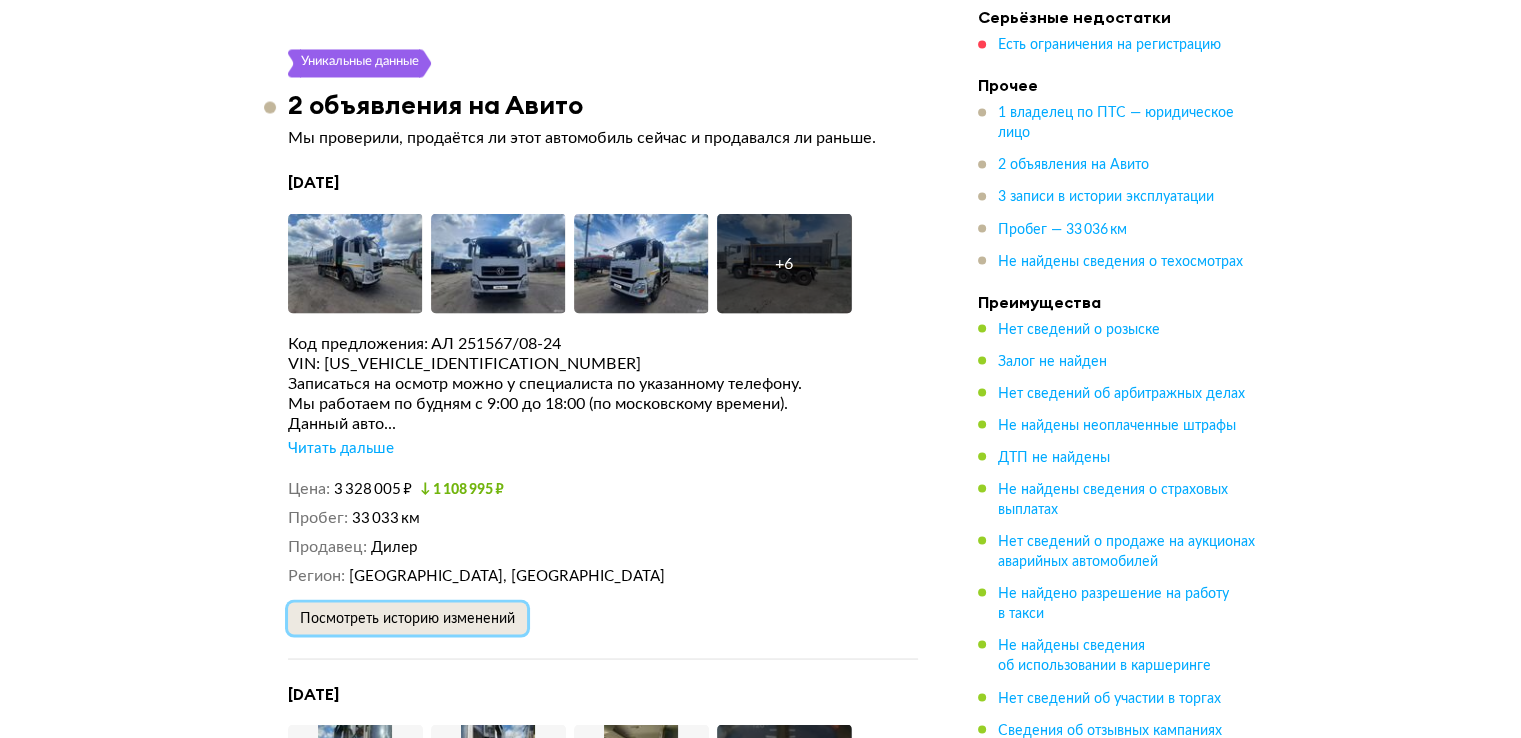 click on "Посмотреть историю изменений" at bounding box center [407, 618] 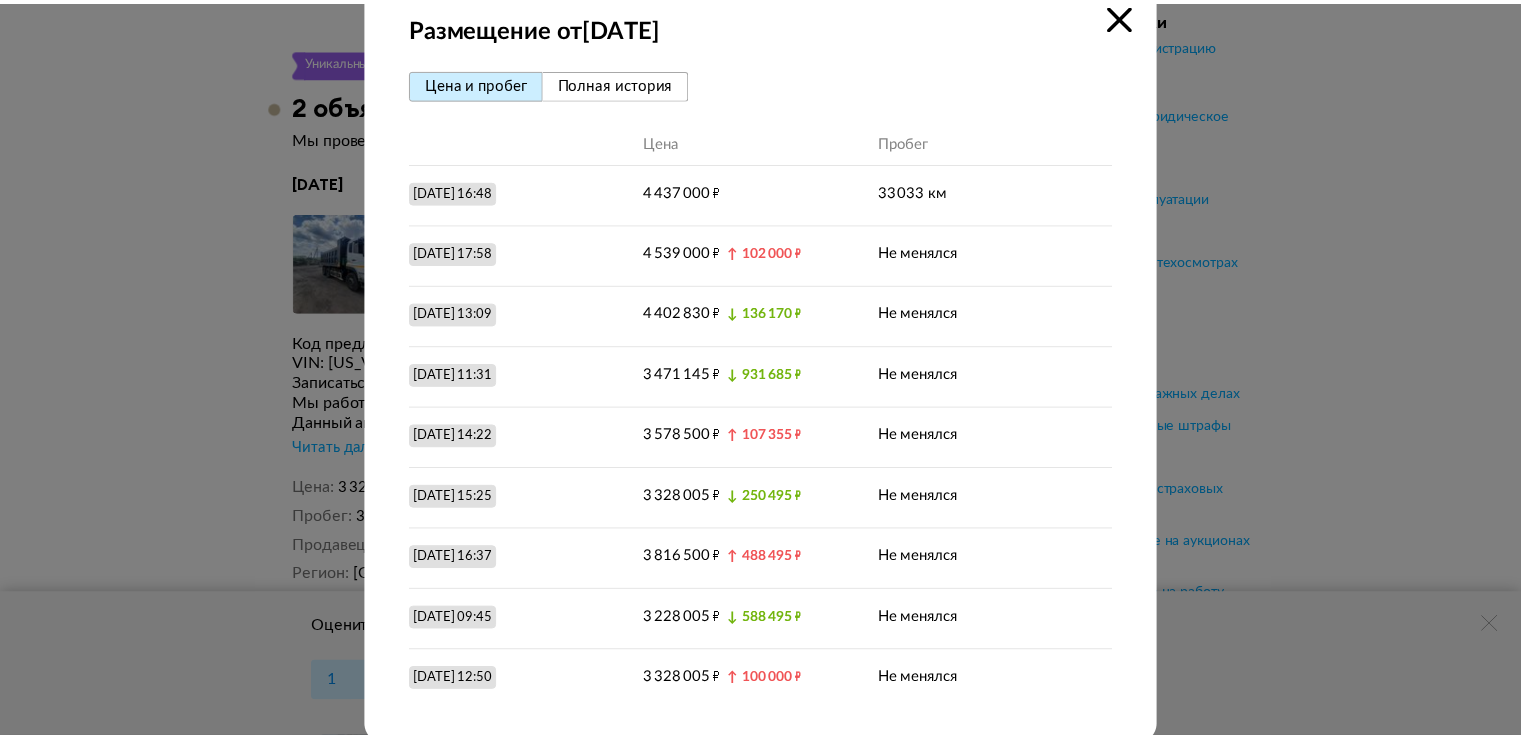 scroll, scrollTop: 64, scrollLeft: 0, axis: vertical 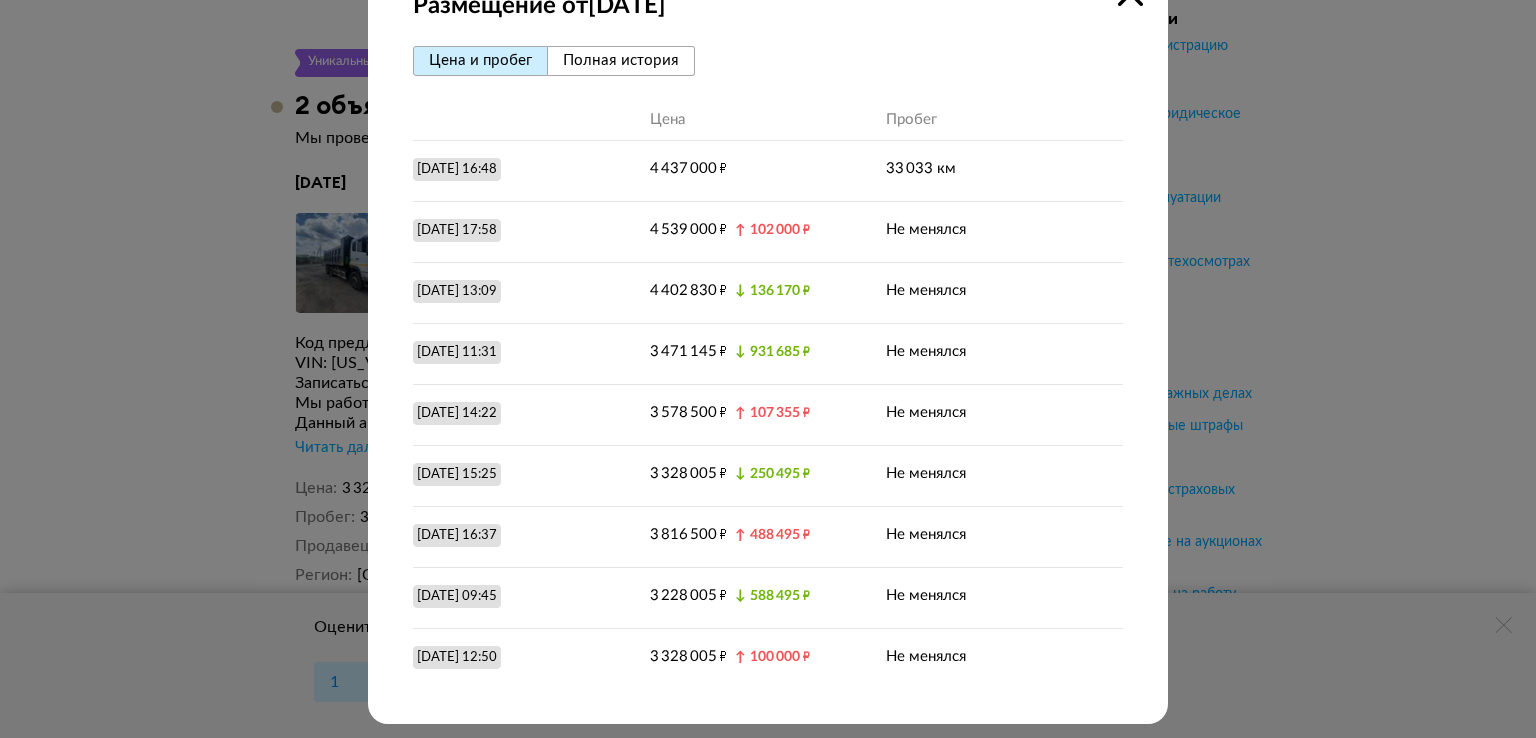 click at bounding box center (1130, -7) 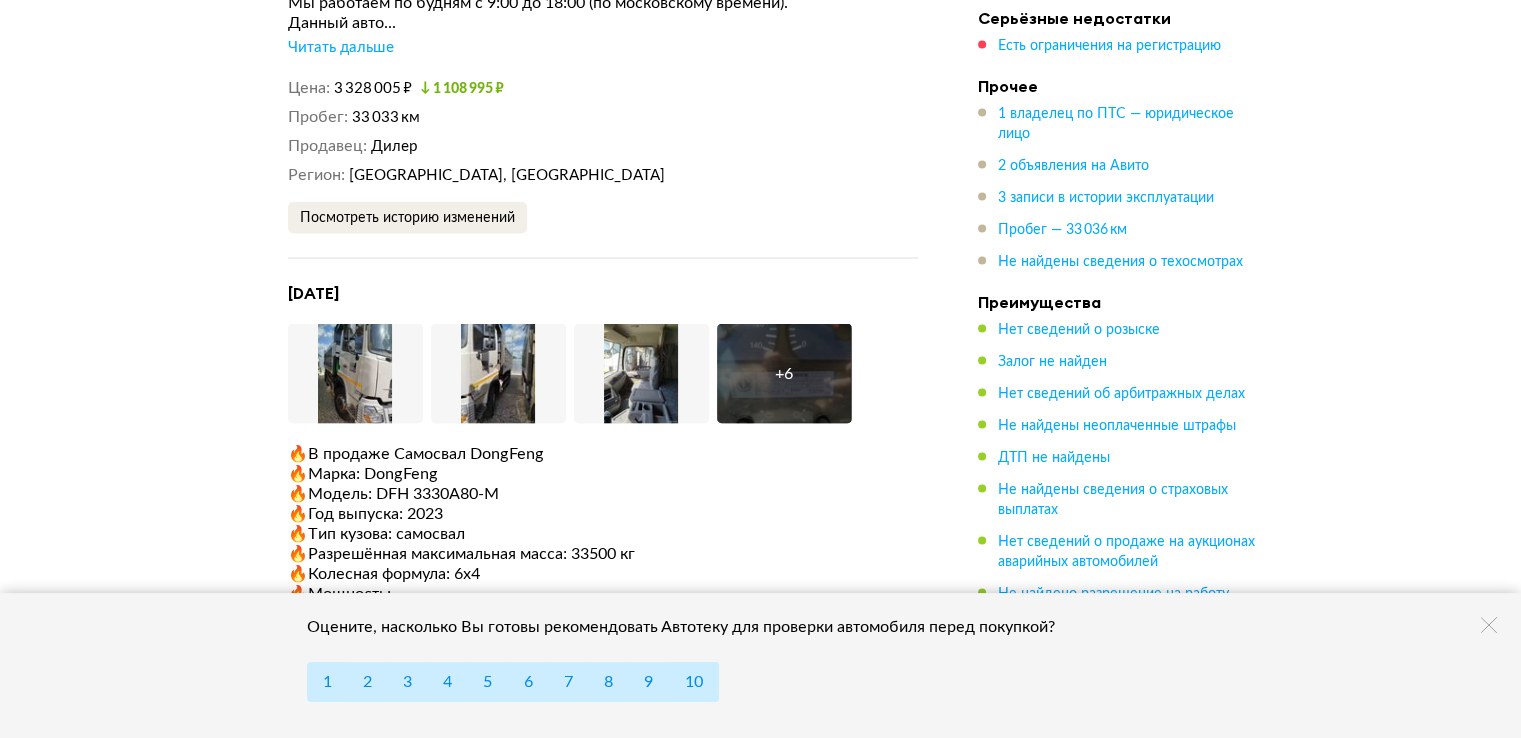 scroll, scrollTop: 4100, scrollLeft: 0, axis: vertical 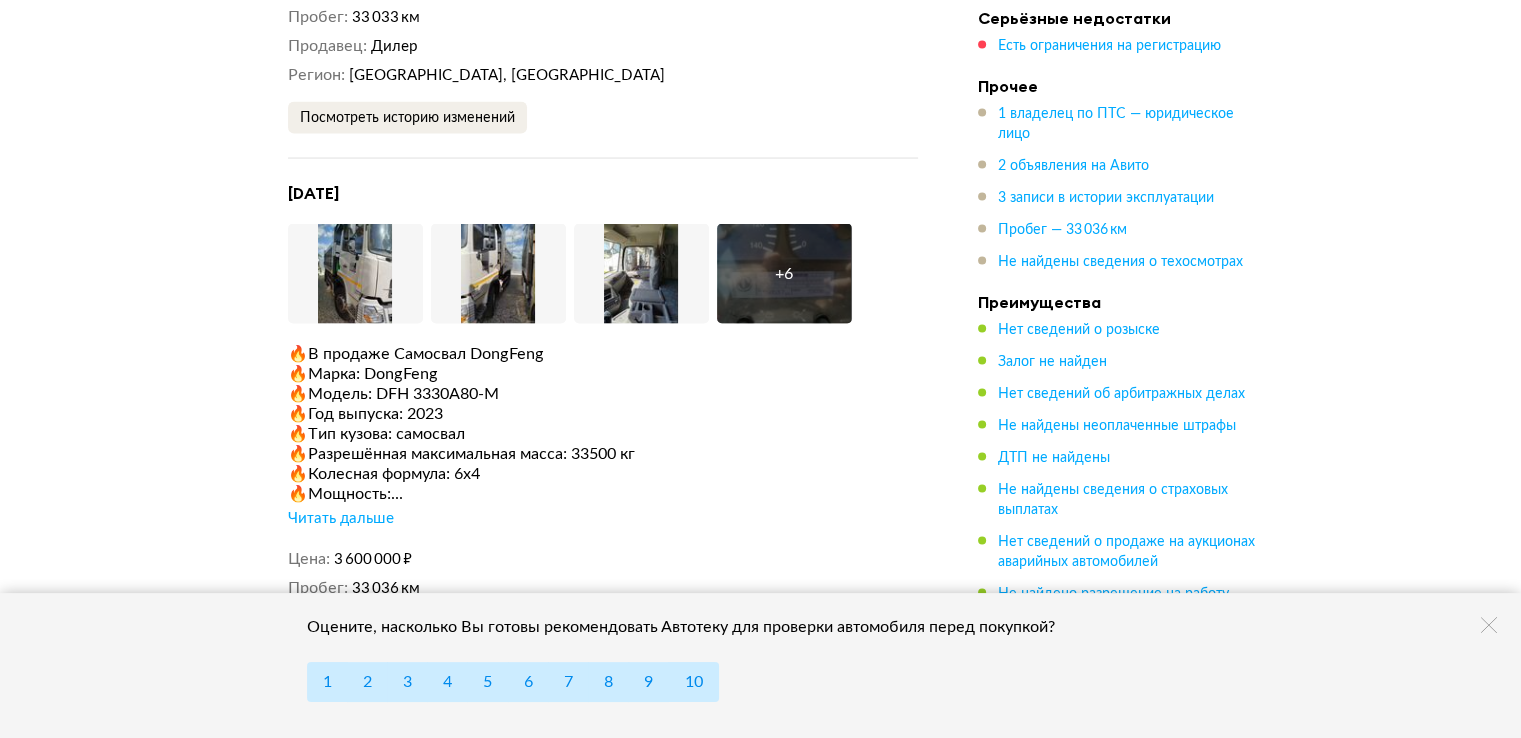 click on "Читать дальше" at bounding box center [341, 519] 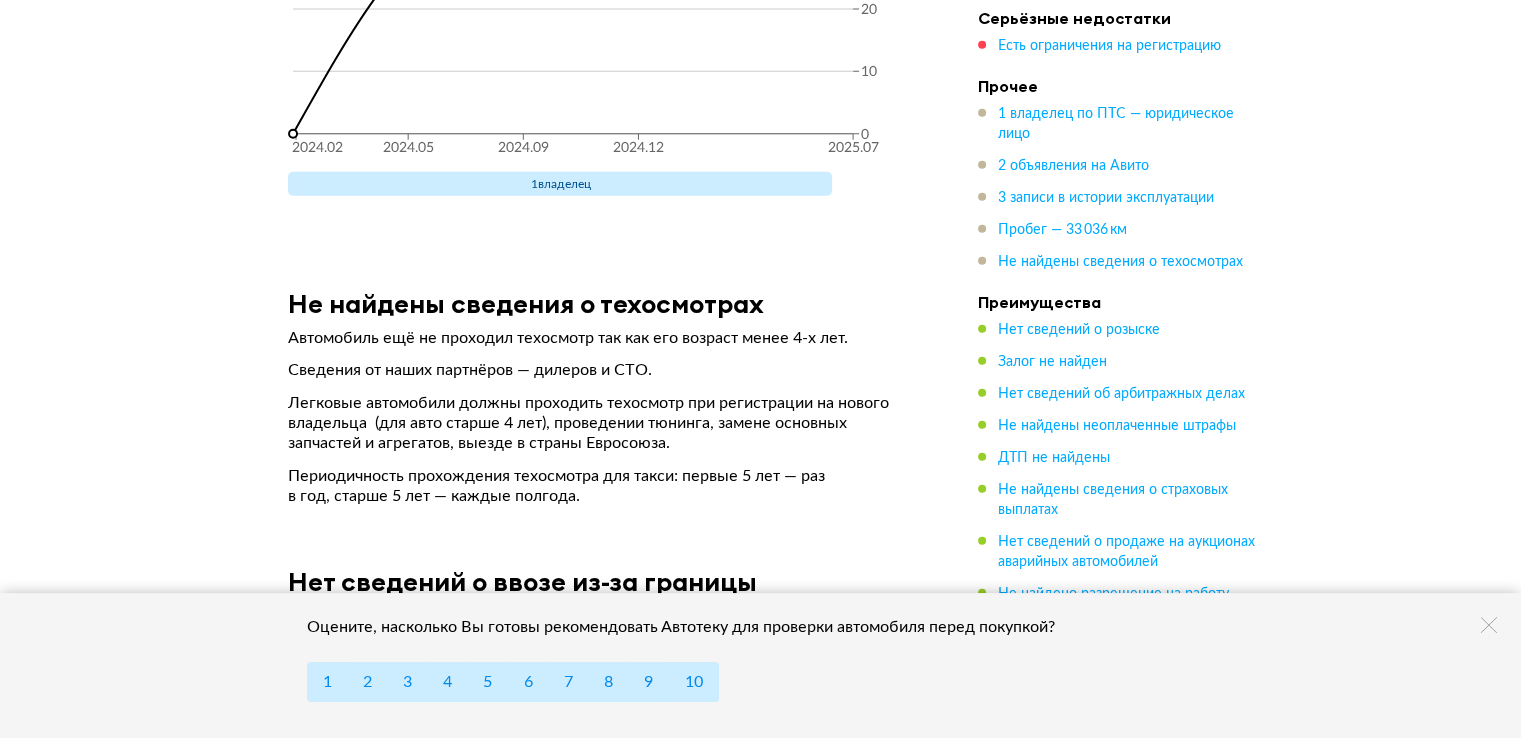 scroll, scrollTop: 5571, scrollLeft: 0, axis: vertical 